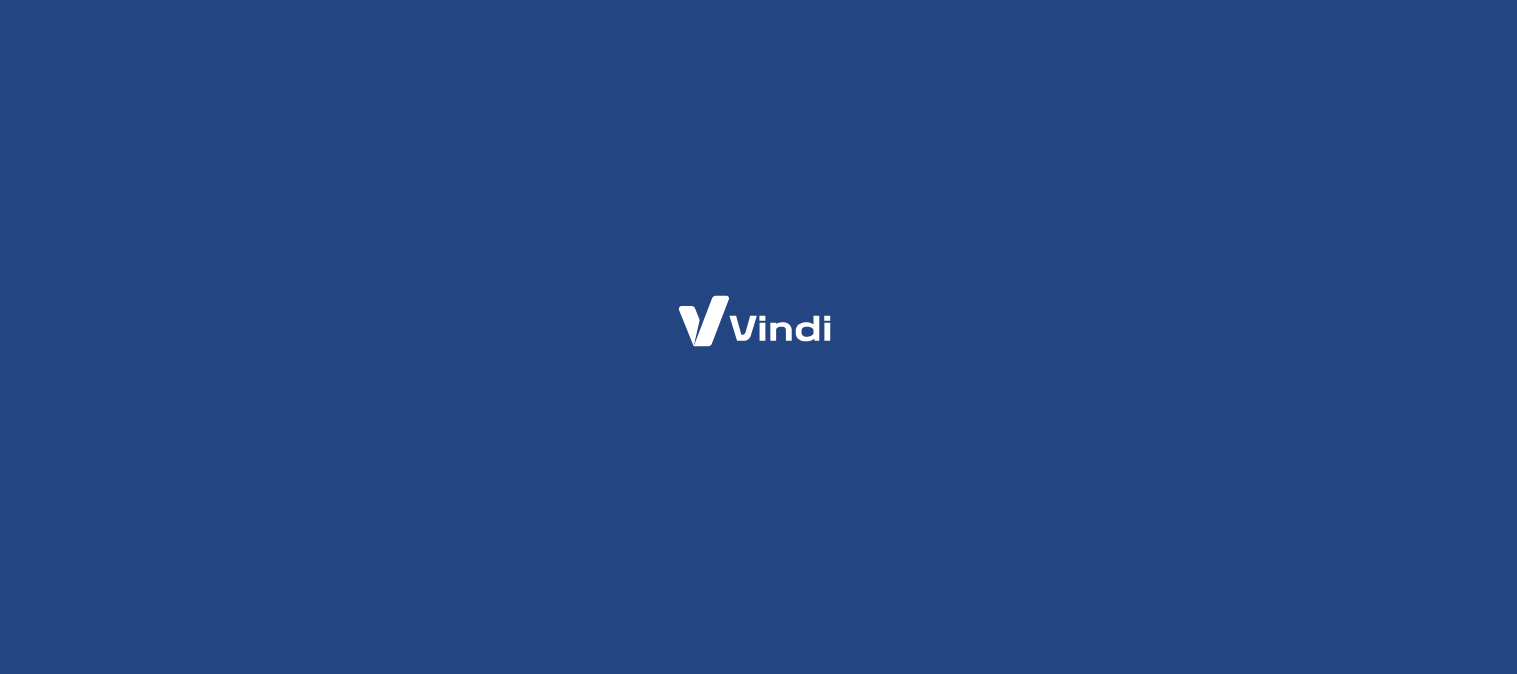 scroll, scrollTop: 0, scrollLeft: 0, axis: both 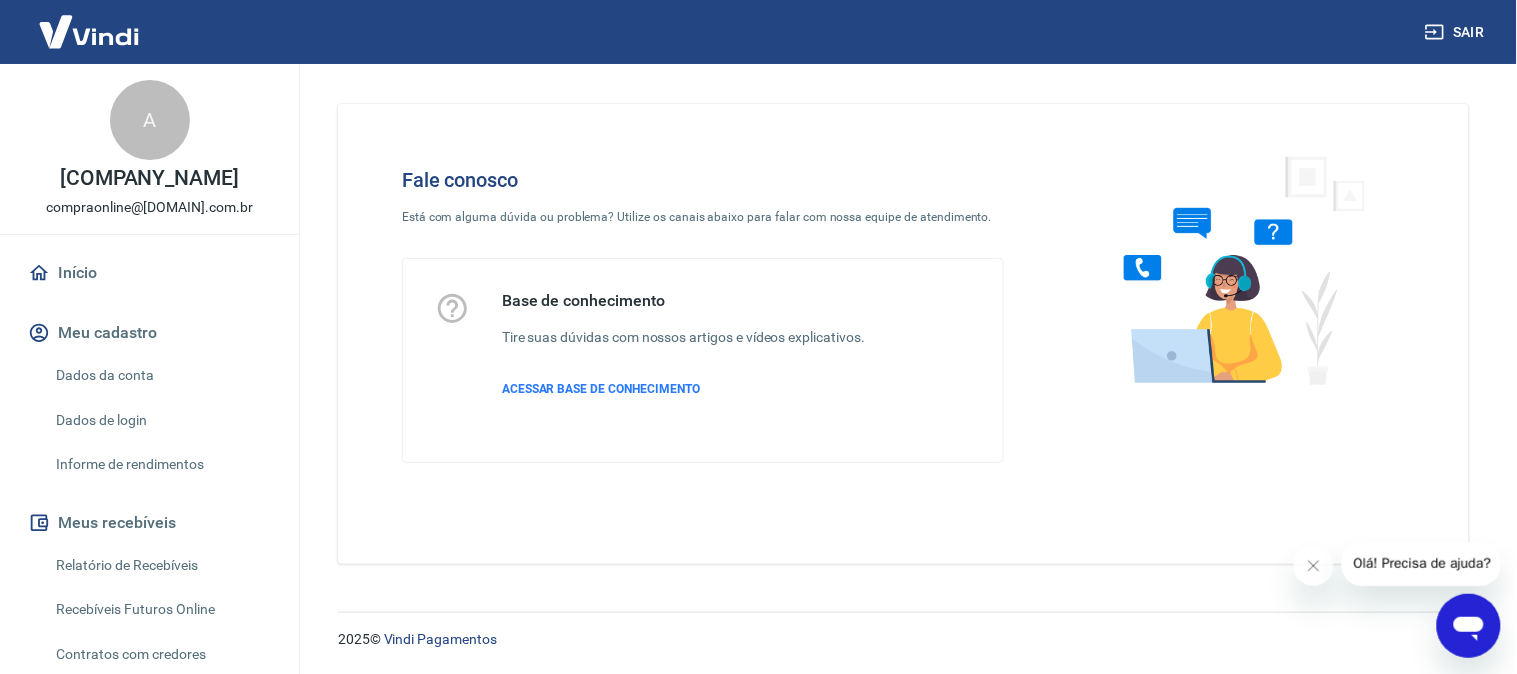 click on "Olá! Precisa de ajuda?" at bounding box center [1422, 562] 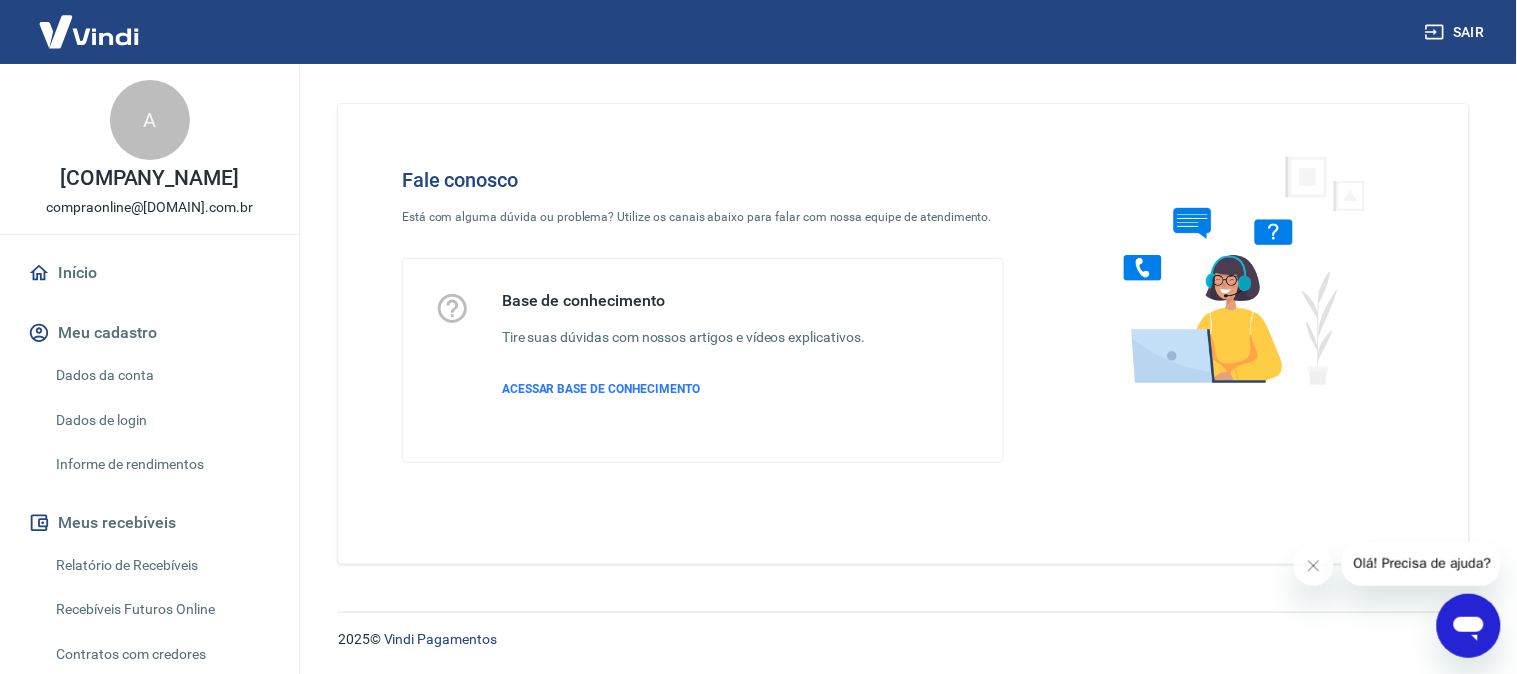 click on "Olá! Precisa de ajuda?" at bounding box center (1422, 562) 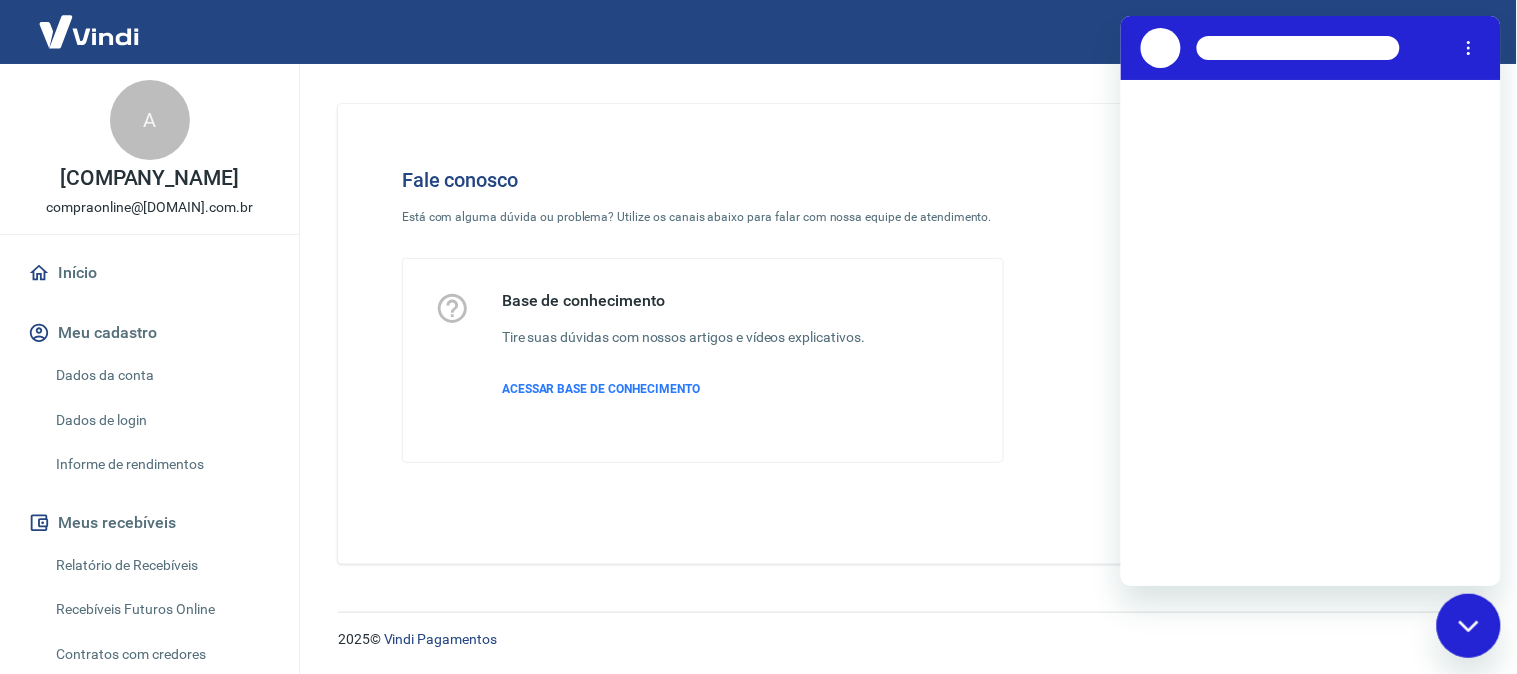 scroll, scrollTop: 0, scrollLeft: 0, axis: both 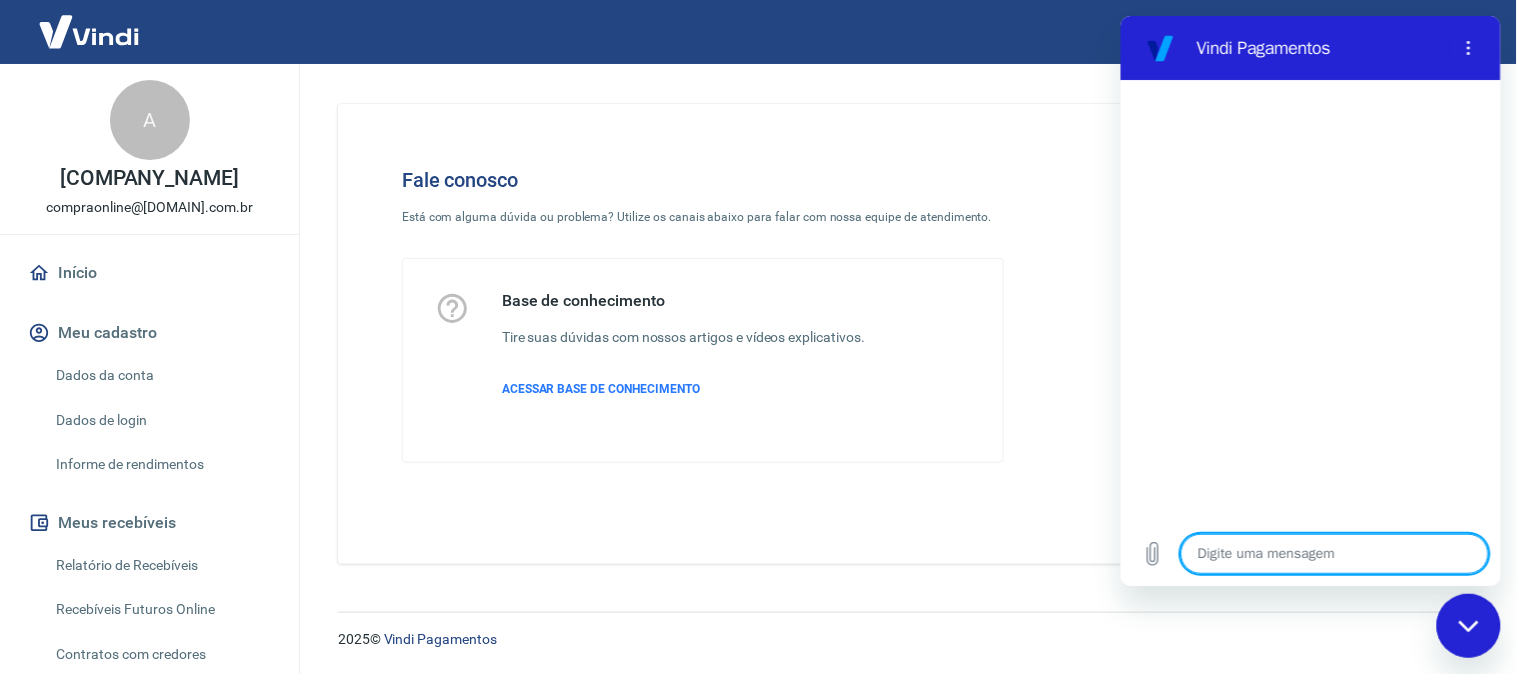 click at bounding box center (1334, 553) 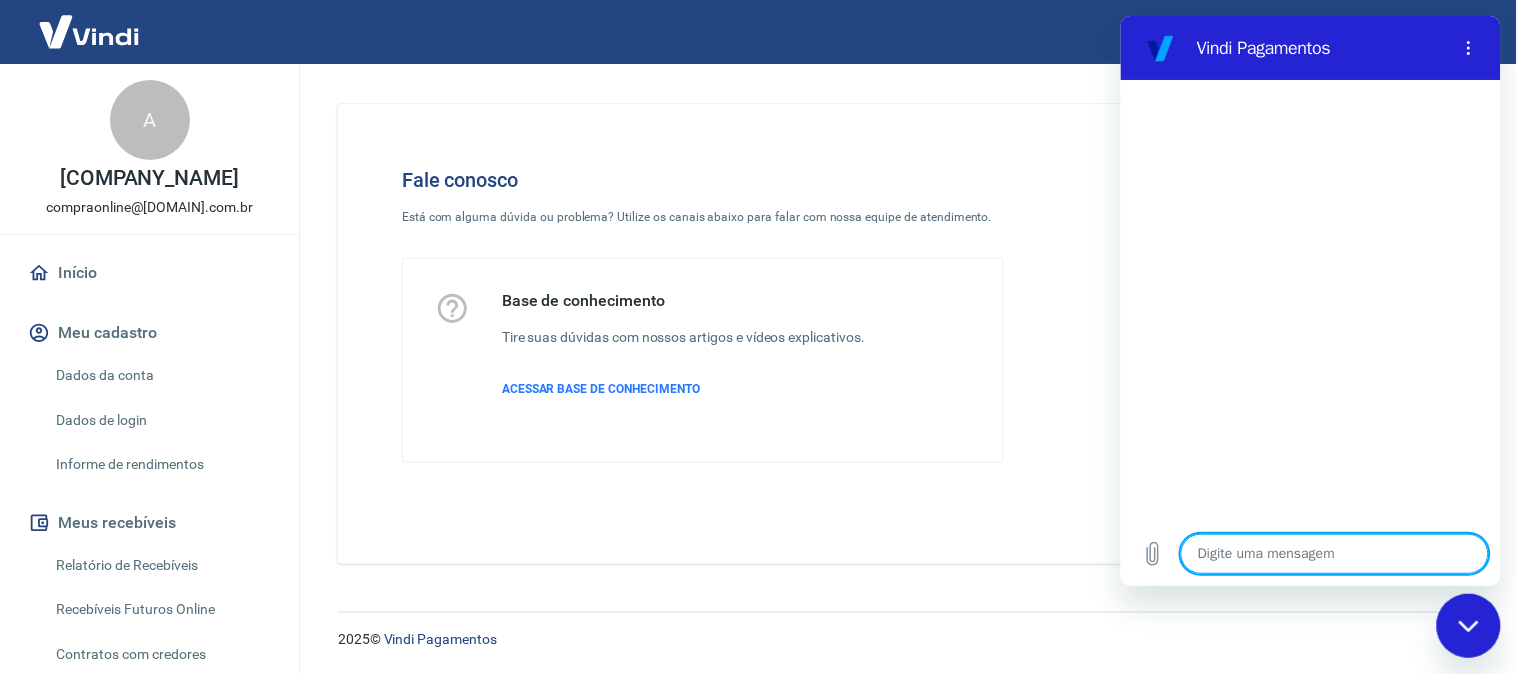type on "A" 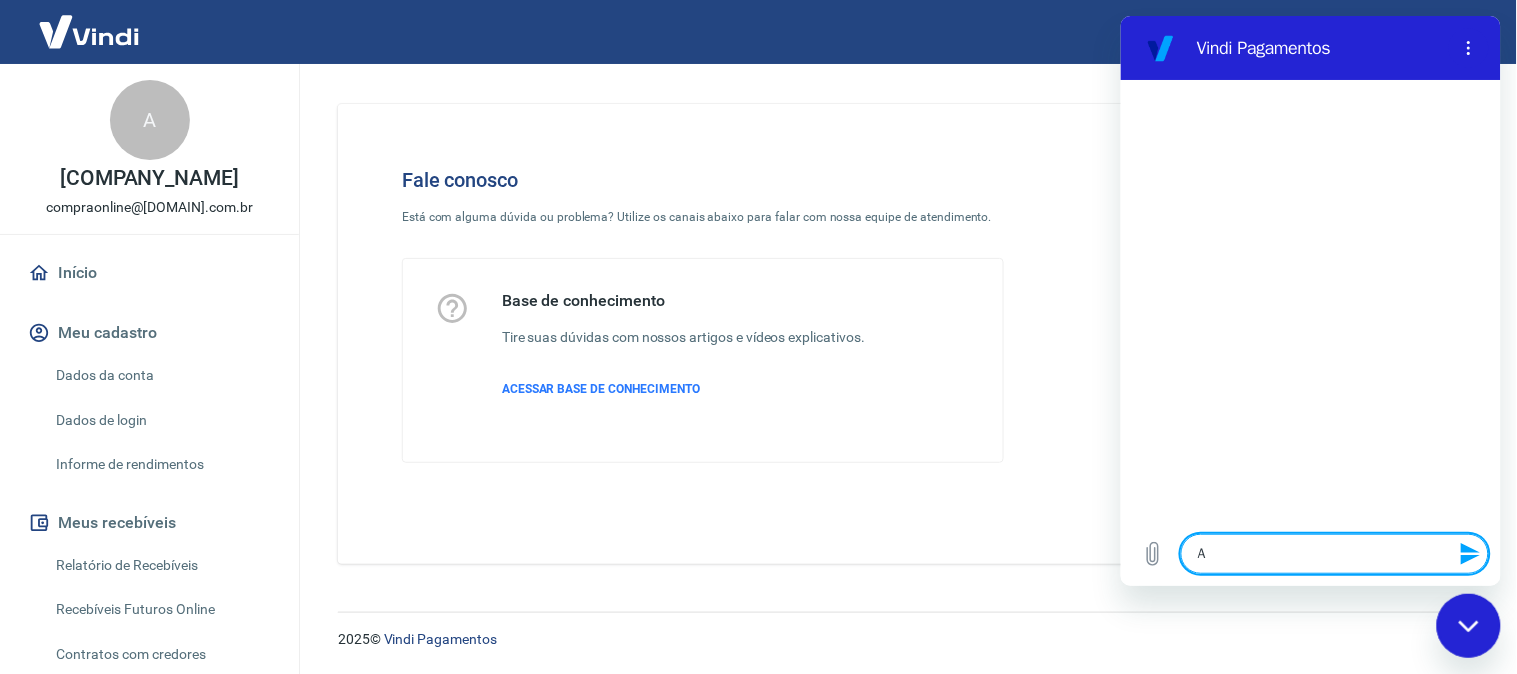 type on "At" 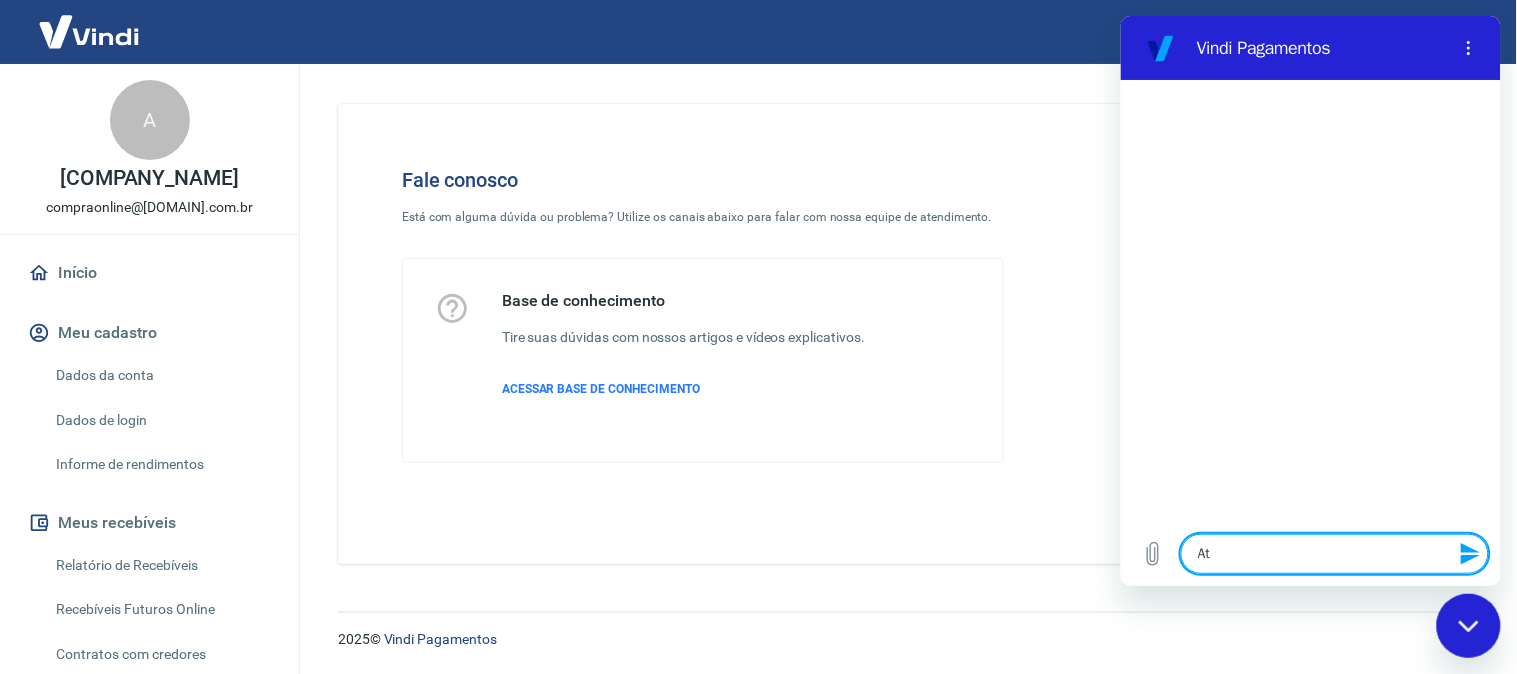 type on "Ate" 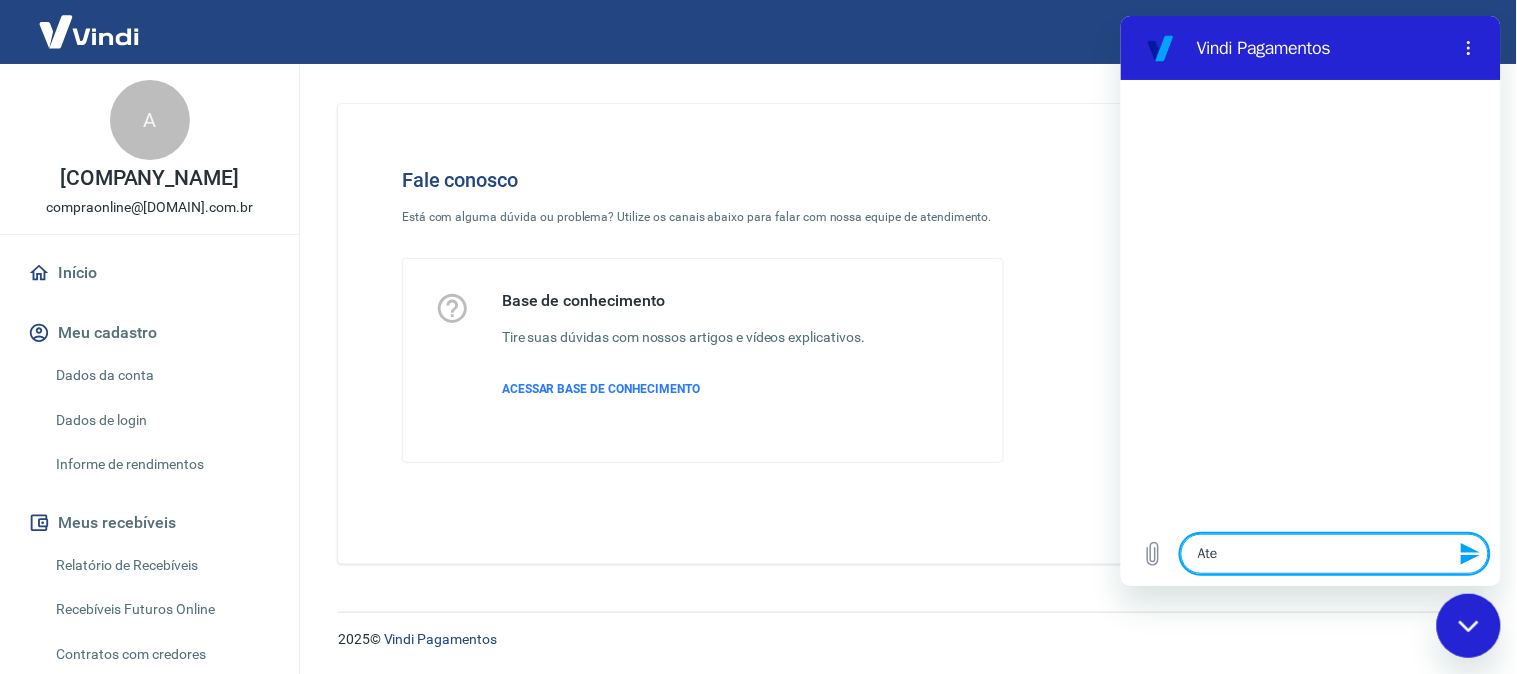 type on "Aten" 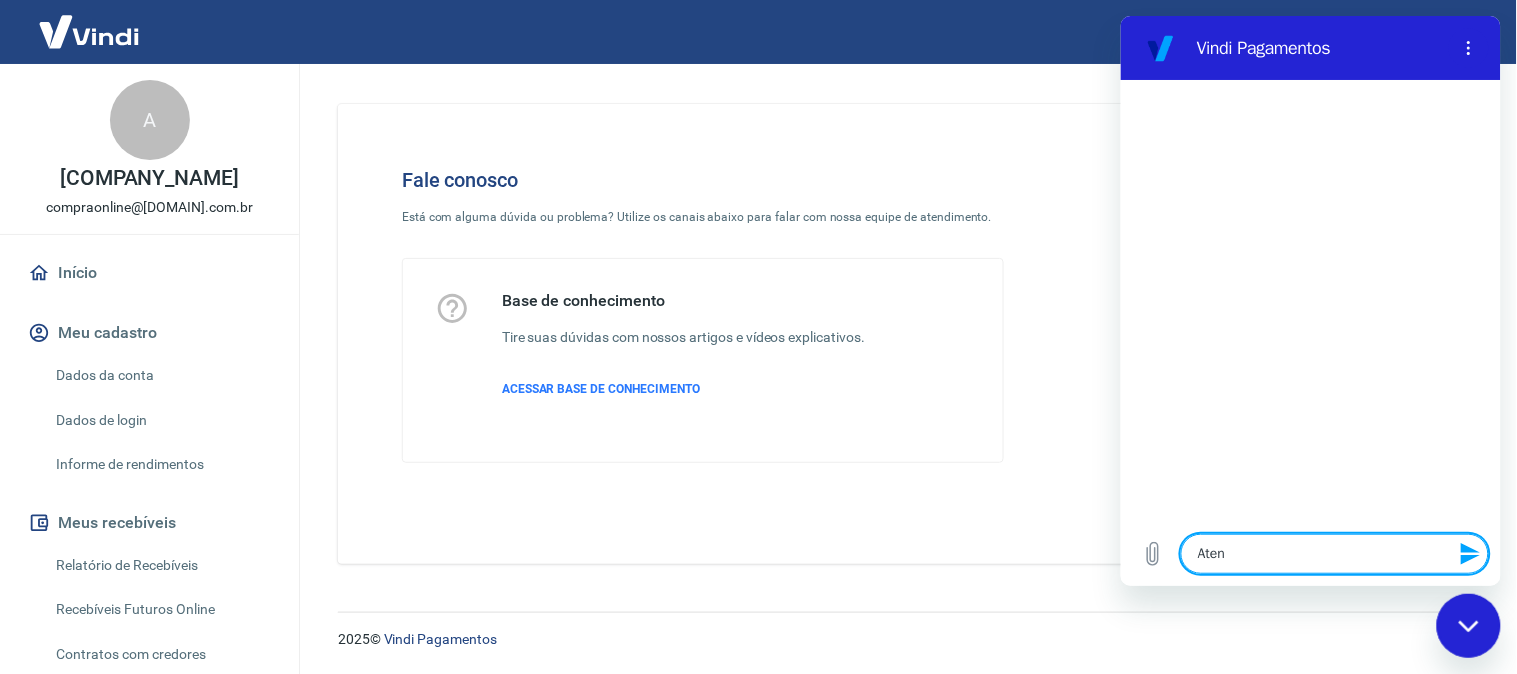 type on "Atend" 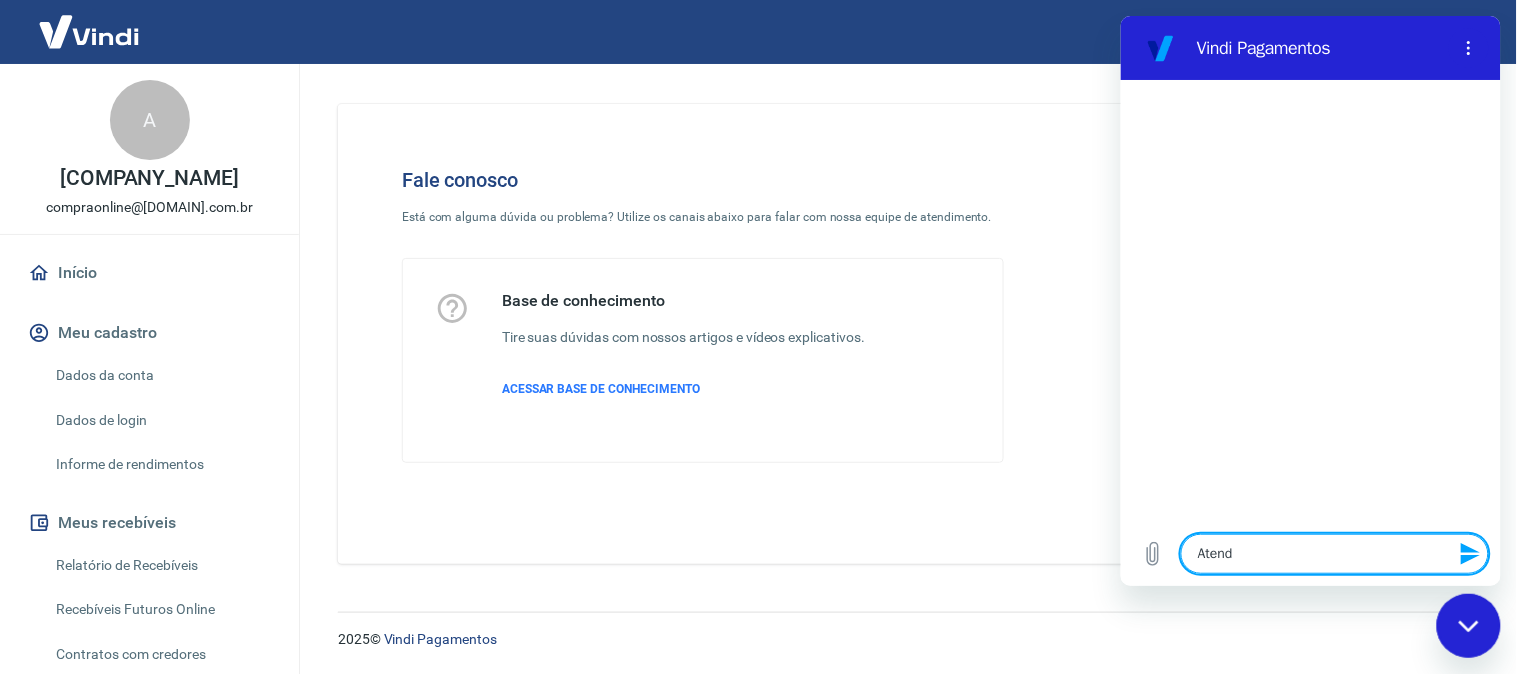 type on "Atendi" 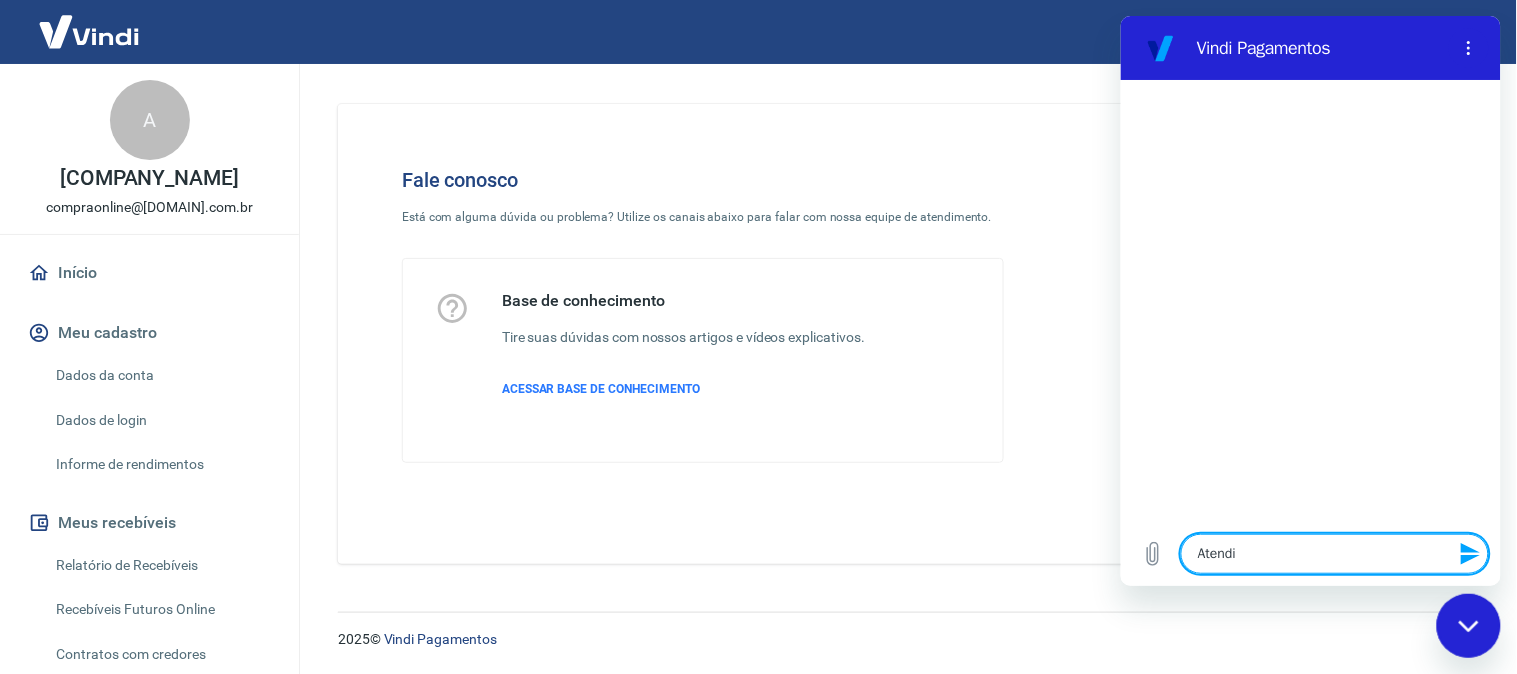 type on "Atendie" 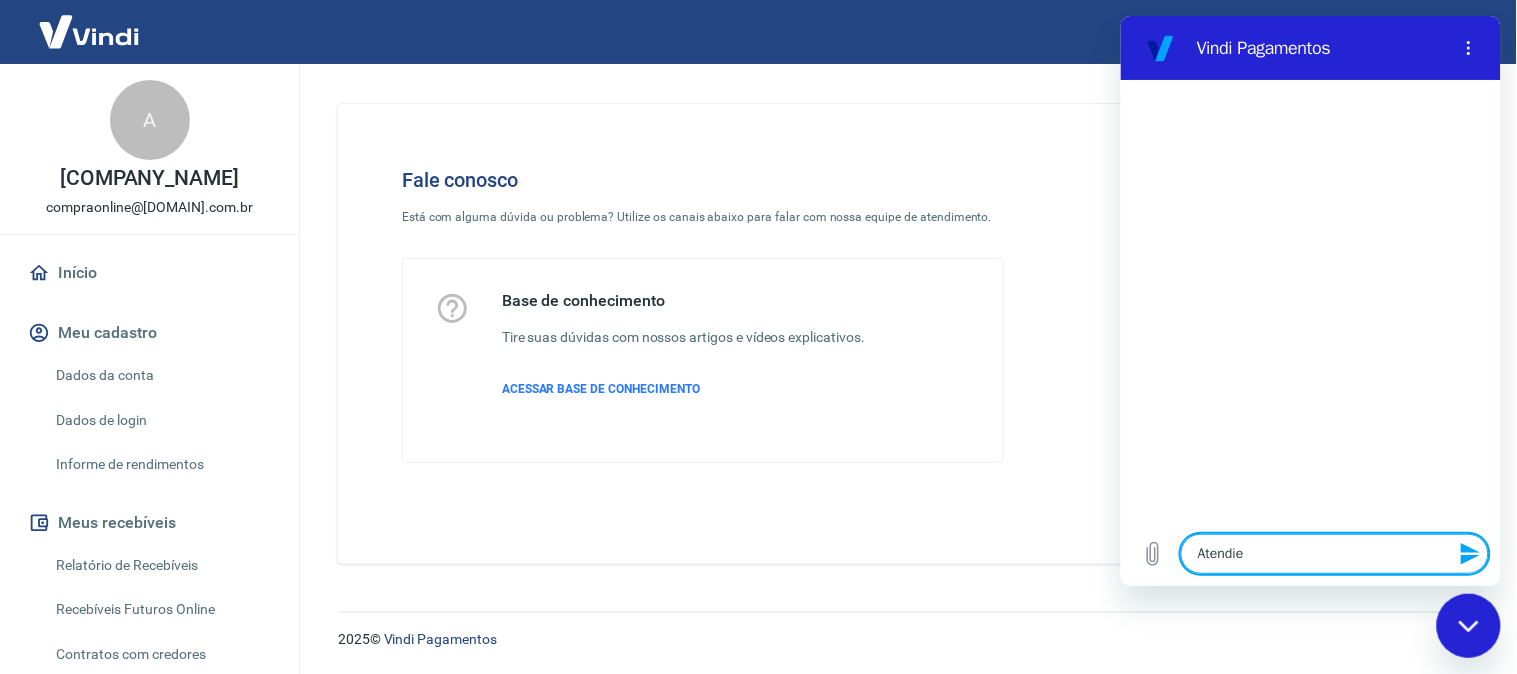 type on "Atendiem" 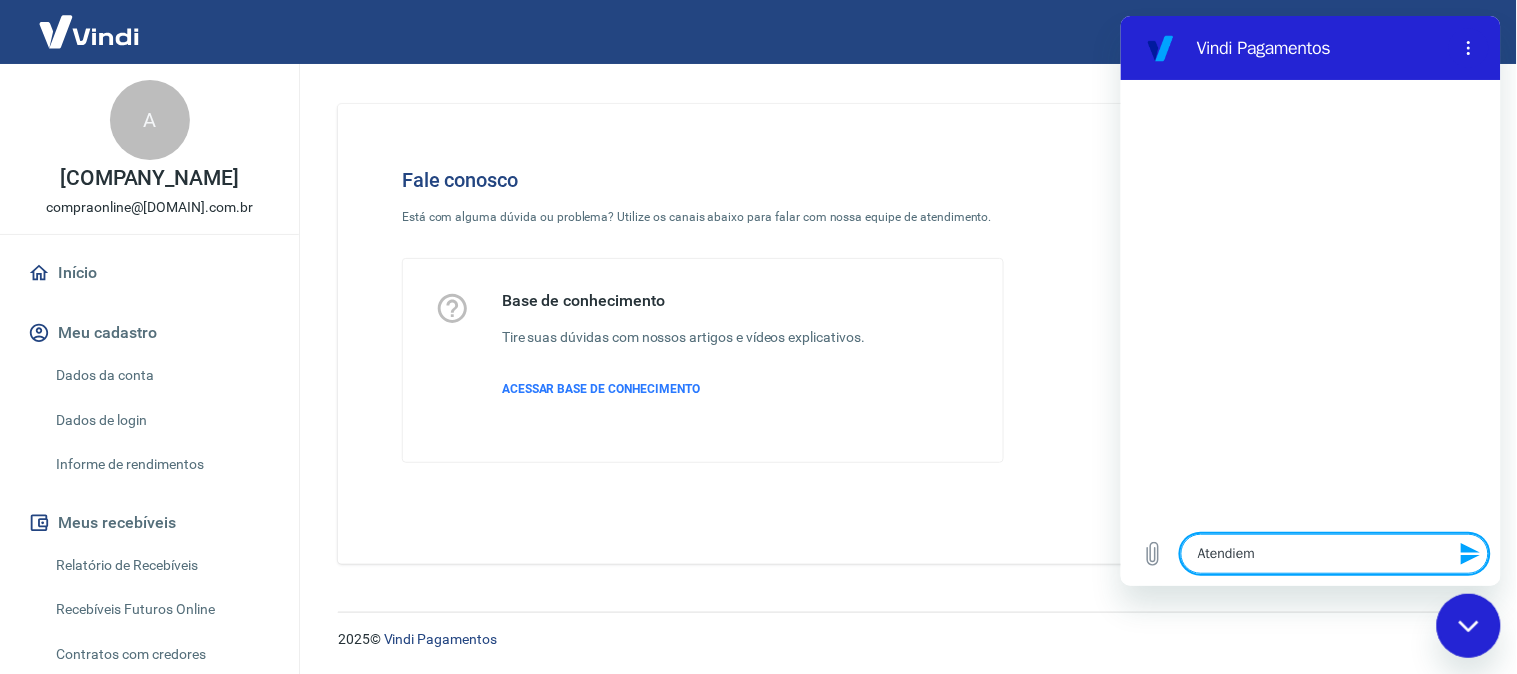 type on "Atendiemn" 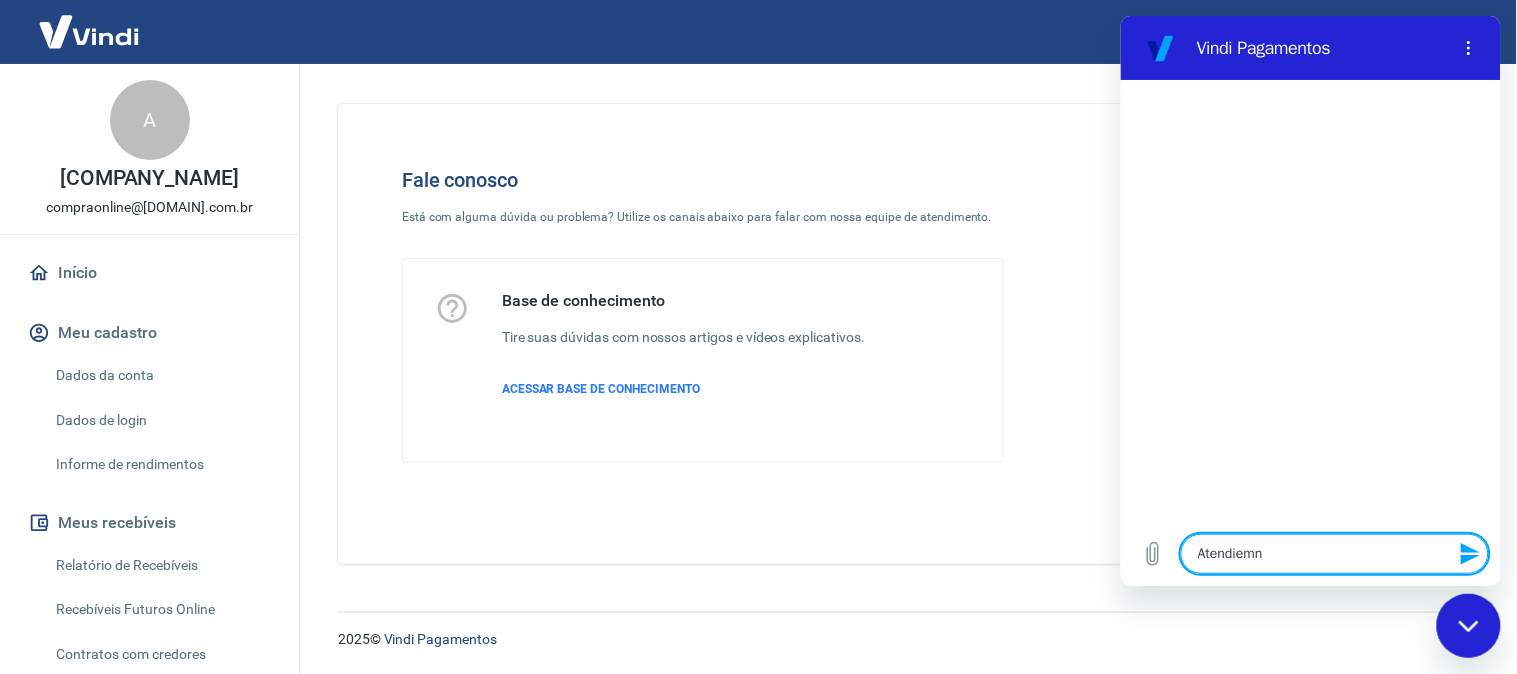 type on "Atendiem" 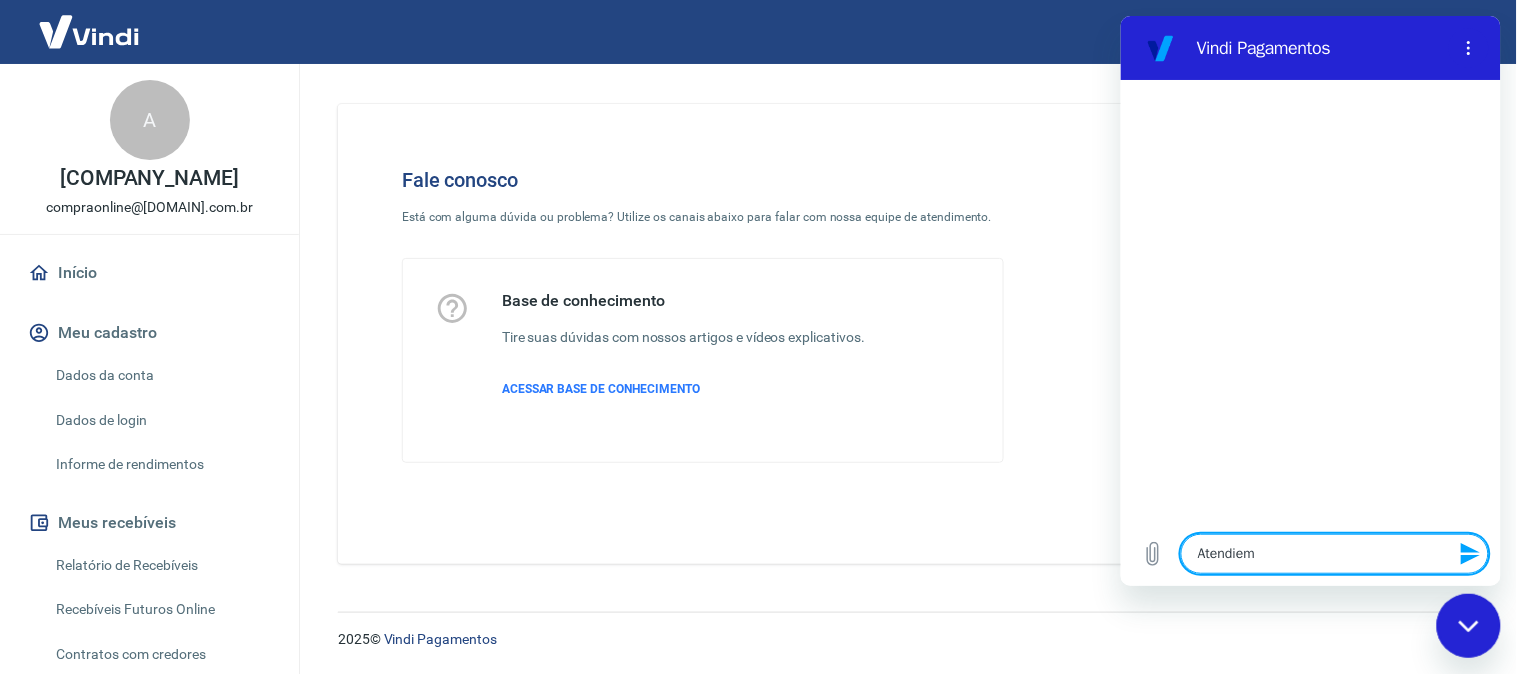 type on "Atendie" 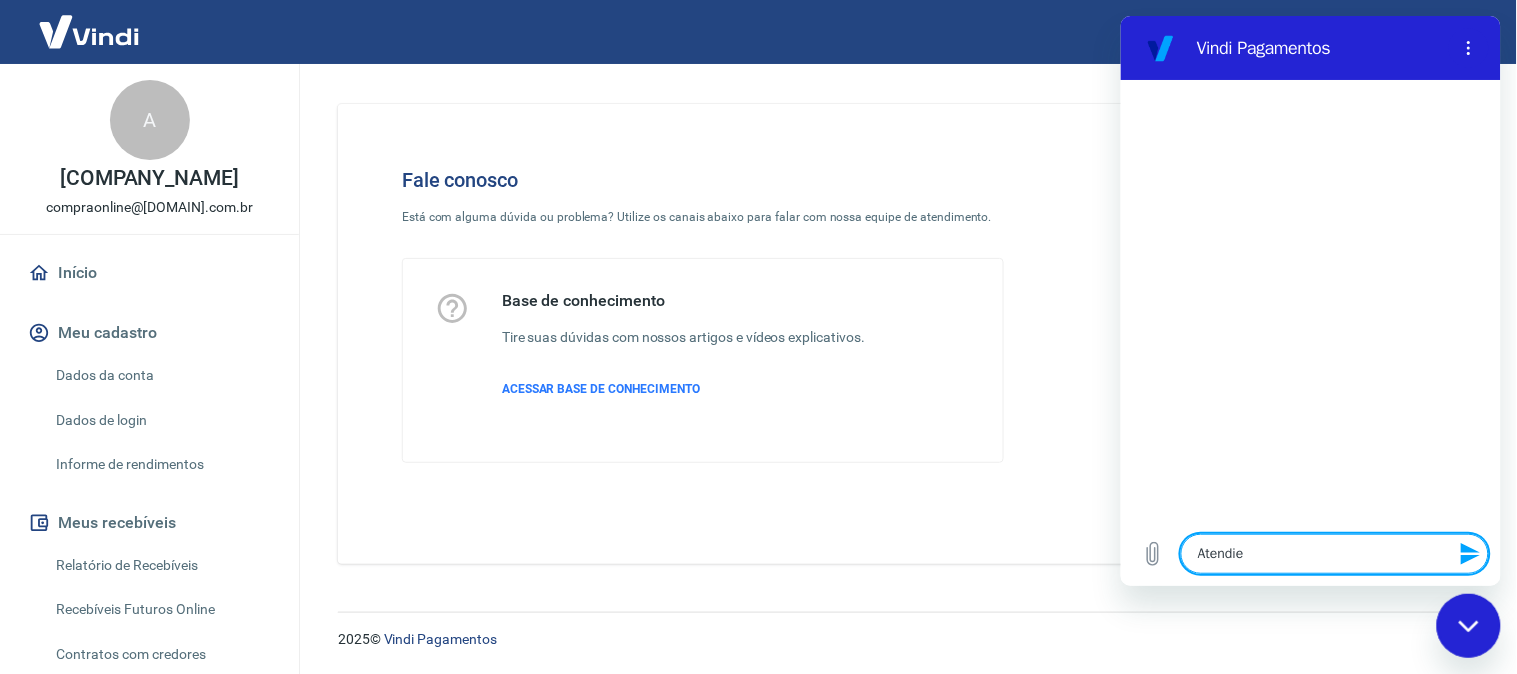 type on "Atendi" 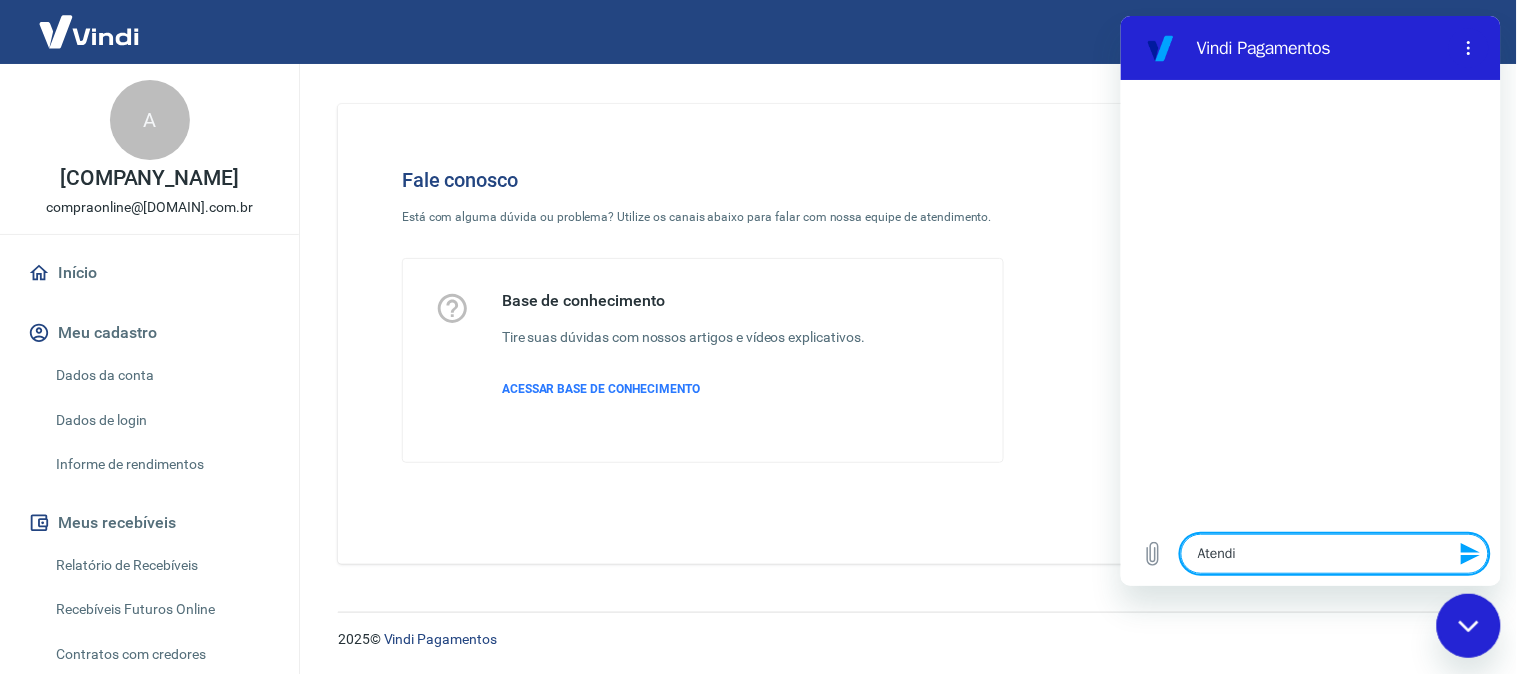 type on "Atendim" 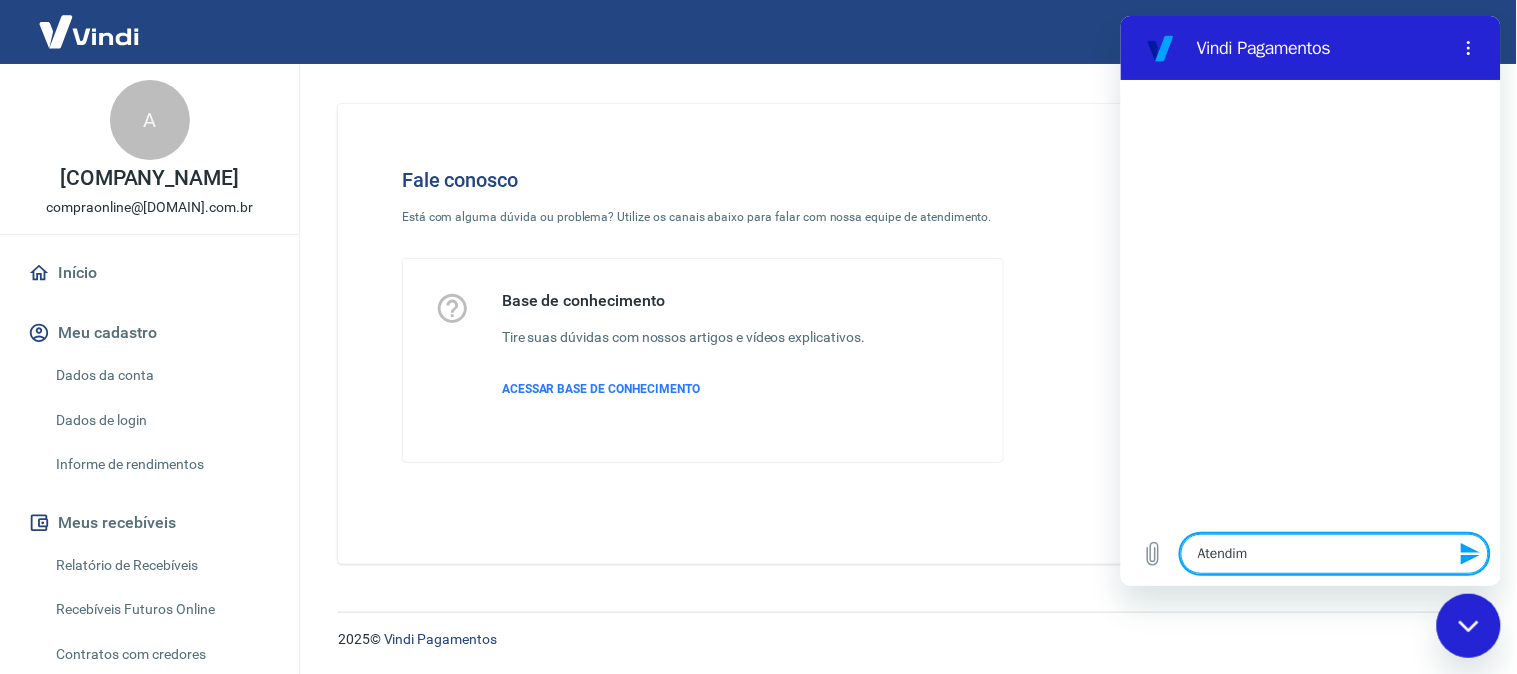 type on "Atendime" 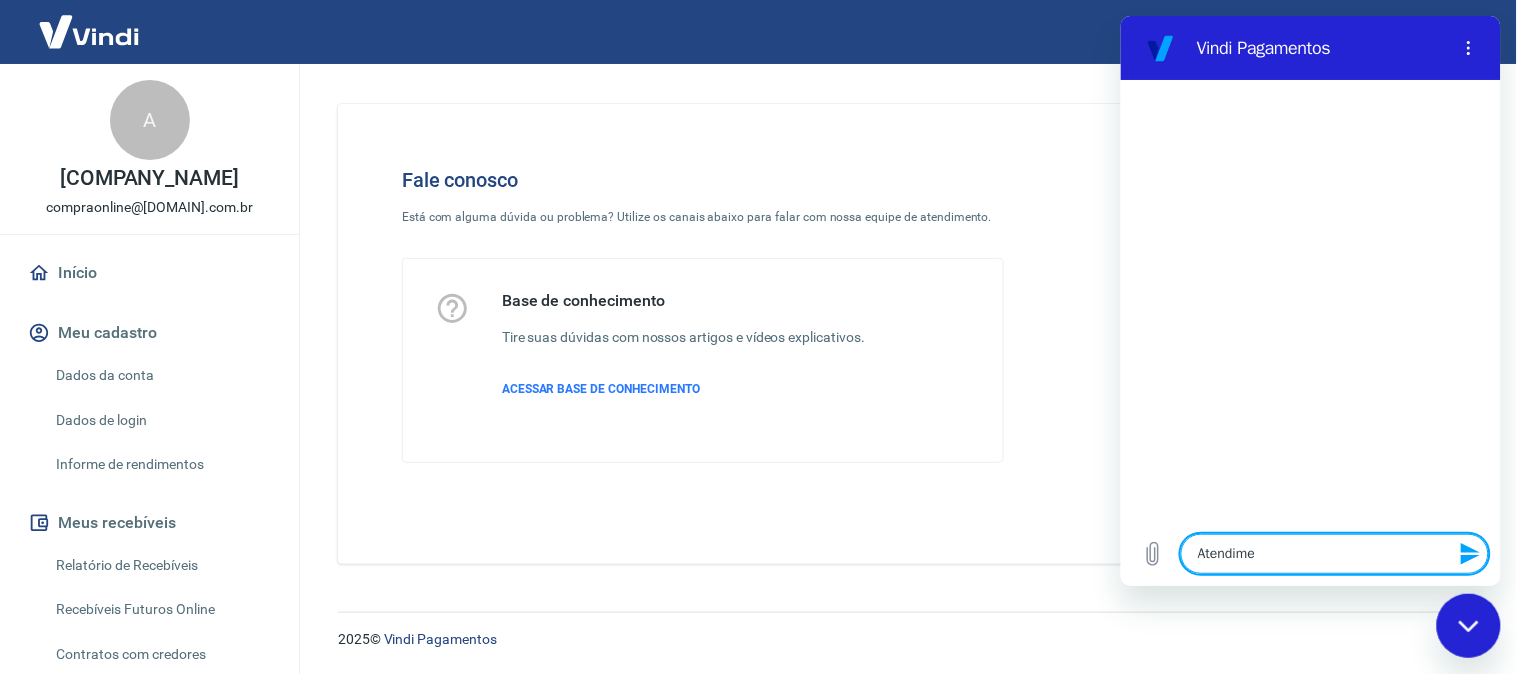 type on "Atendimen" 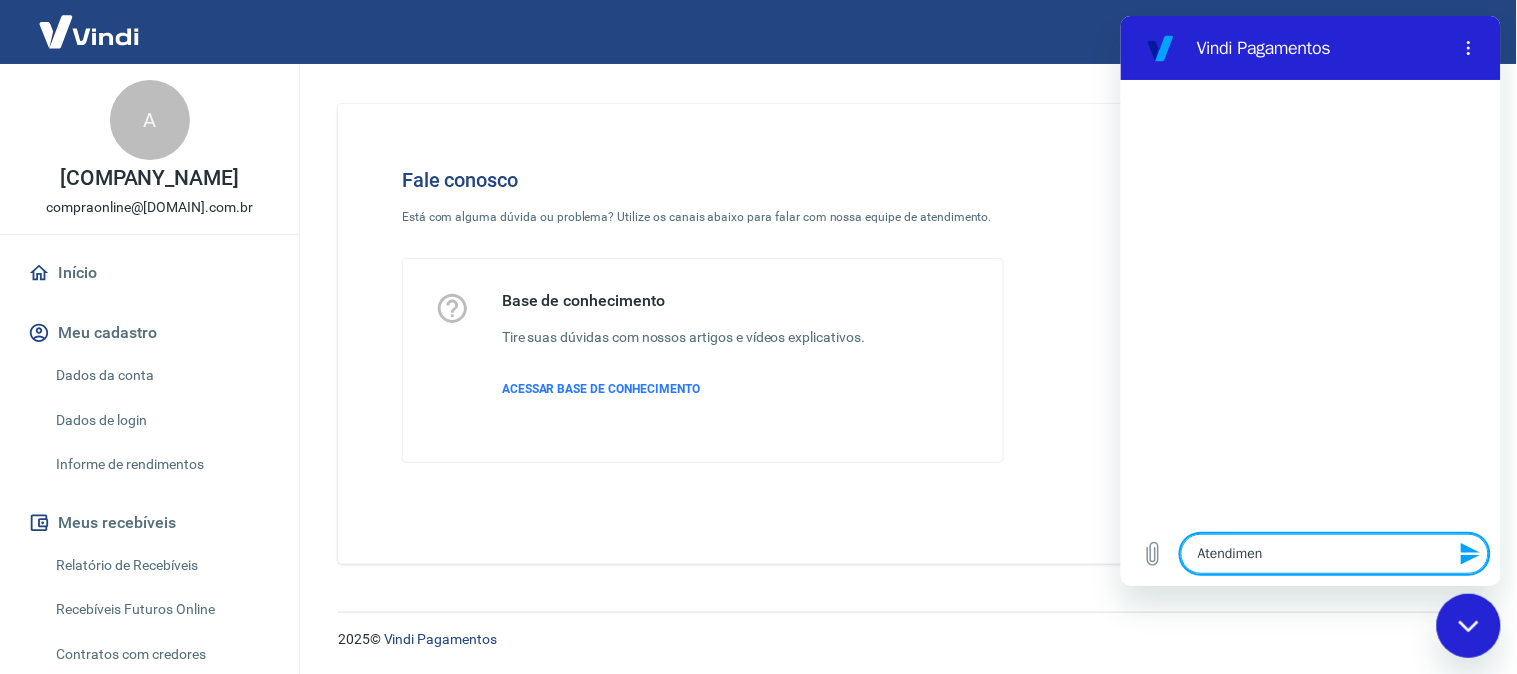 type on "Atendiment" 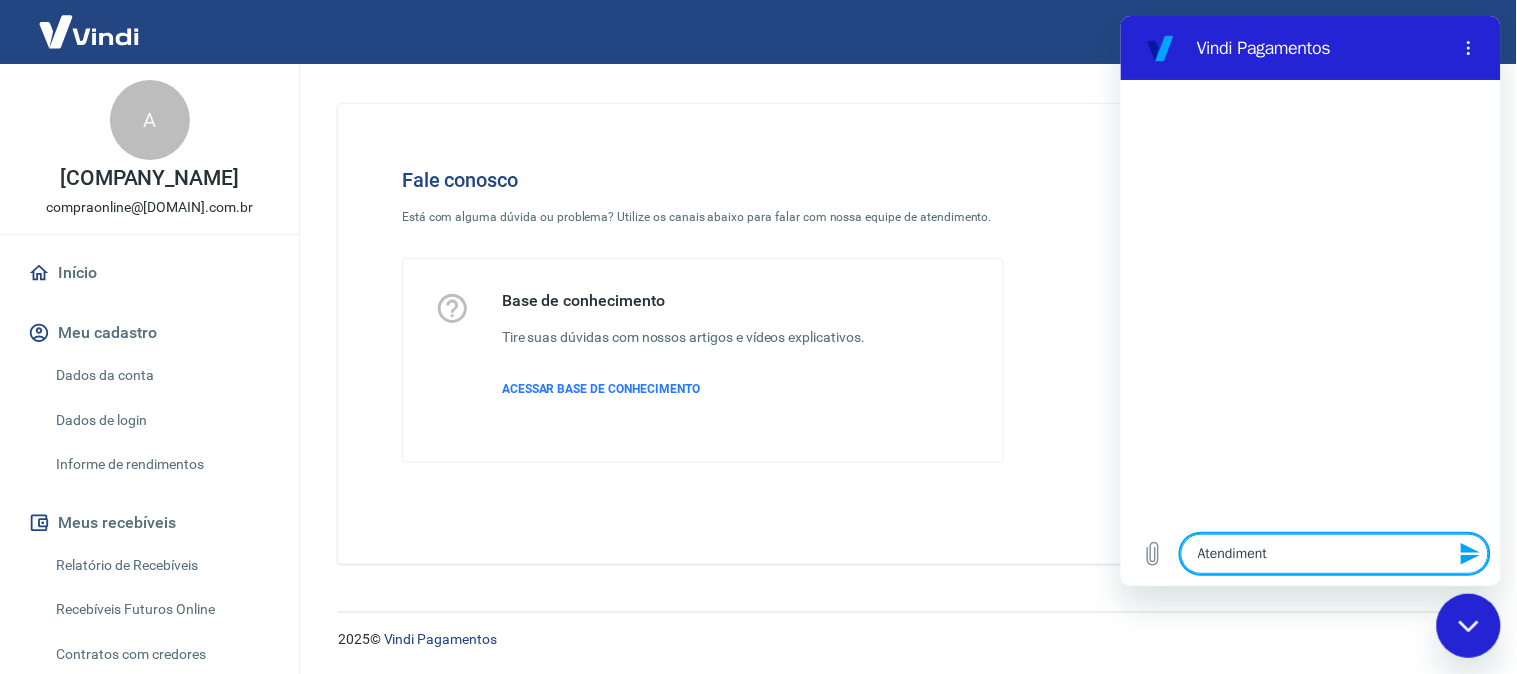 type on "Atendimento" 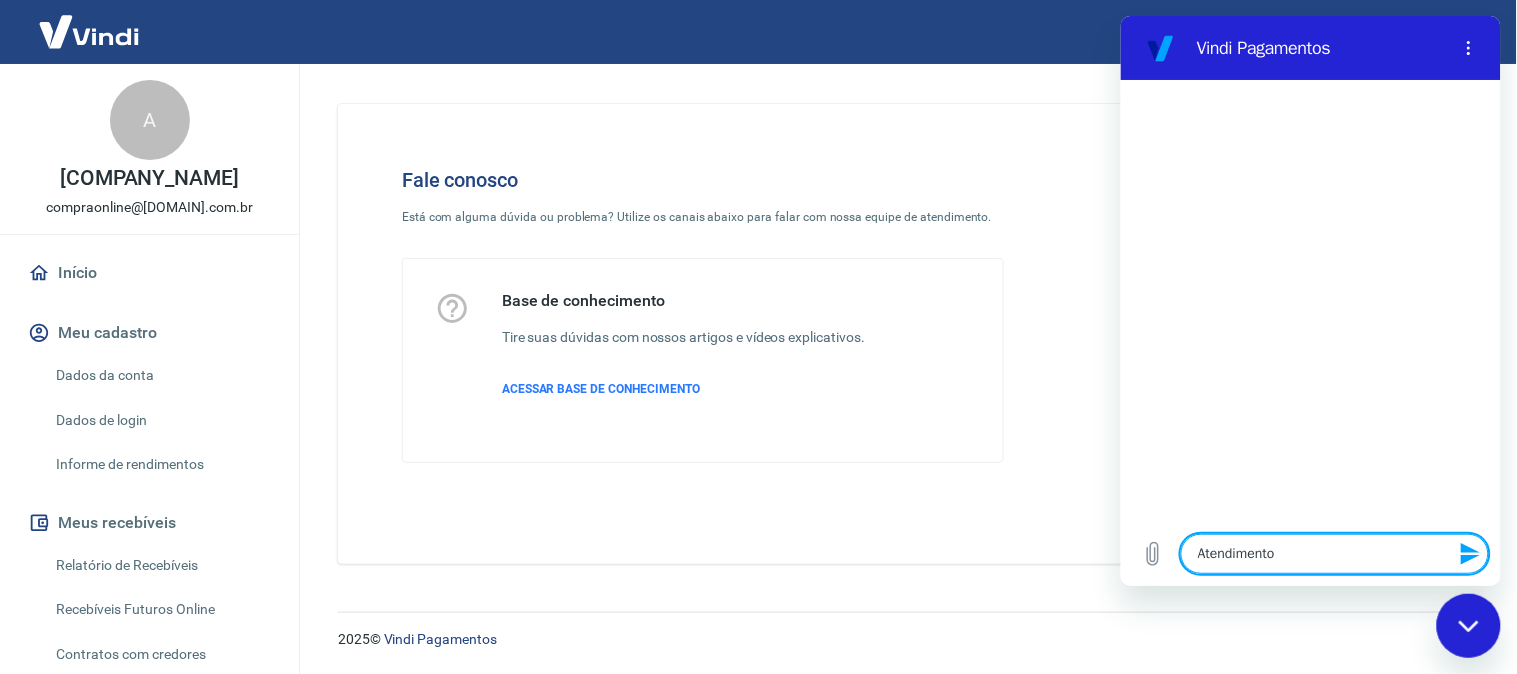 type 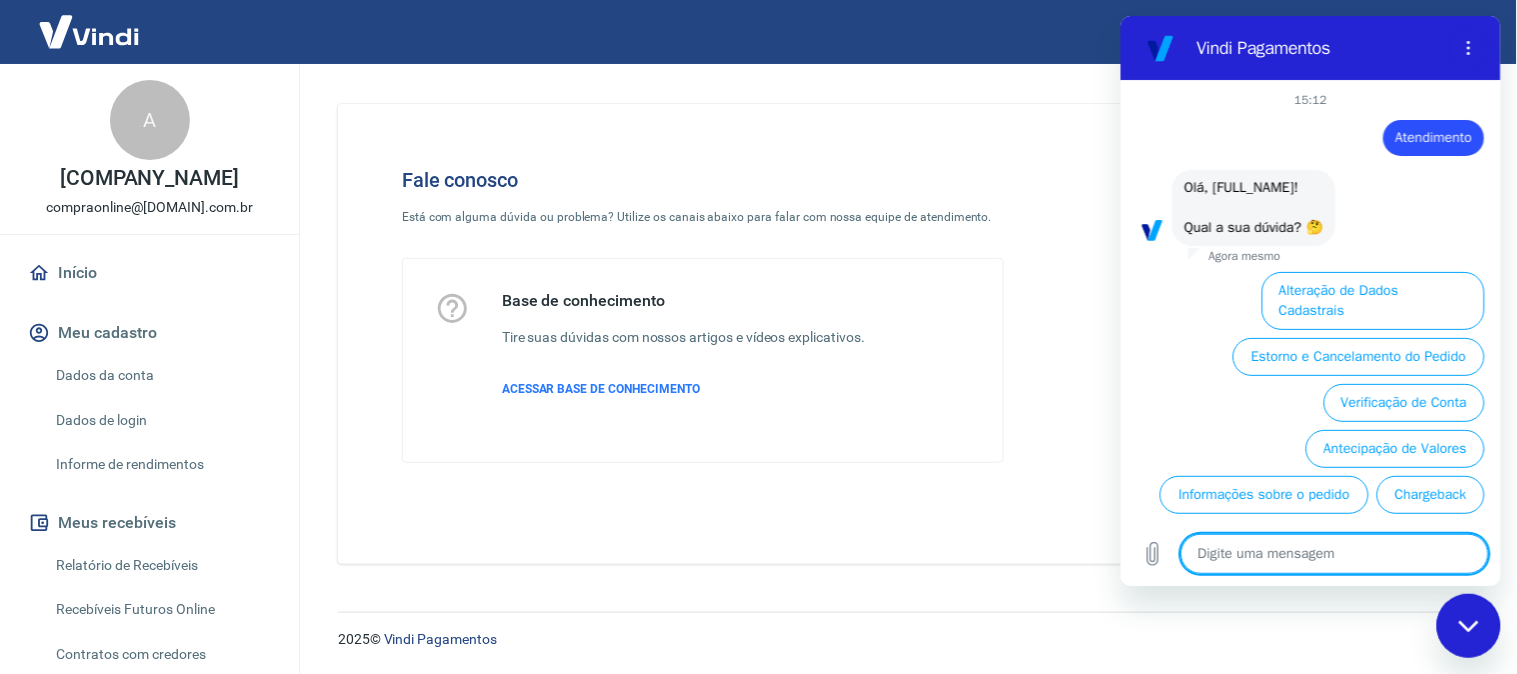 scroll, scrollTop: 116, scrollLeft: 0, axis: vertical 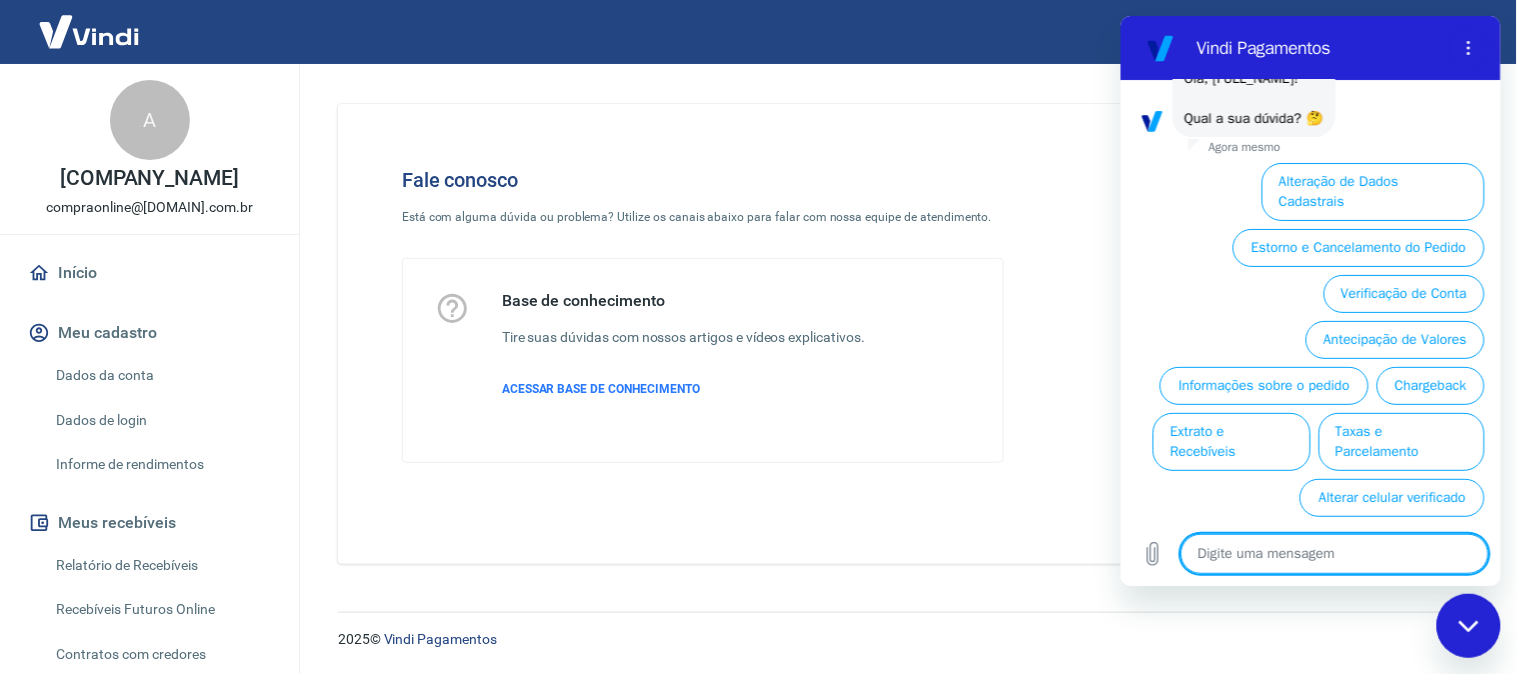 type on "x" 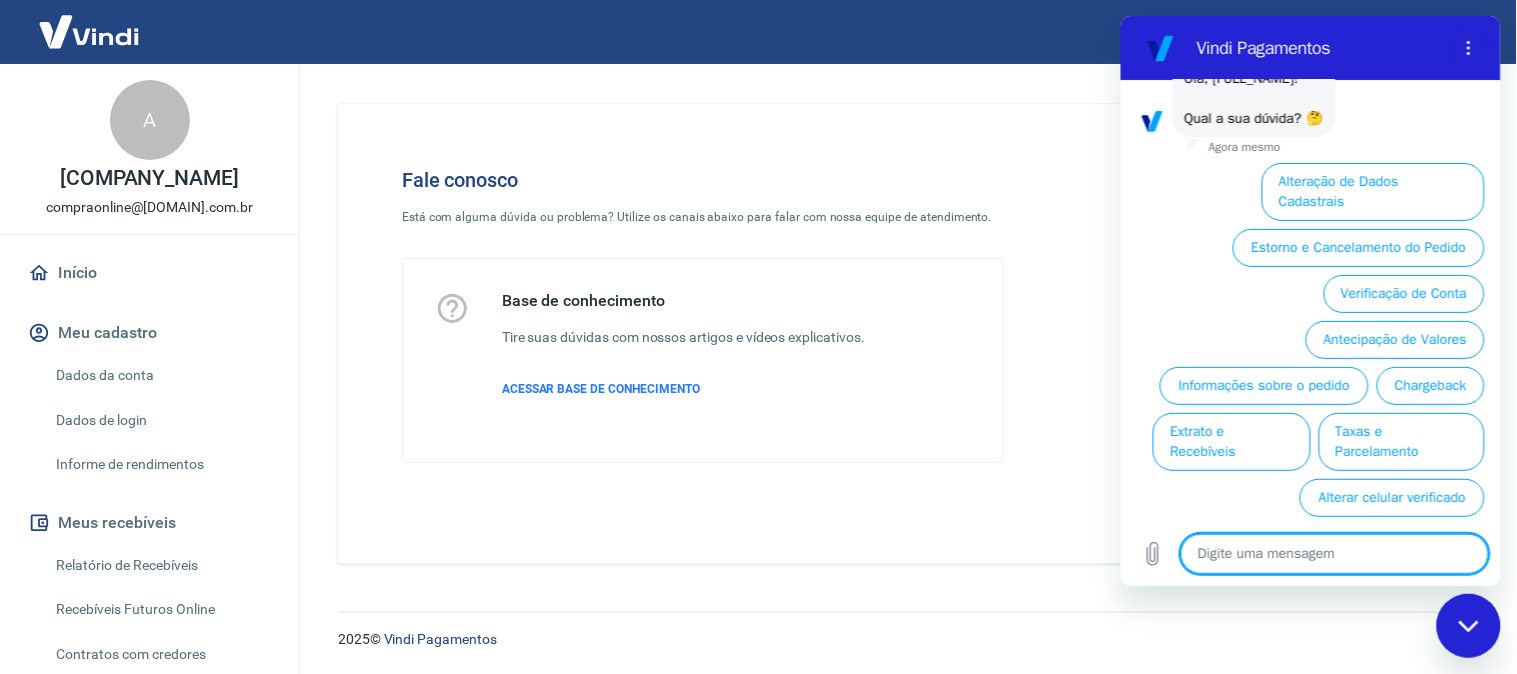 click at bounding box center [1334, 553] 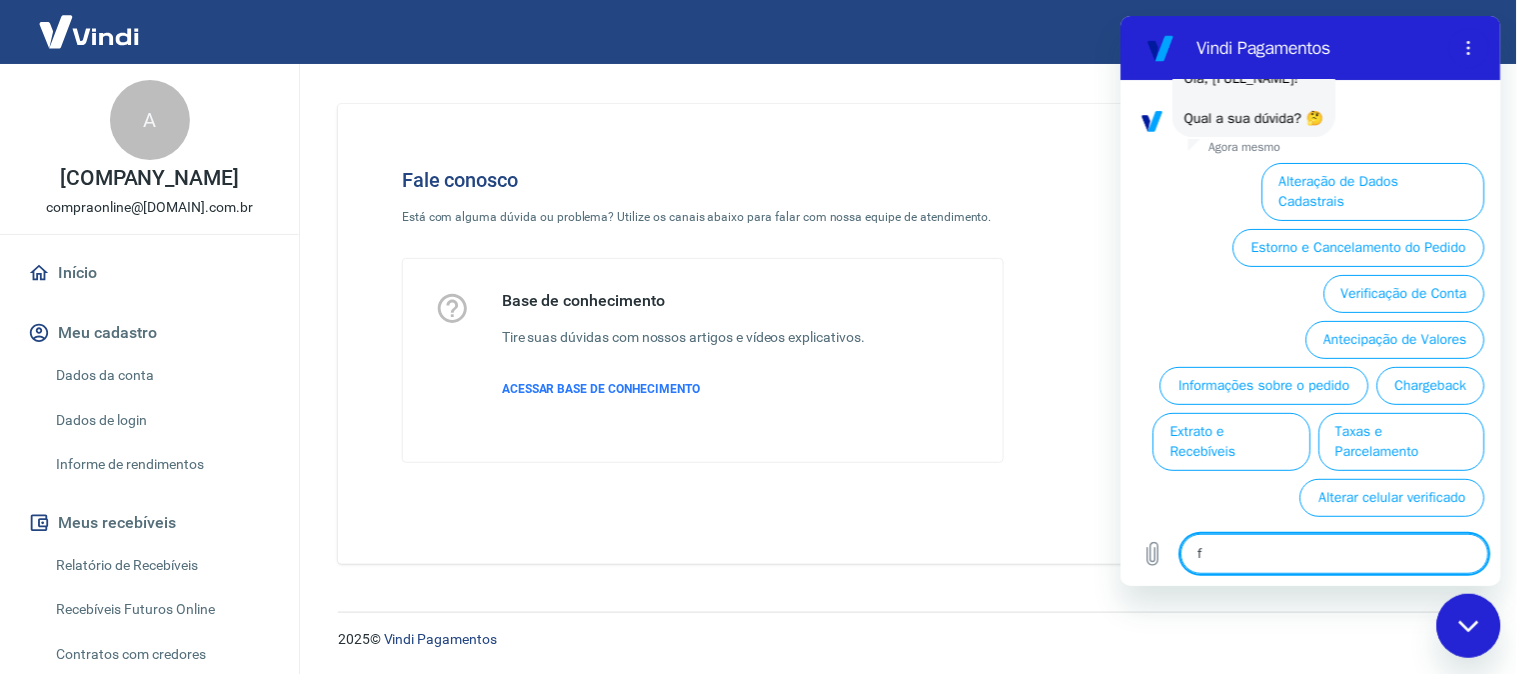 type on "fa" 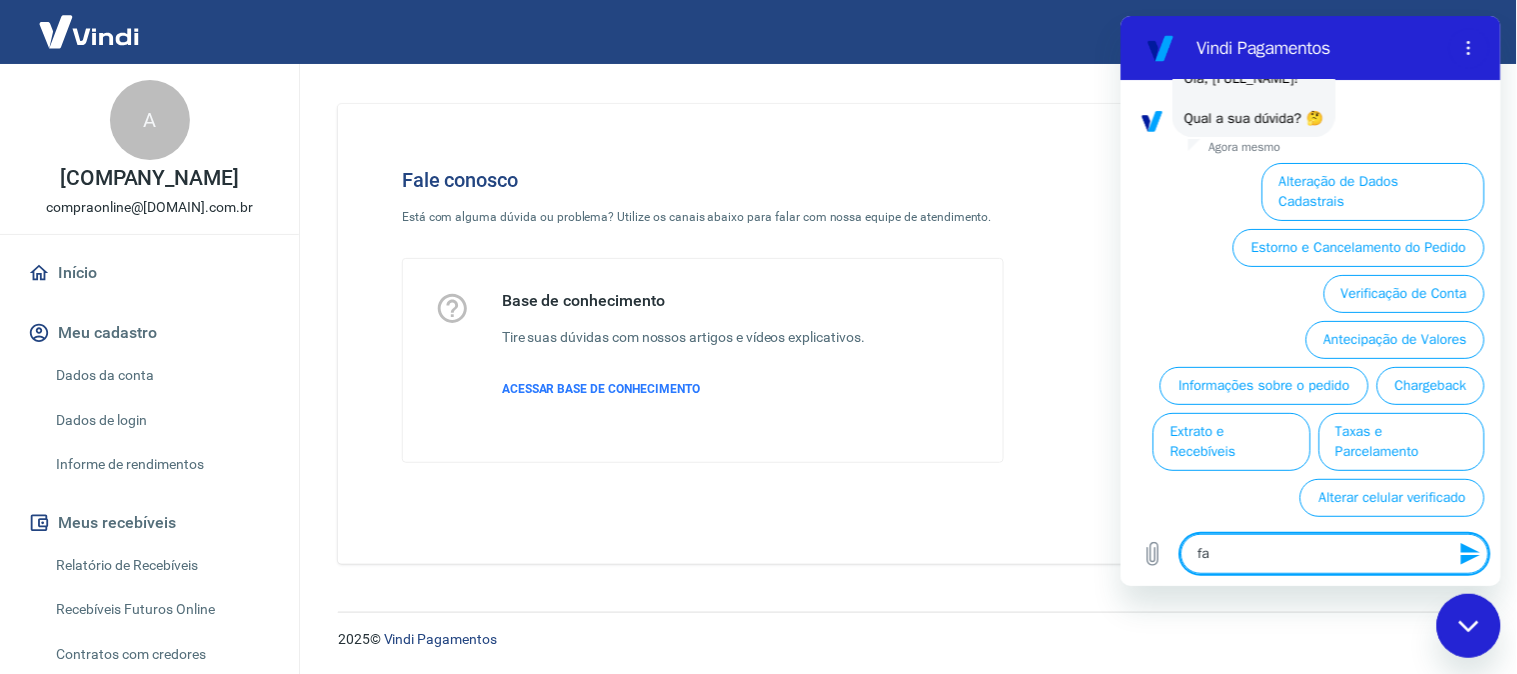 type on "fal" 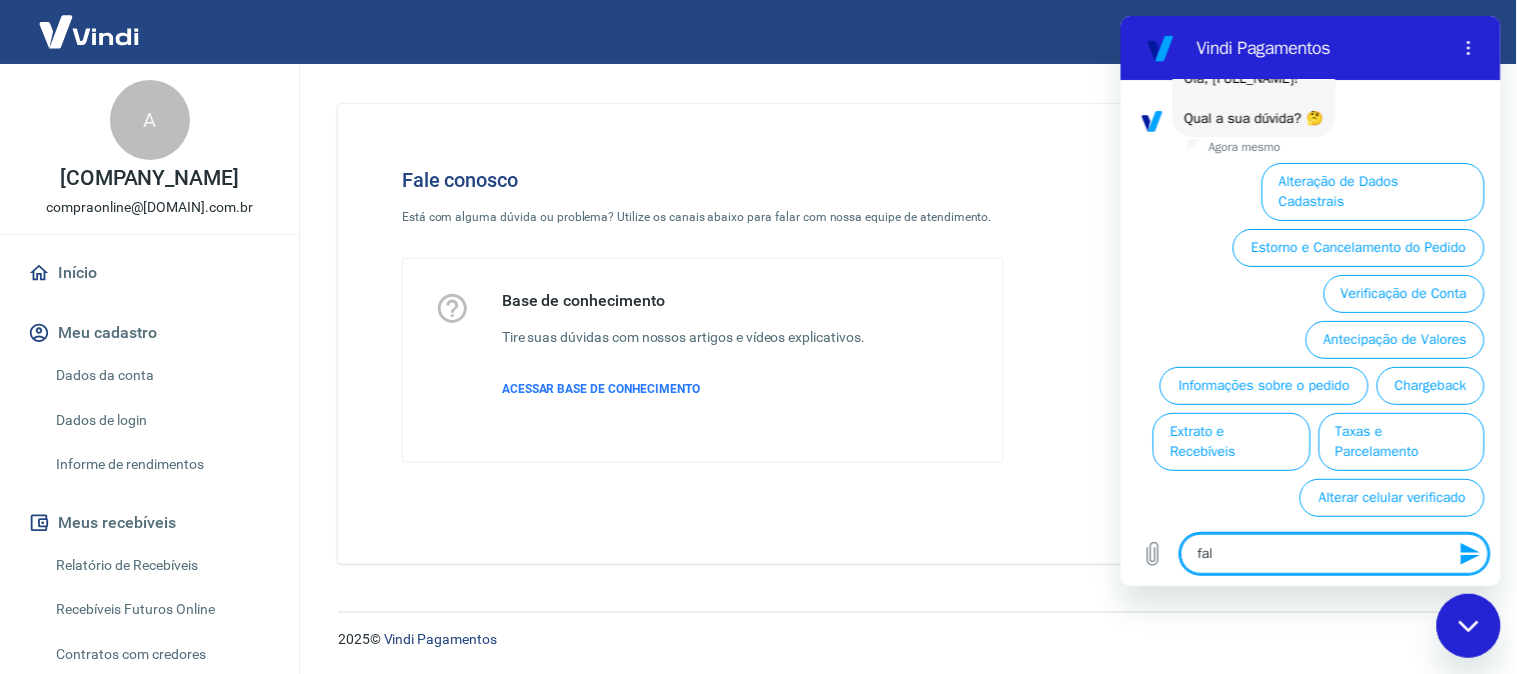 type on "fala" 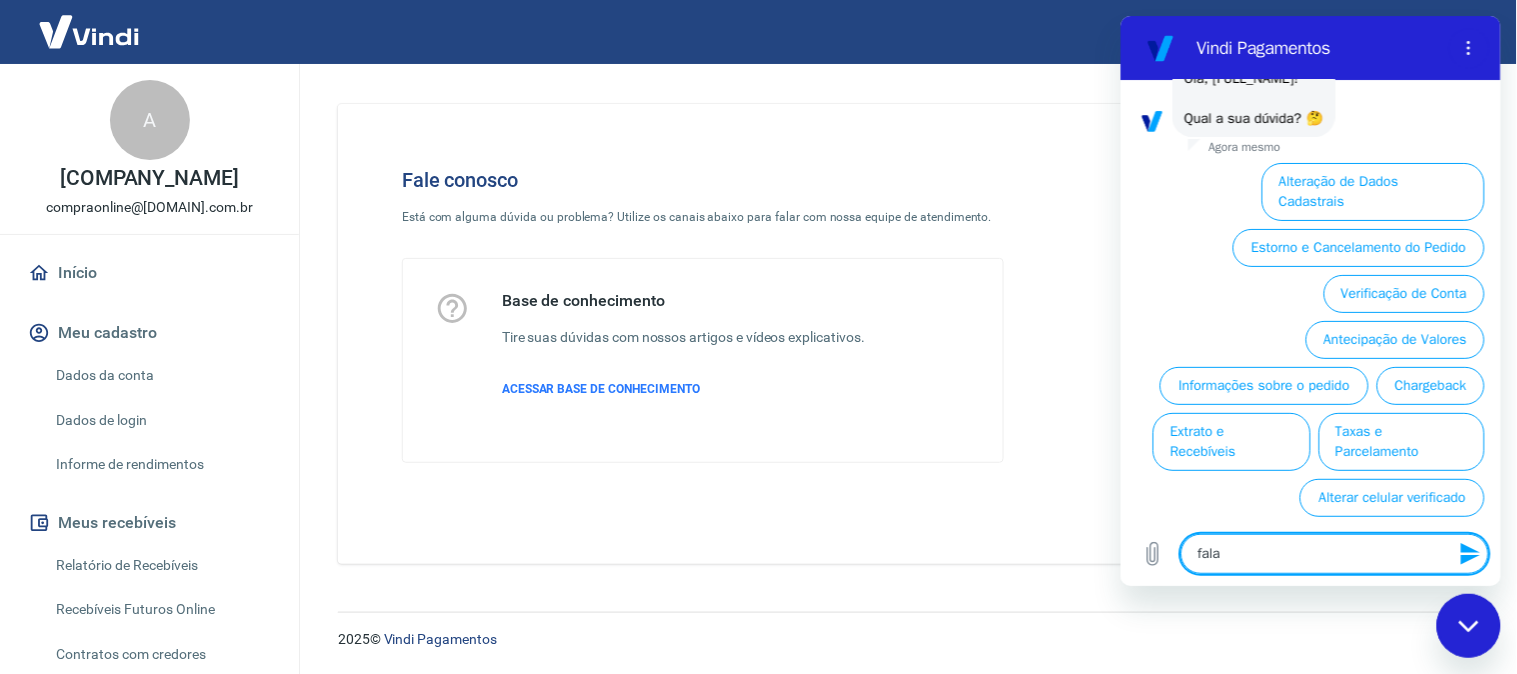 type on "falar" 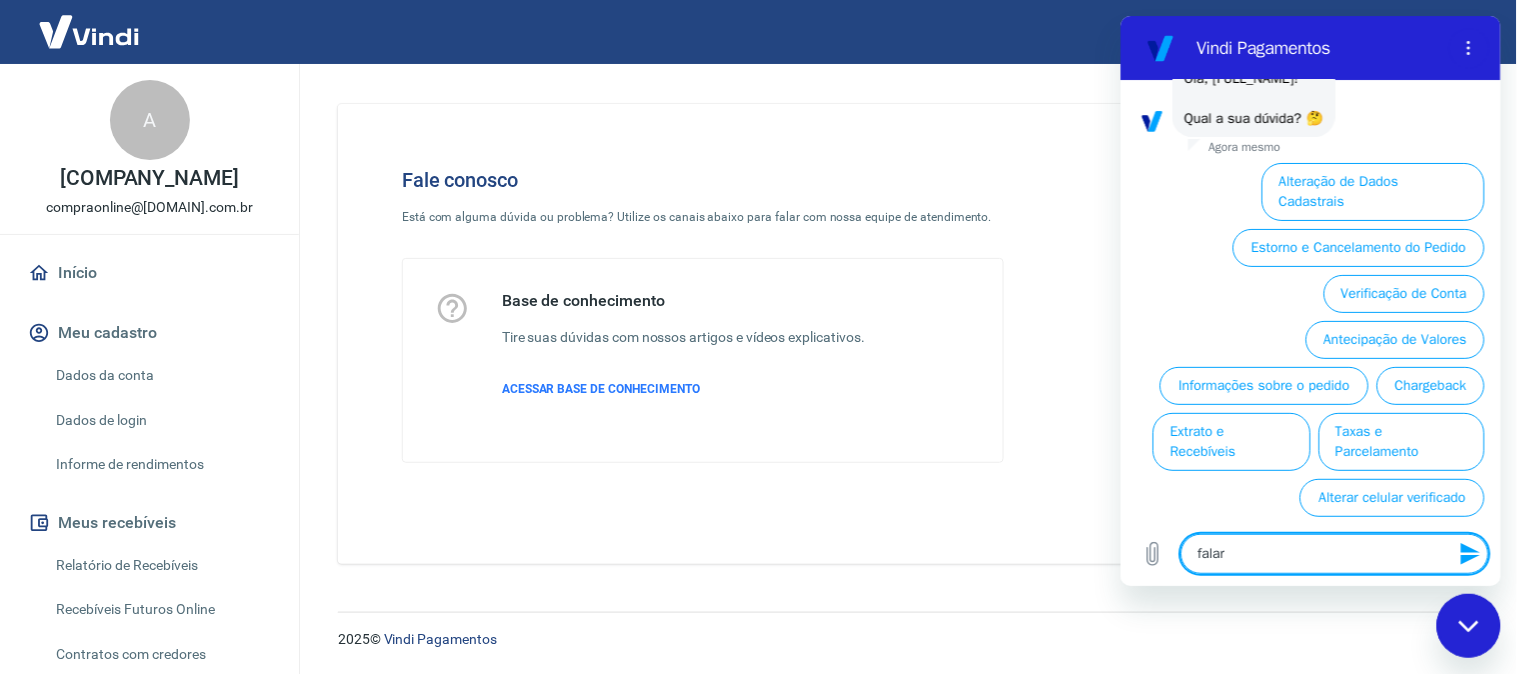 type on "falar" 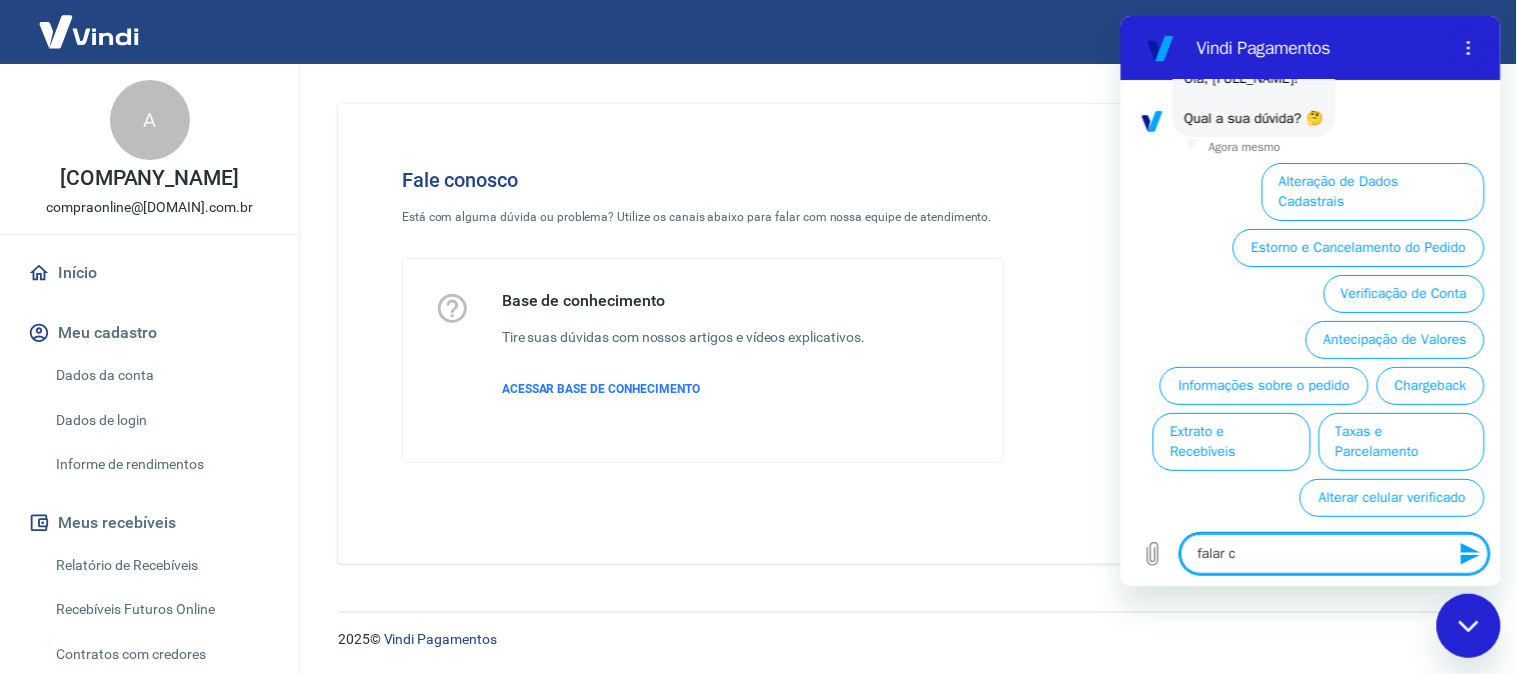 type on "falar co" 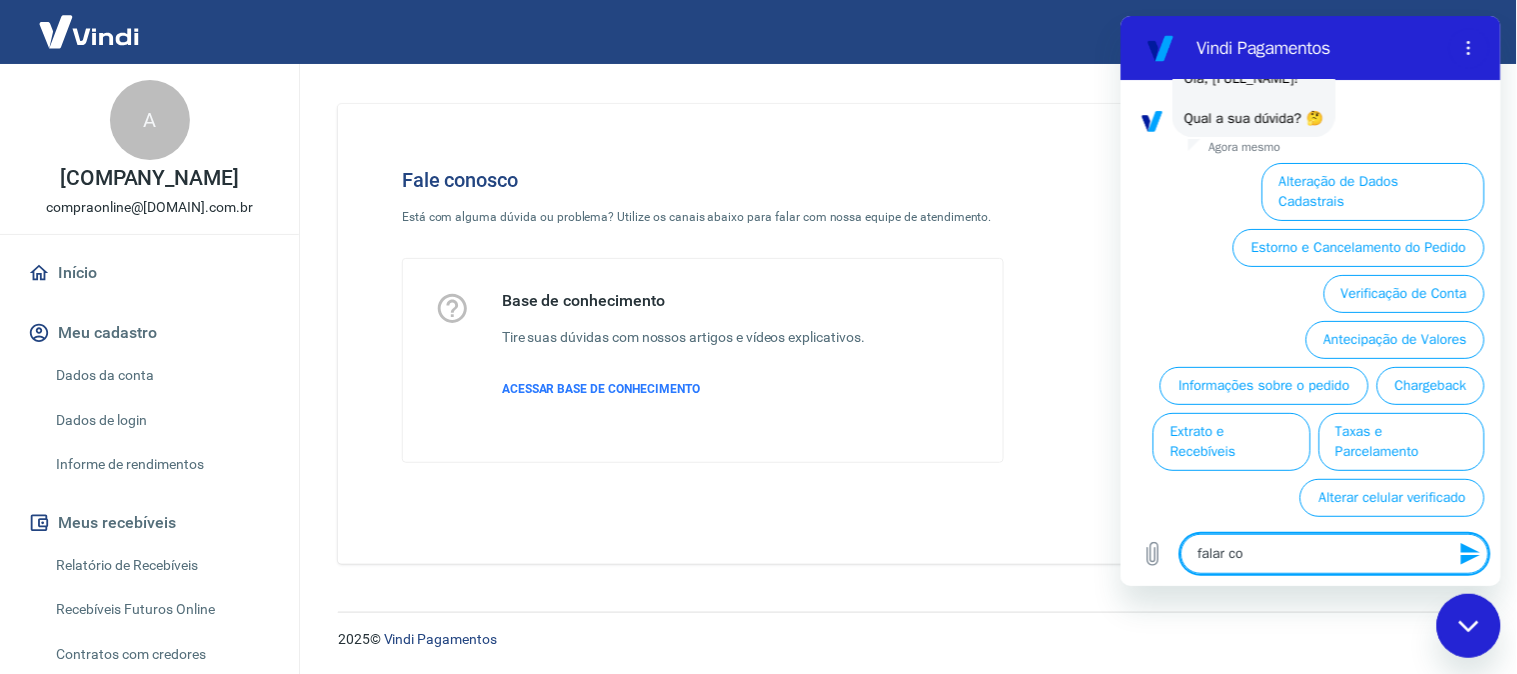 type on "falar com" 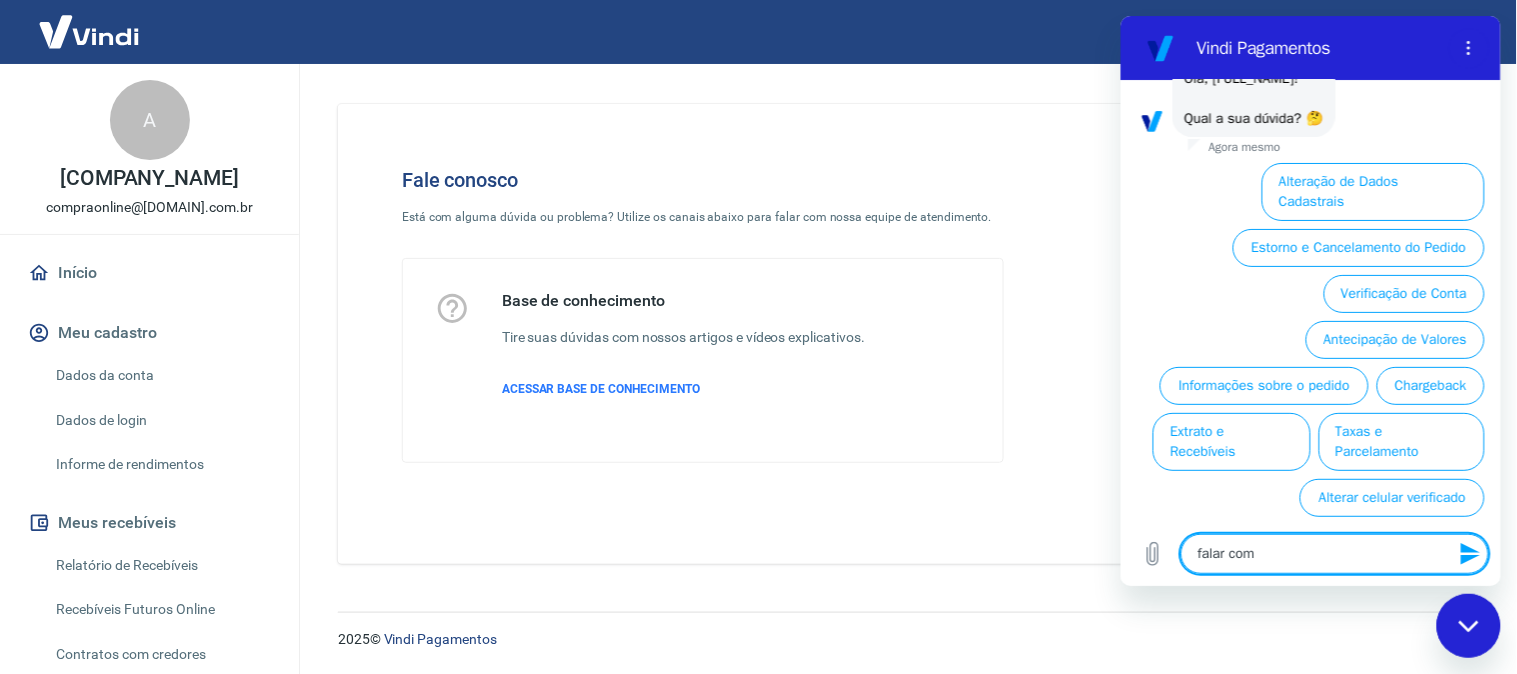 type on "falar com" 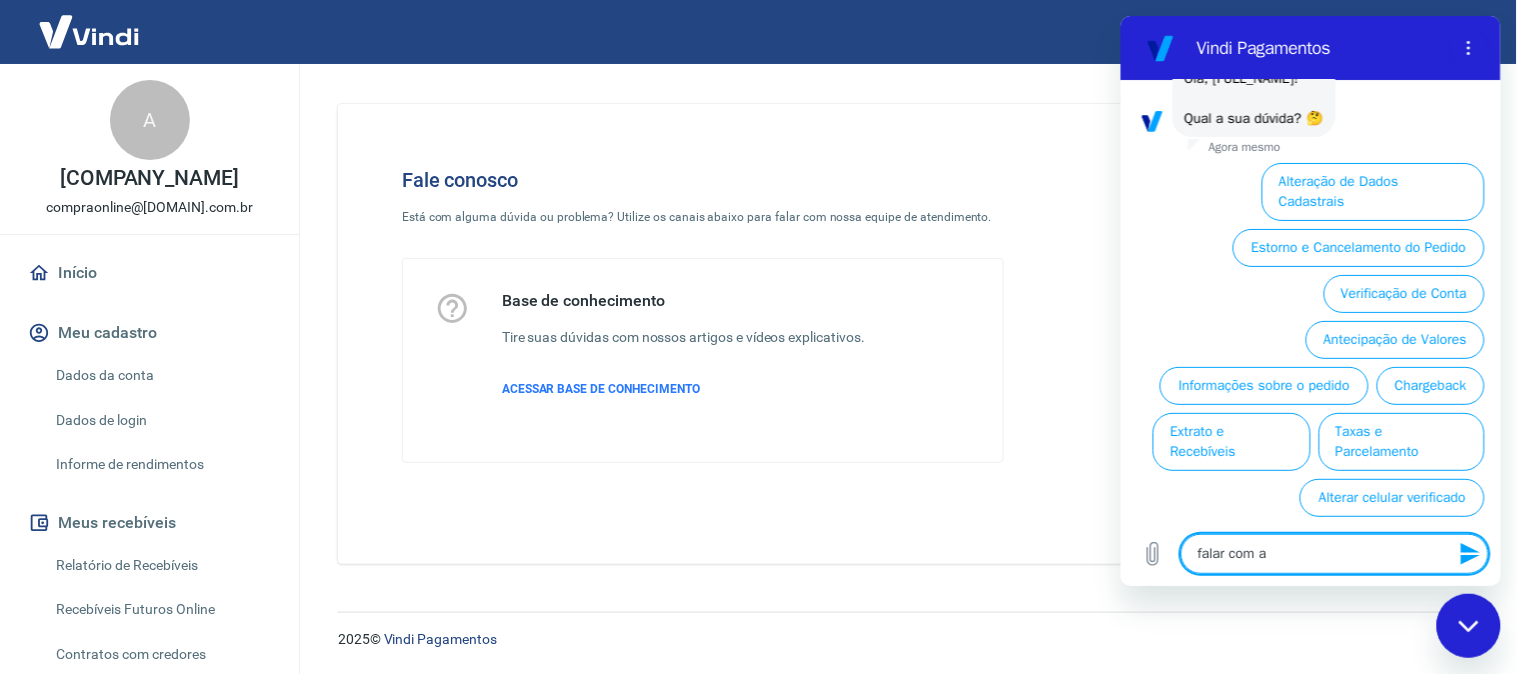 type on "falar com at" 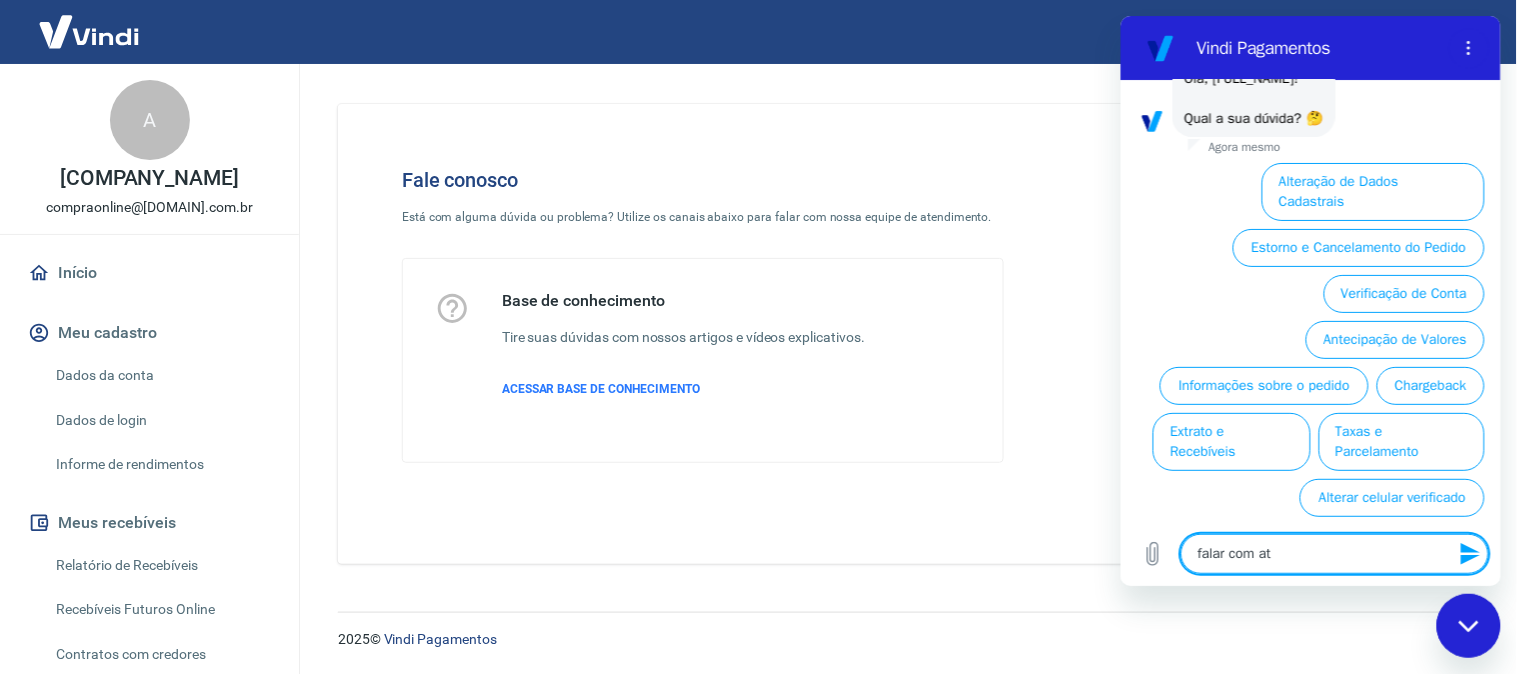 type on "falar com ate" 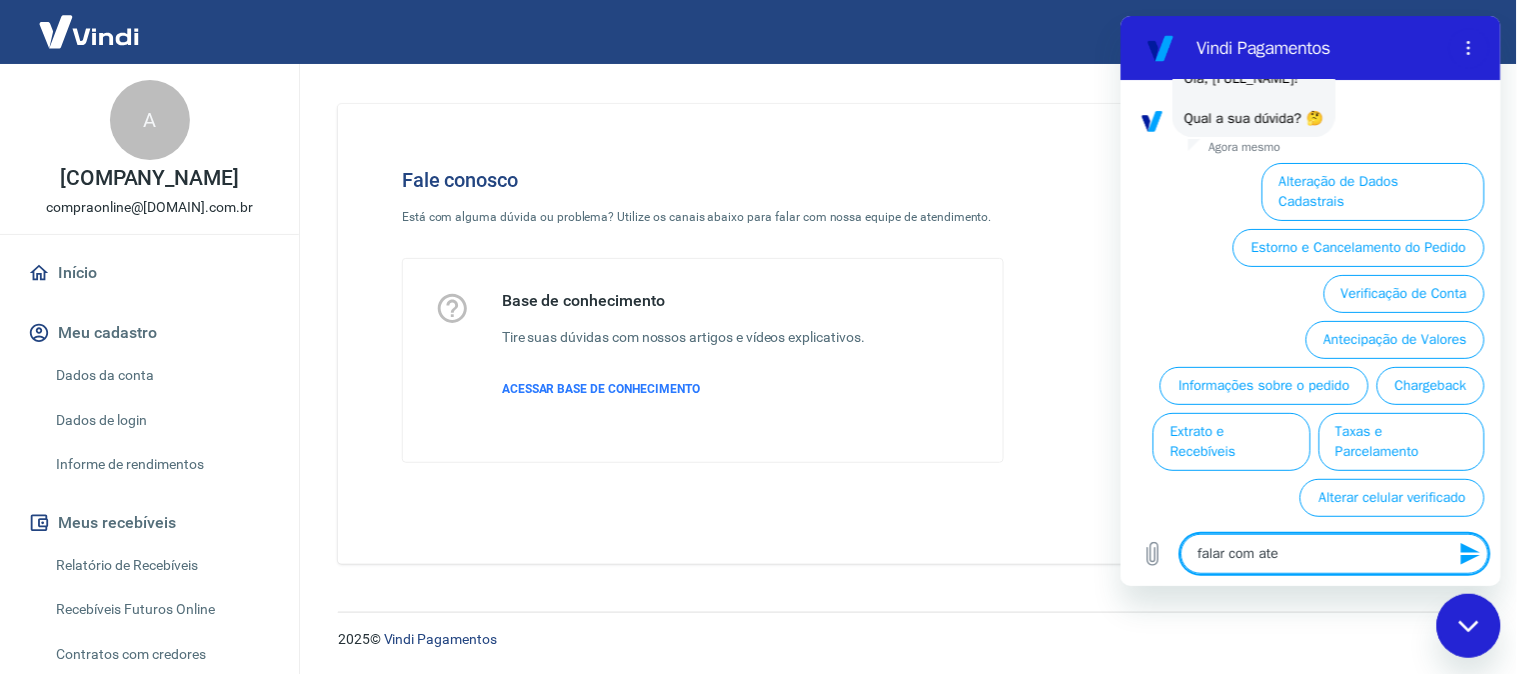 type on "falar com aten" 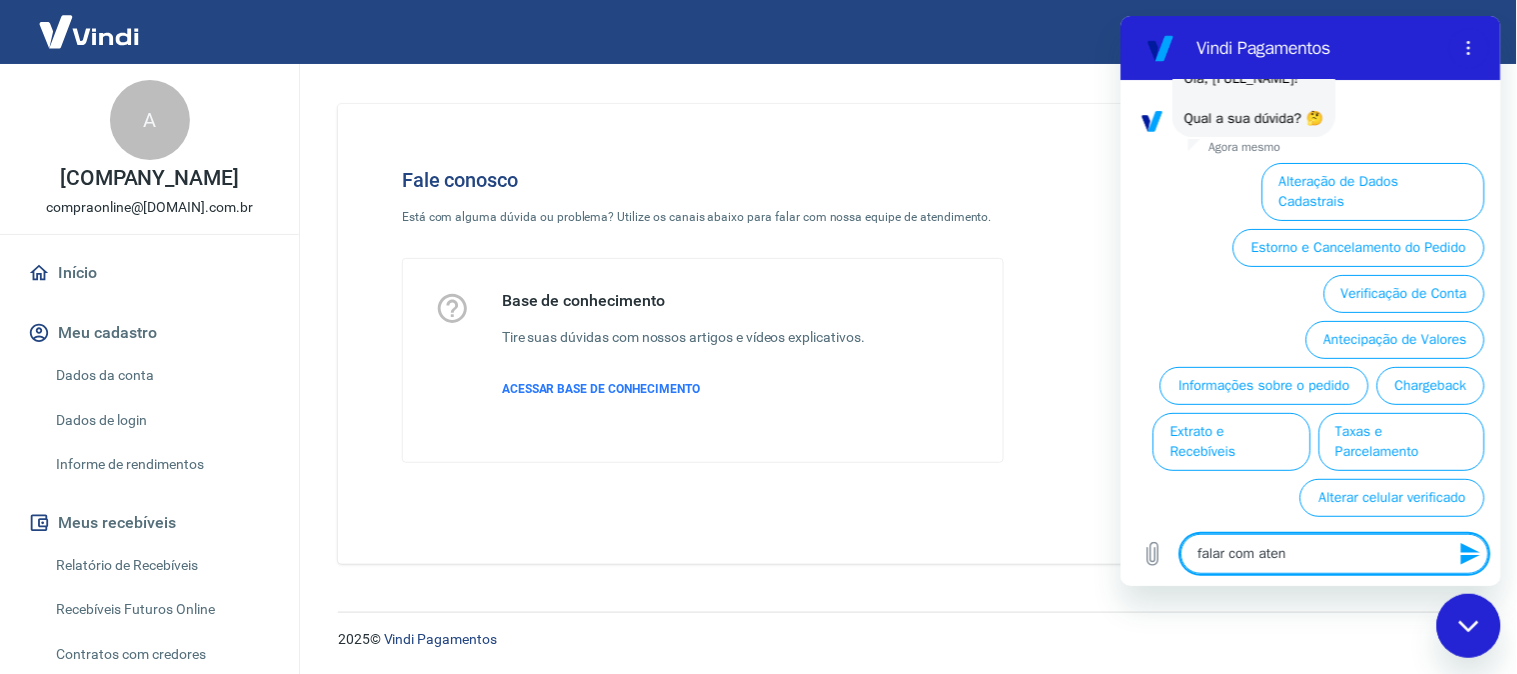 type on "falar com atend" 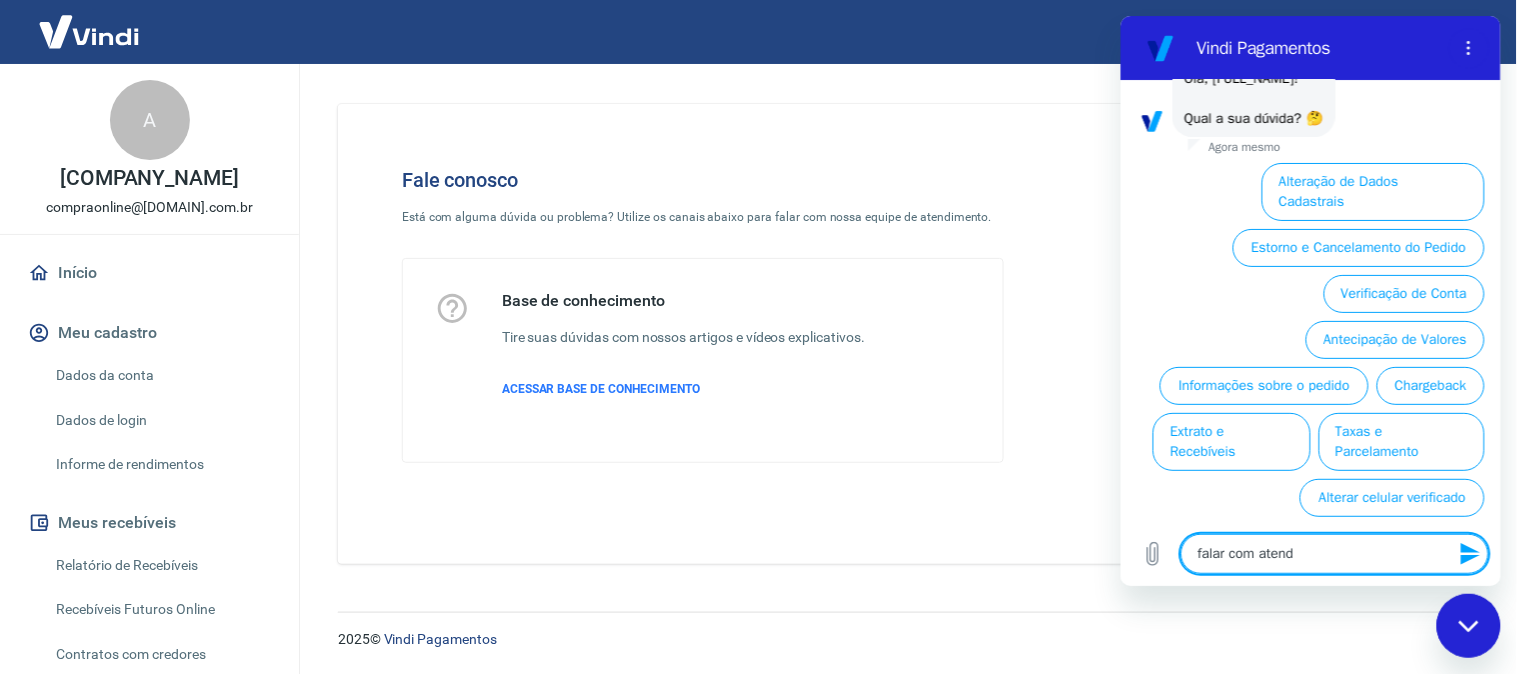 type on "falar com atendi" 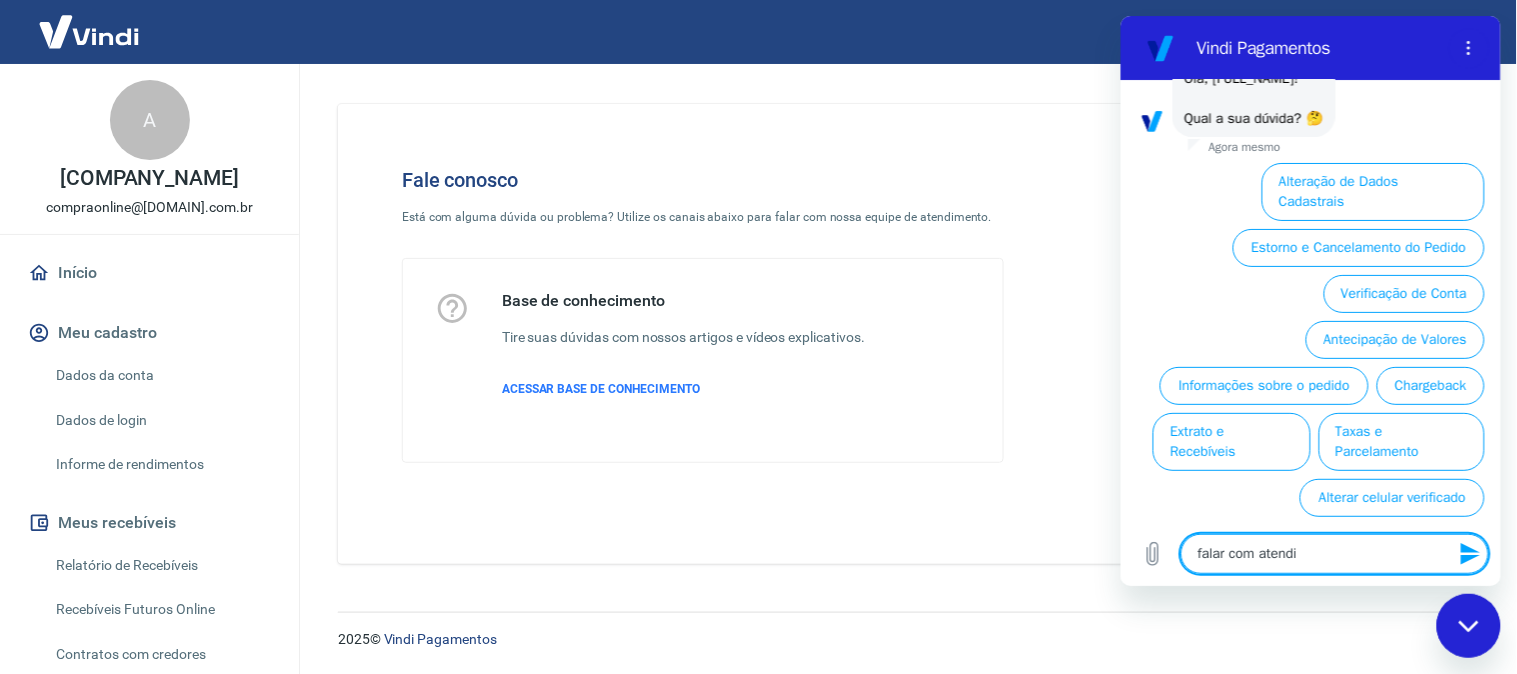 type on "falar com atendie" 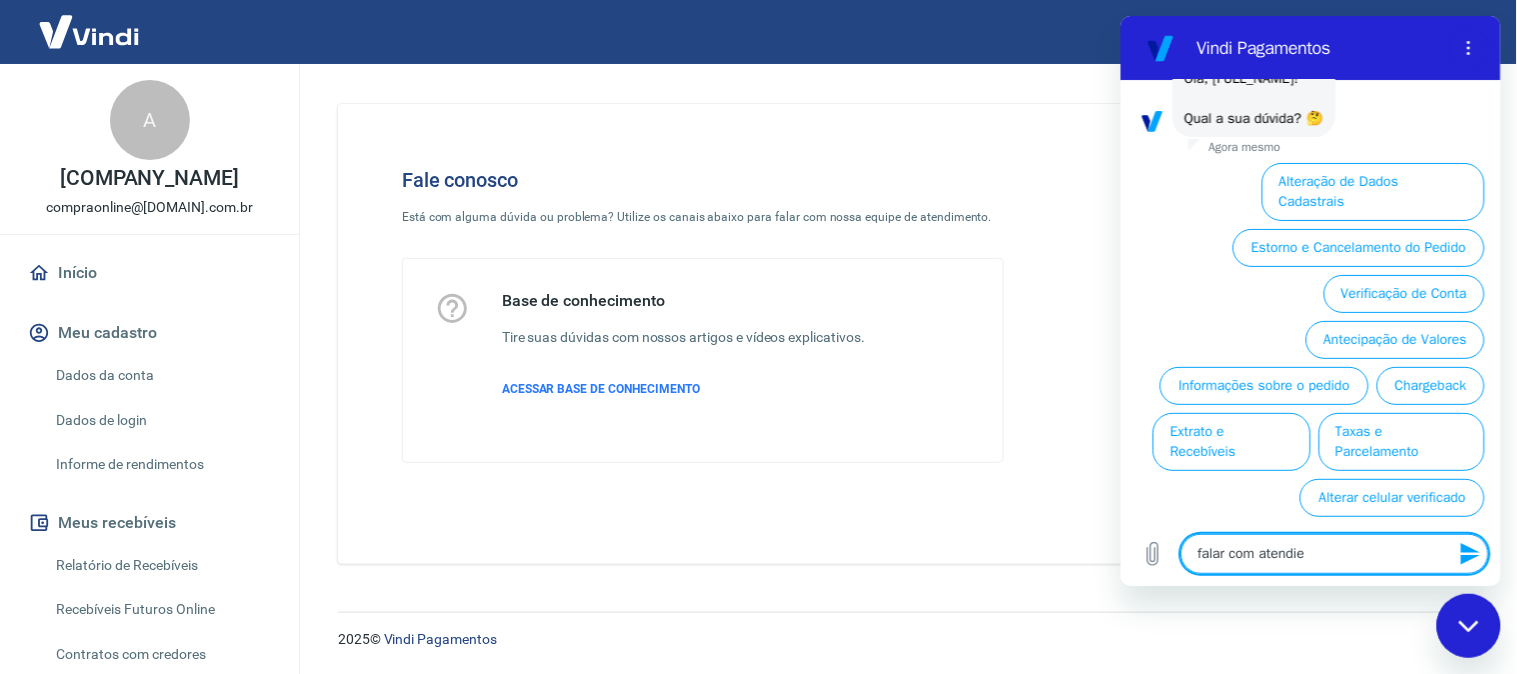type on "falar com atendiem" 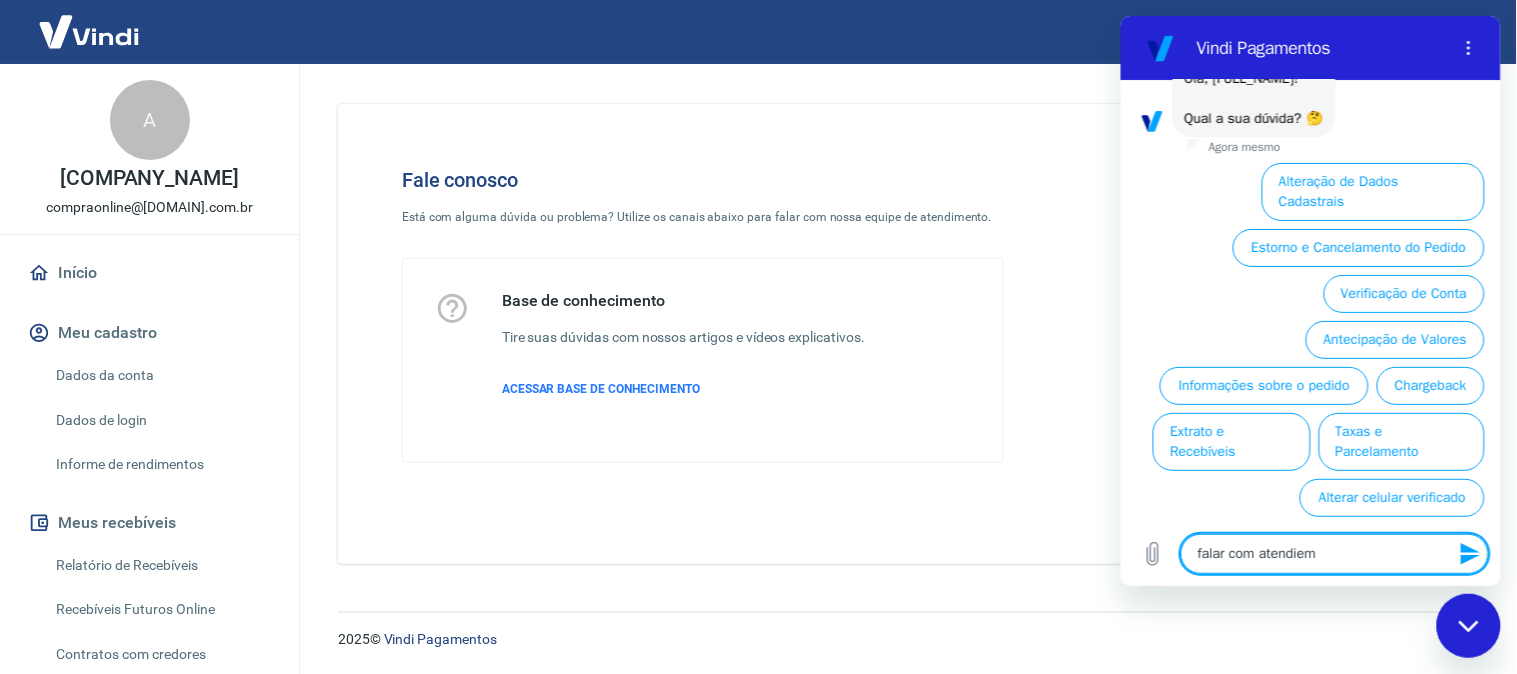 type on "falar com atendiemn" 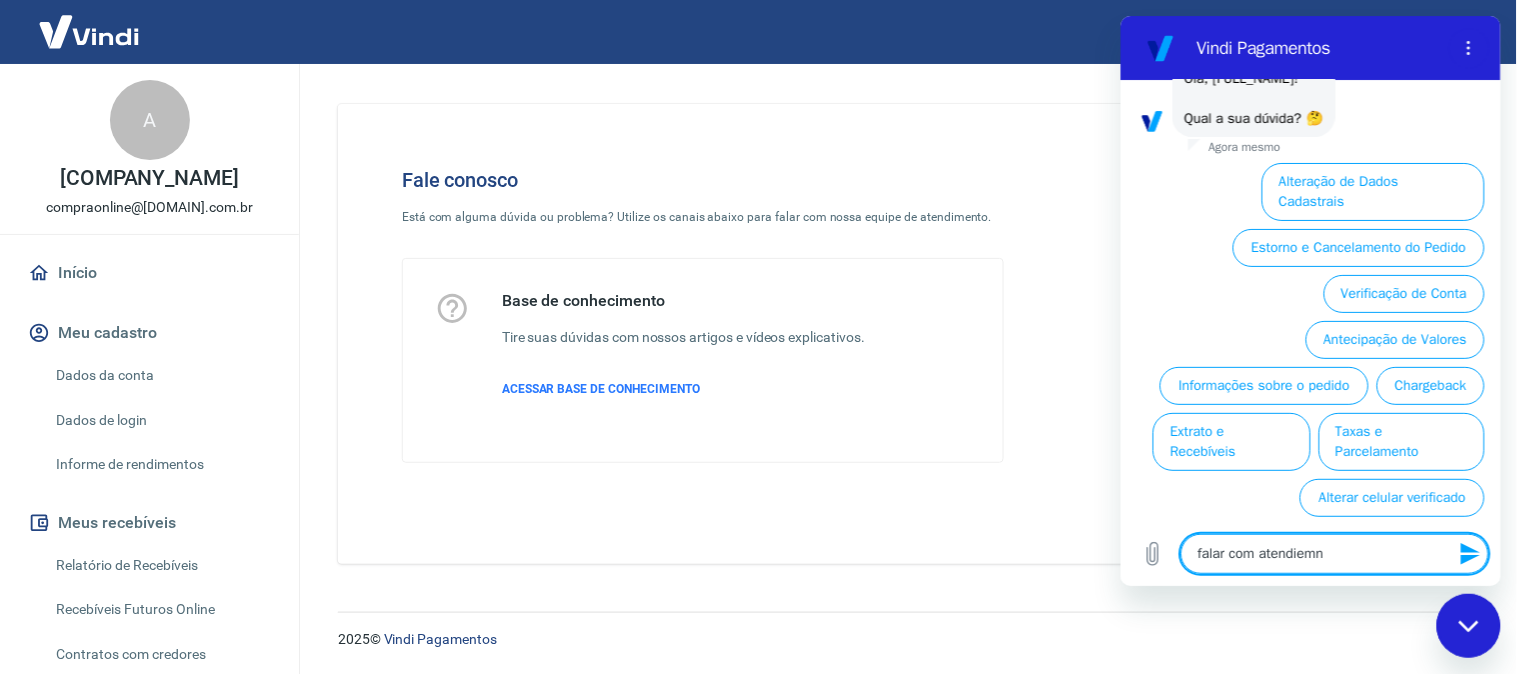 type on "falar com atendiemnt" 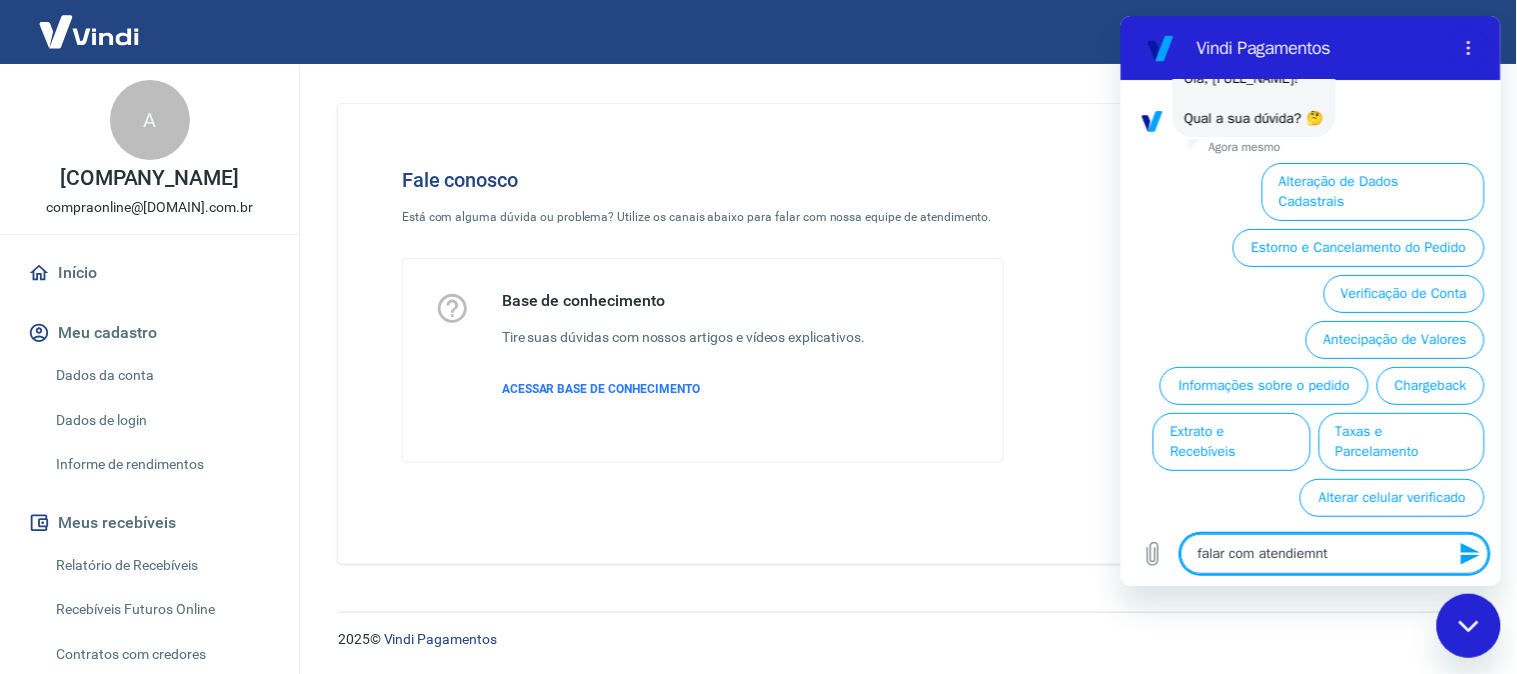 type on "falar com atendiemnto" 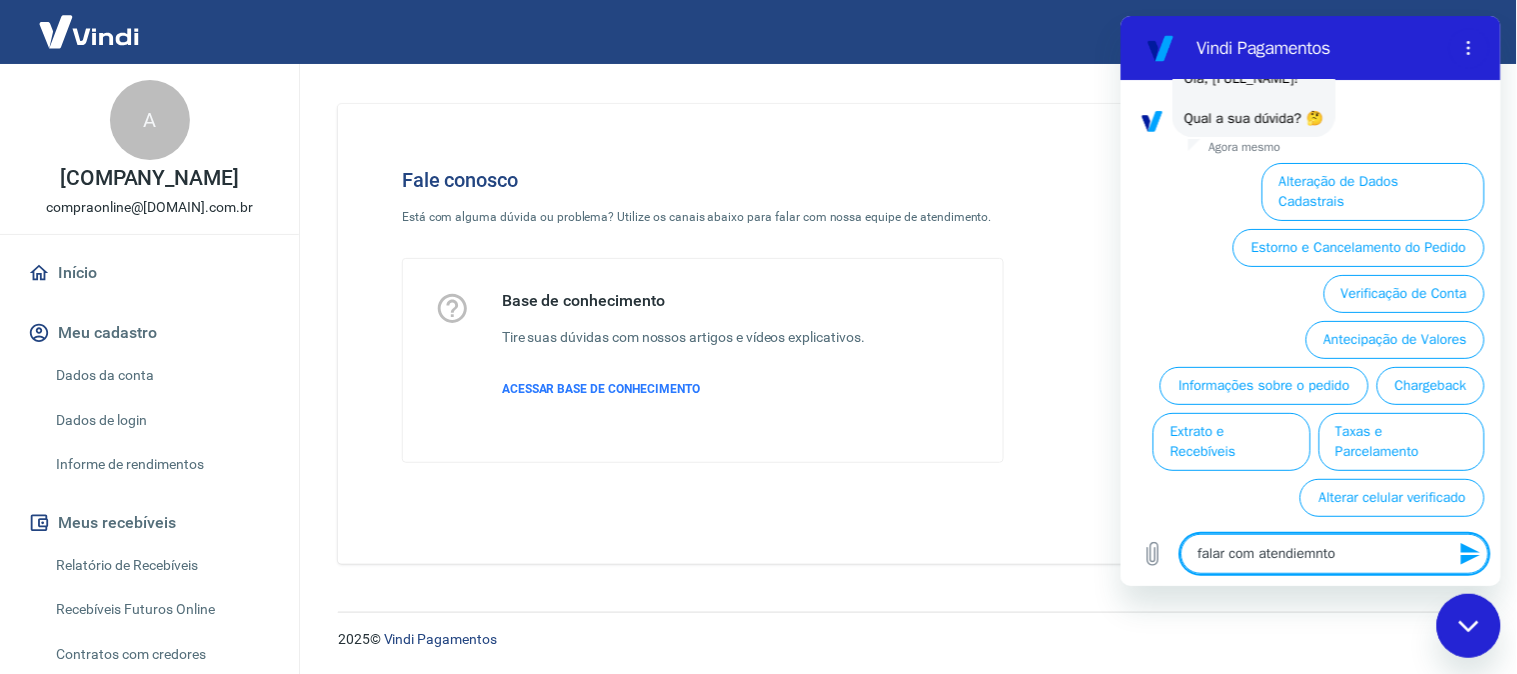 type on "falar com atendiemnt" 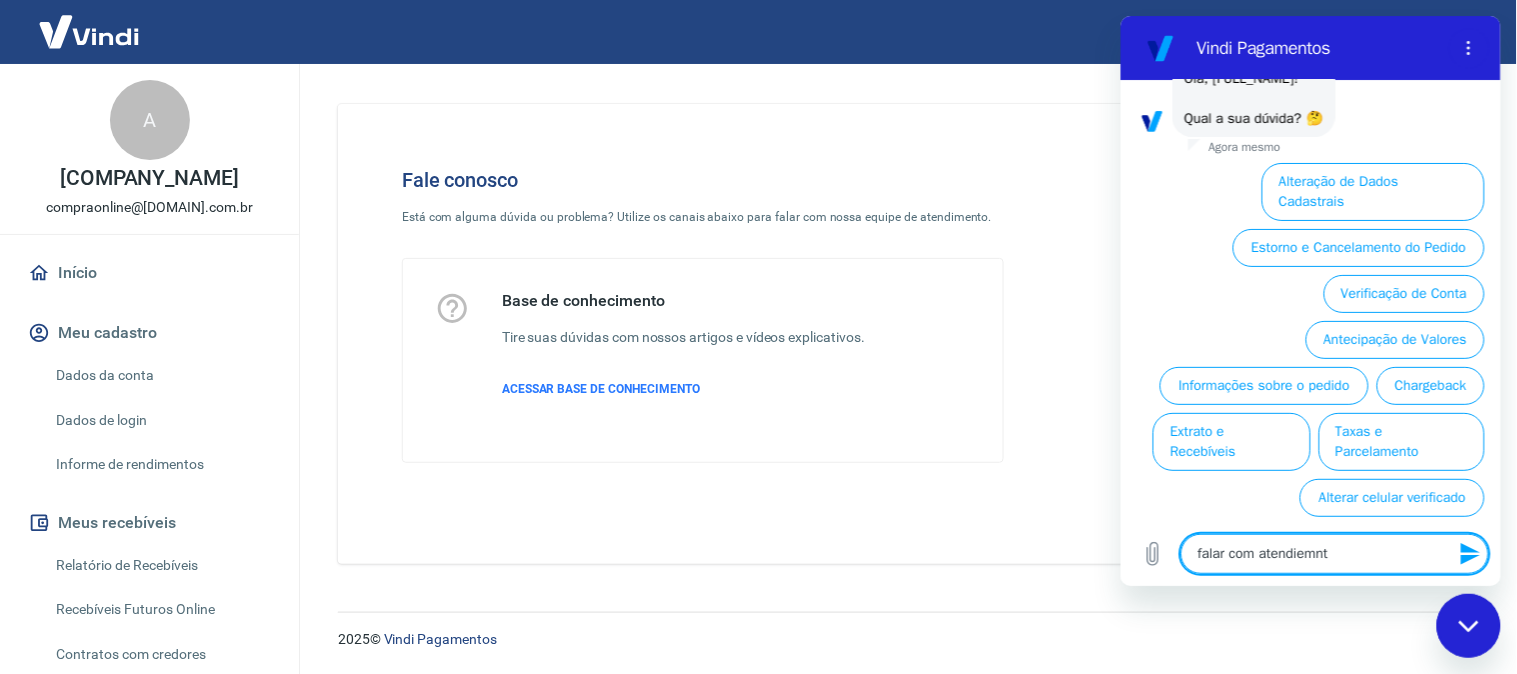 type on "falar com atendiemn" 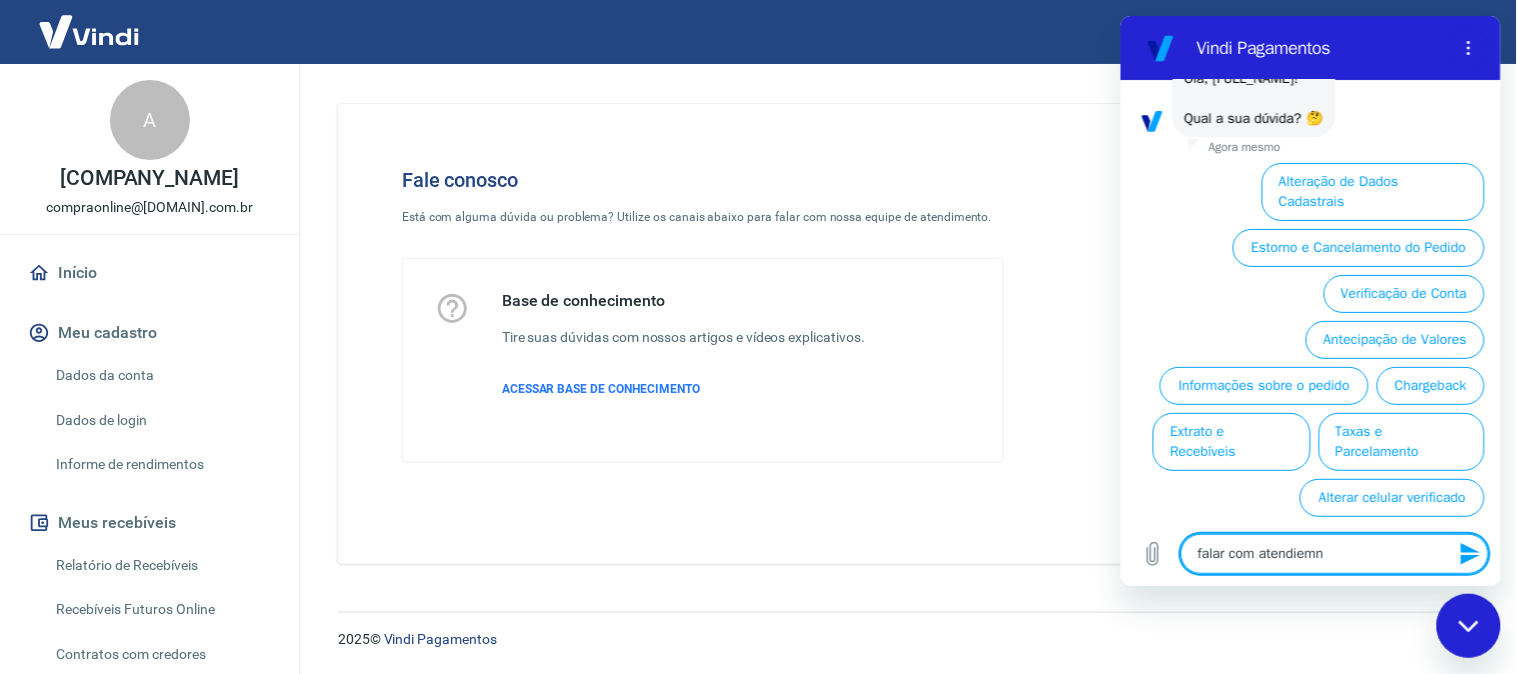 type on "falar com atendiem" 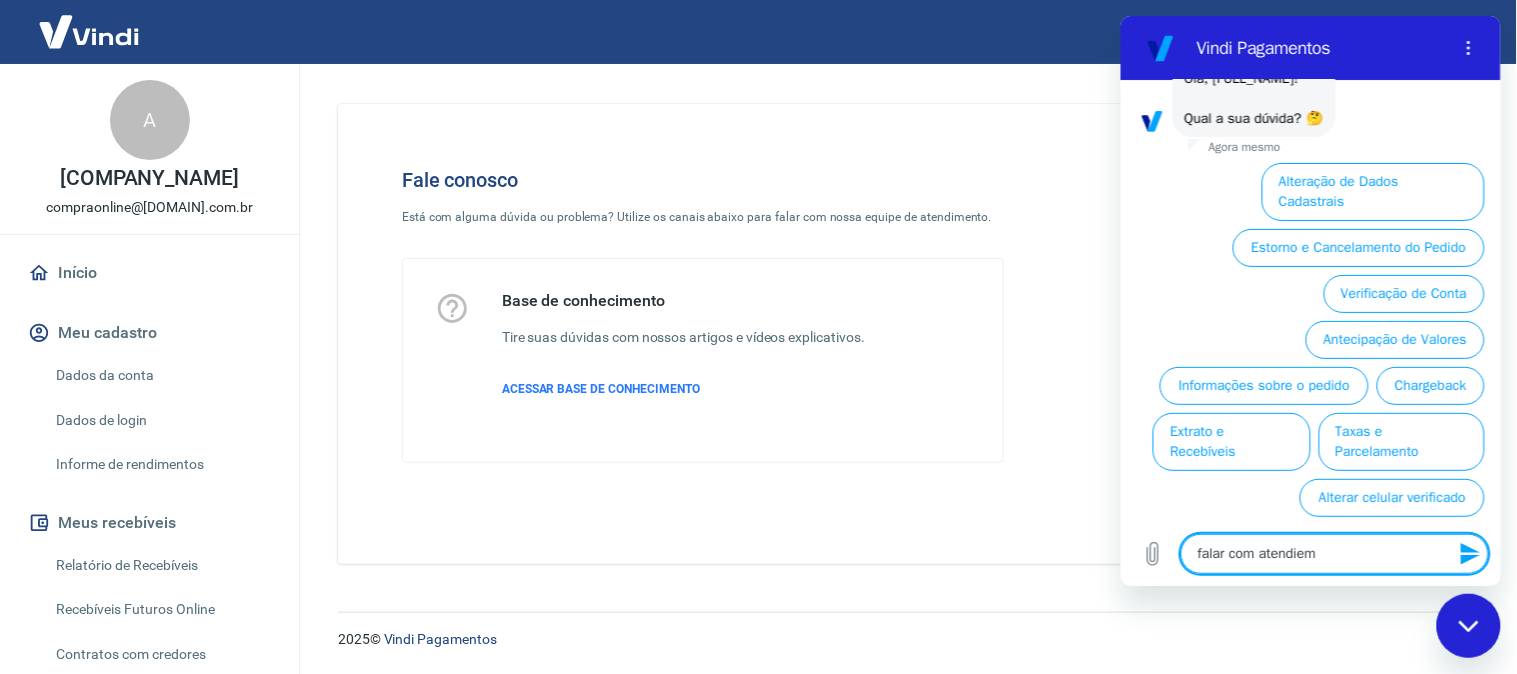 type on "falar com atendie" 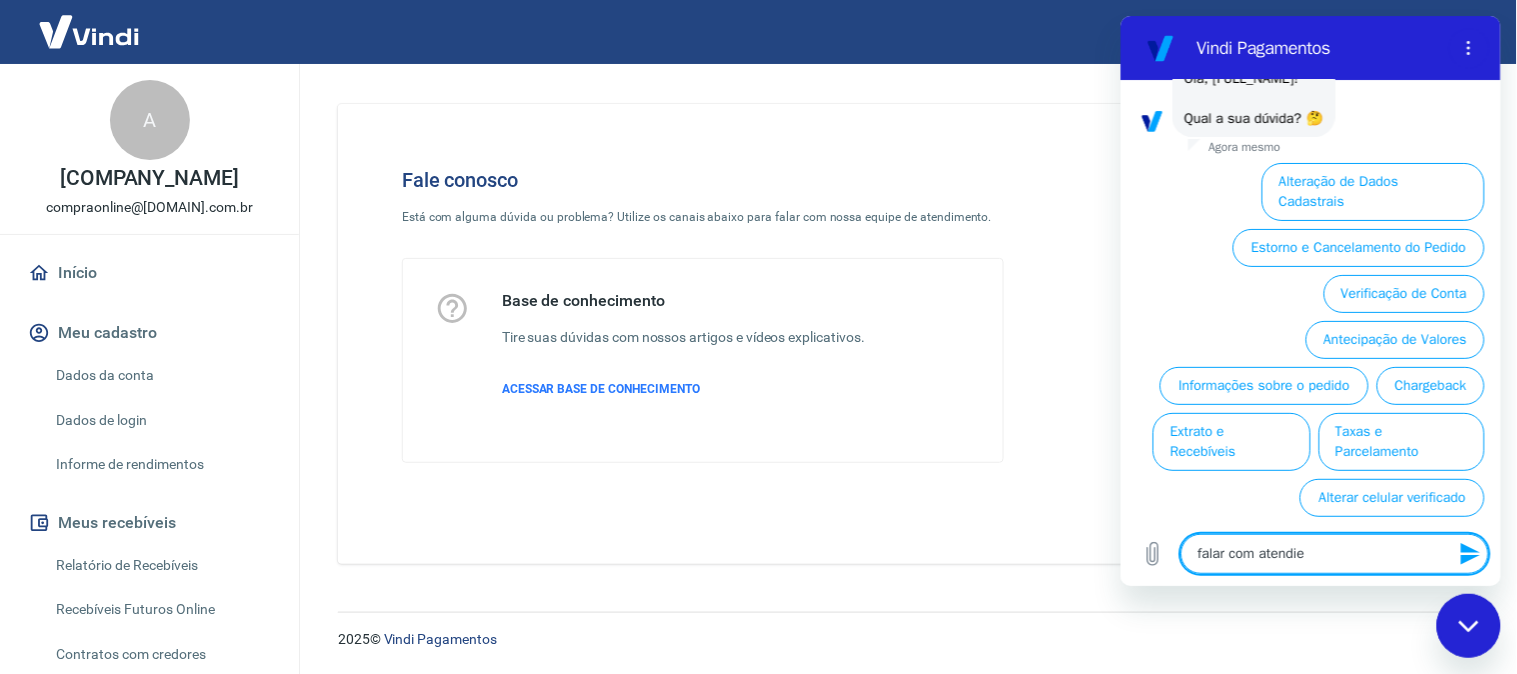 type on "falar com atendi" 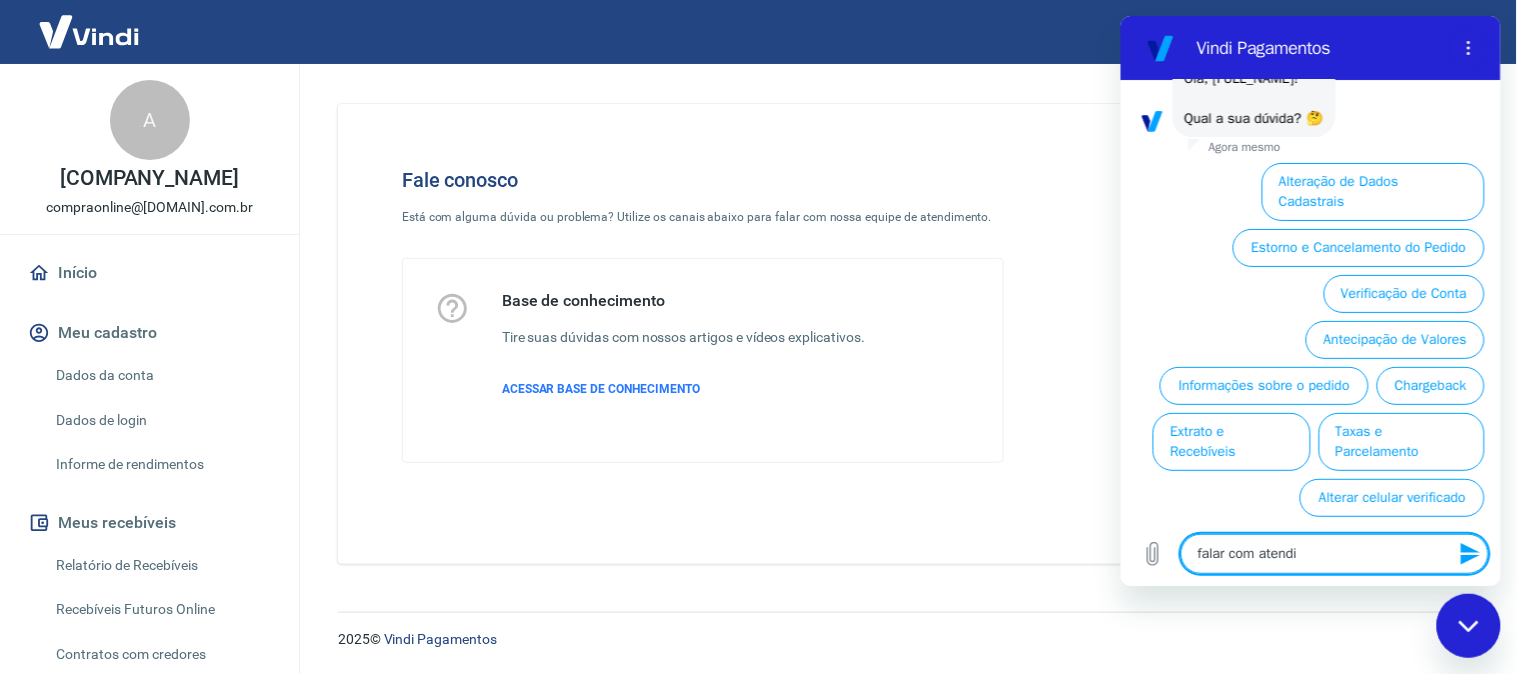 type on "falar com atendim" 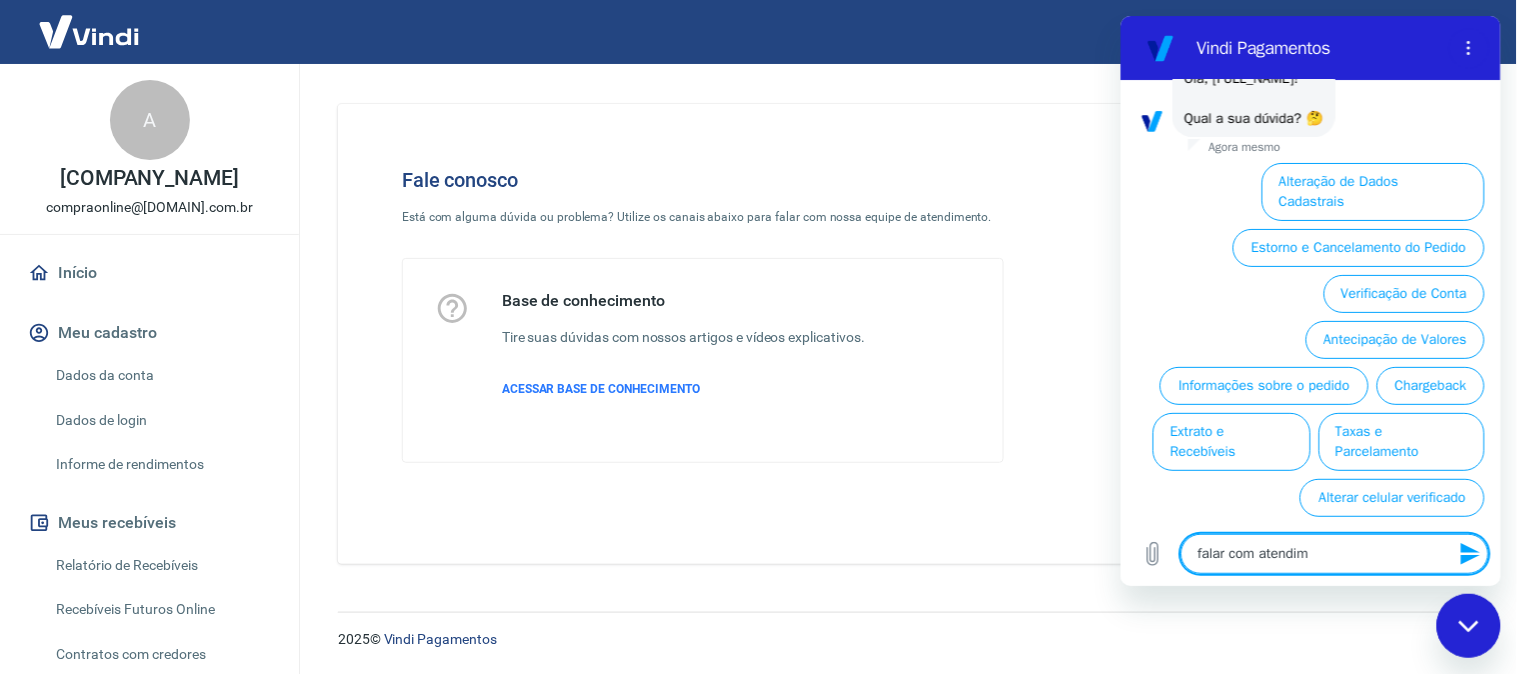 type on "falar com atendime" 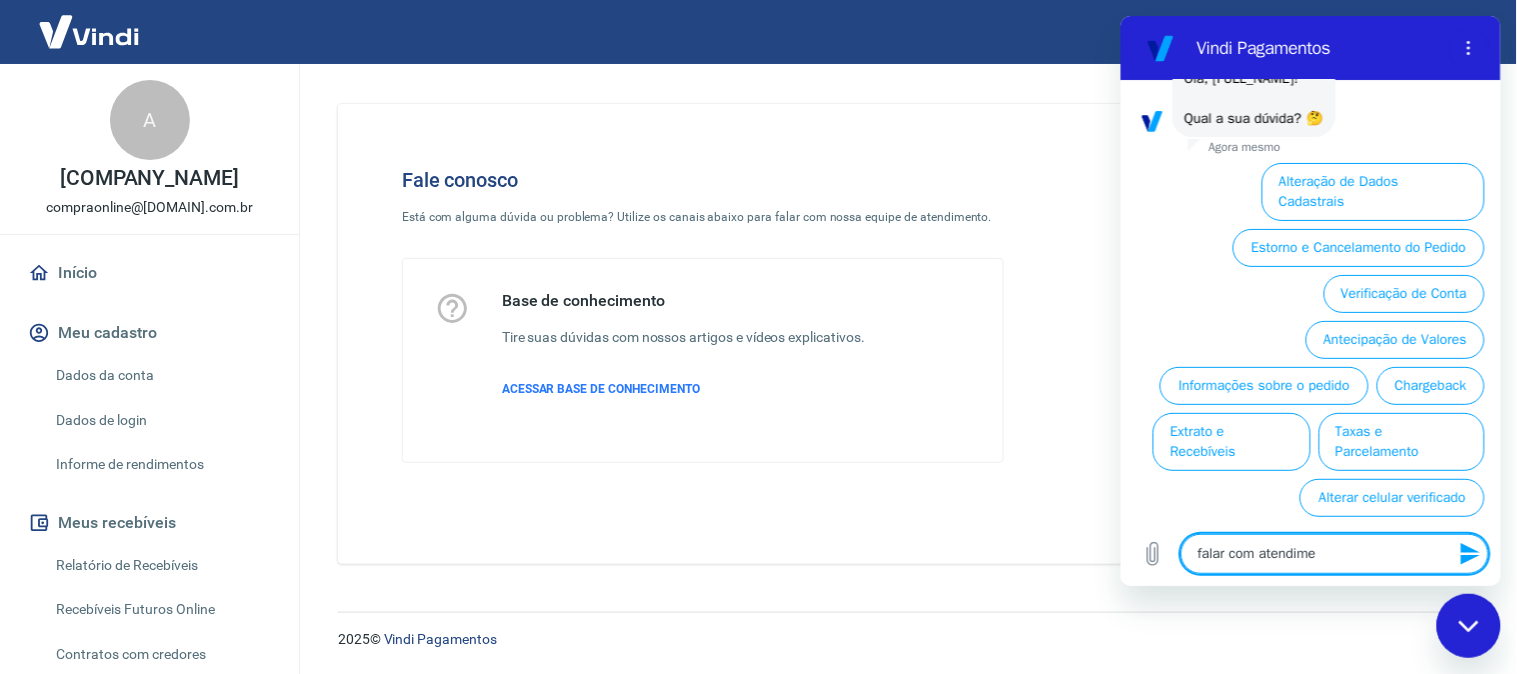 type on "x" 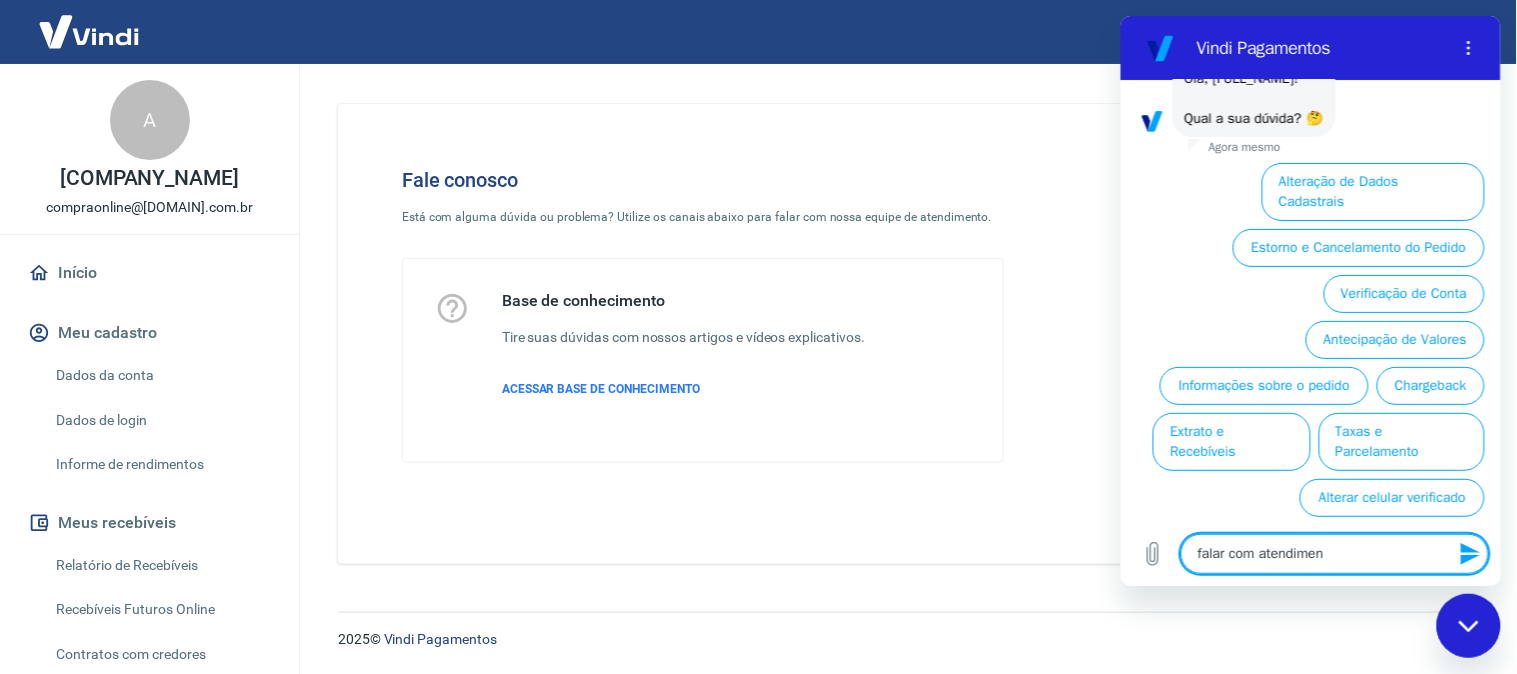 type on "falar com atendiment" 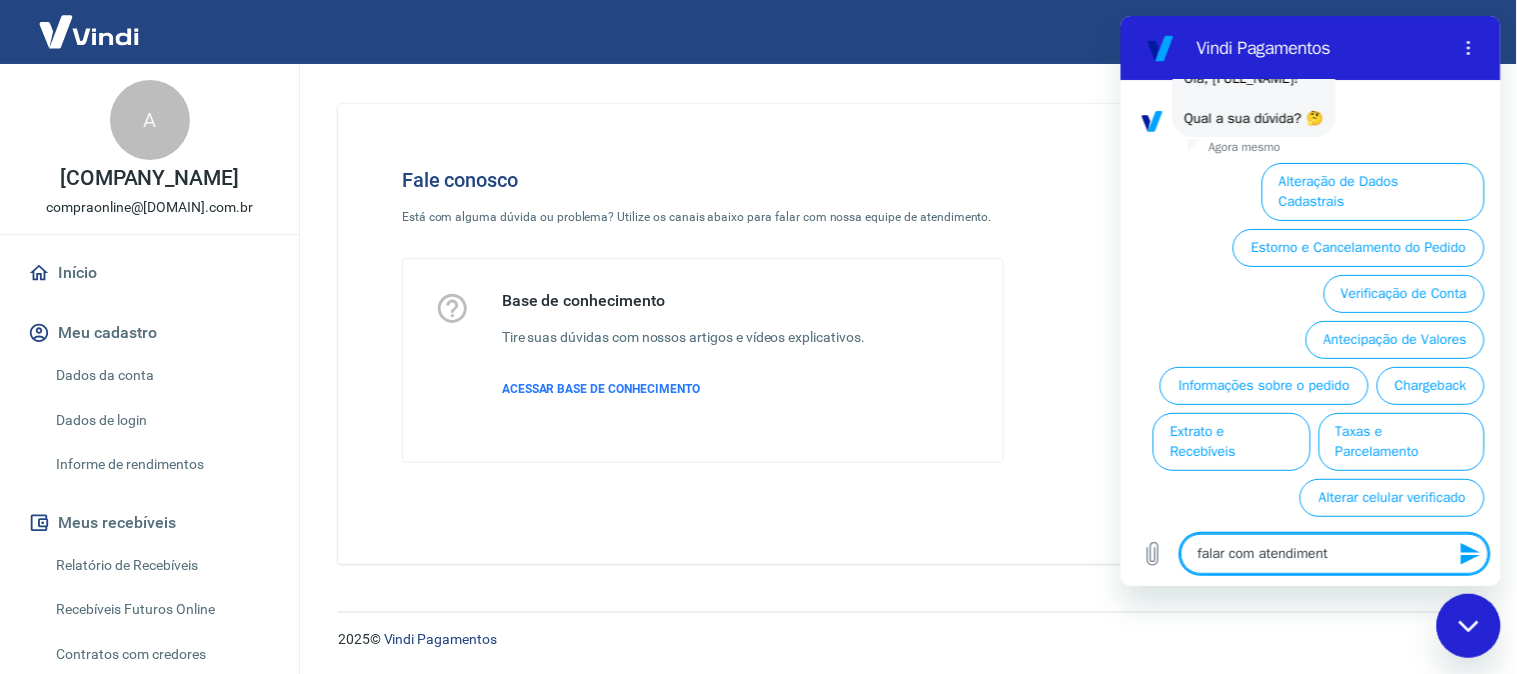 type on "falar com atendimento" 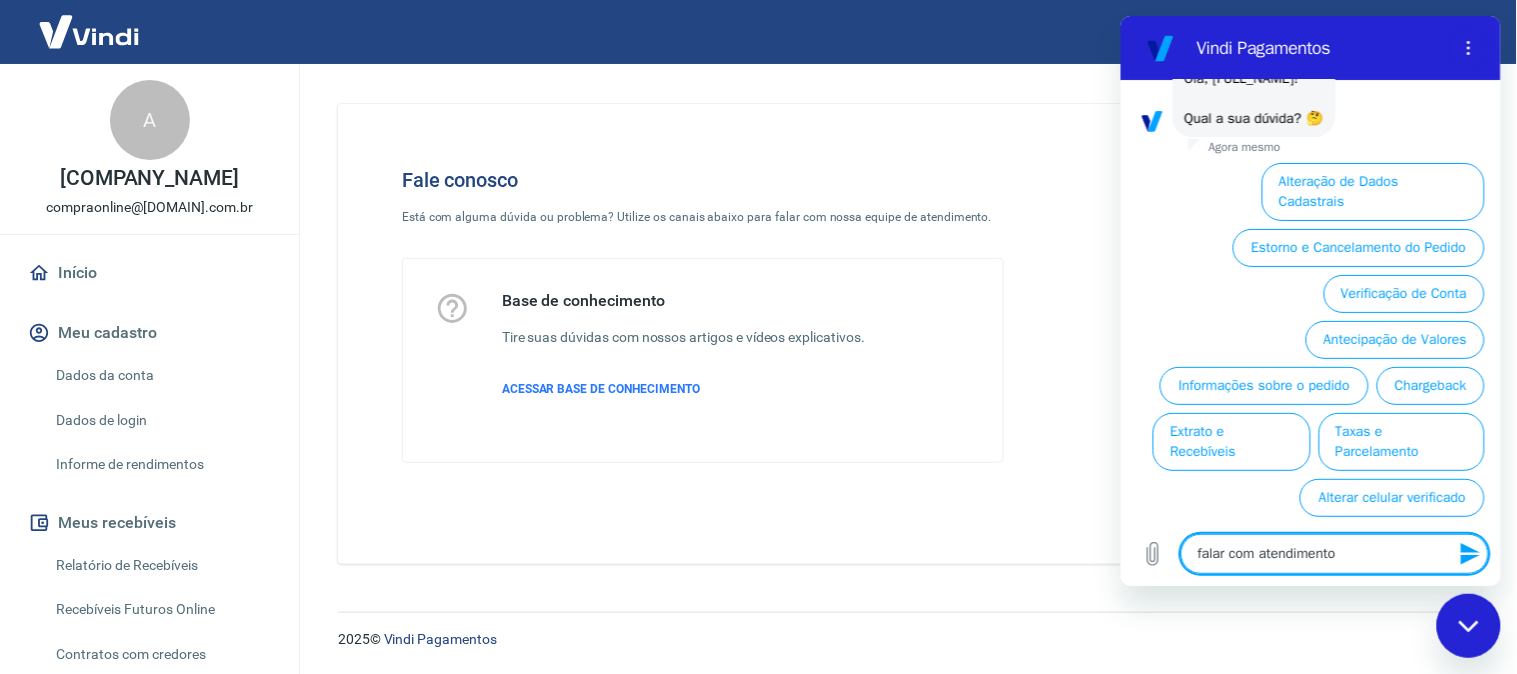 type 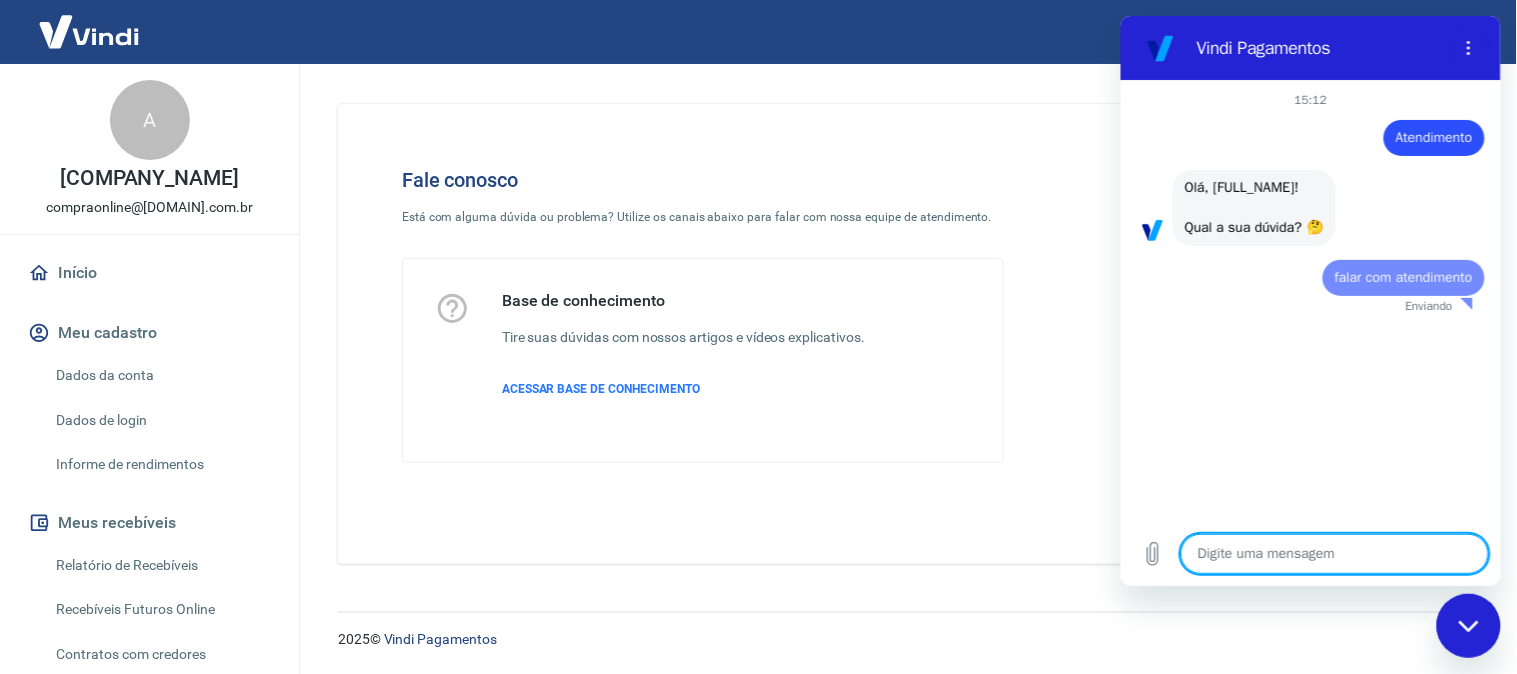 scroll, scrollTop: 0, scrollLeft: 0, axis: both 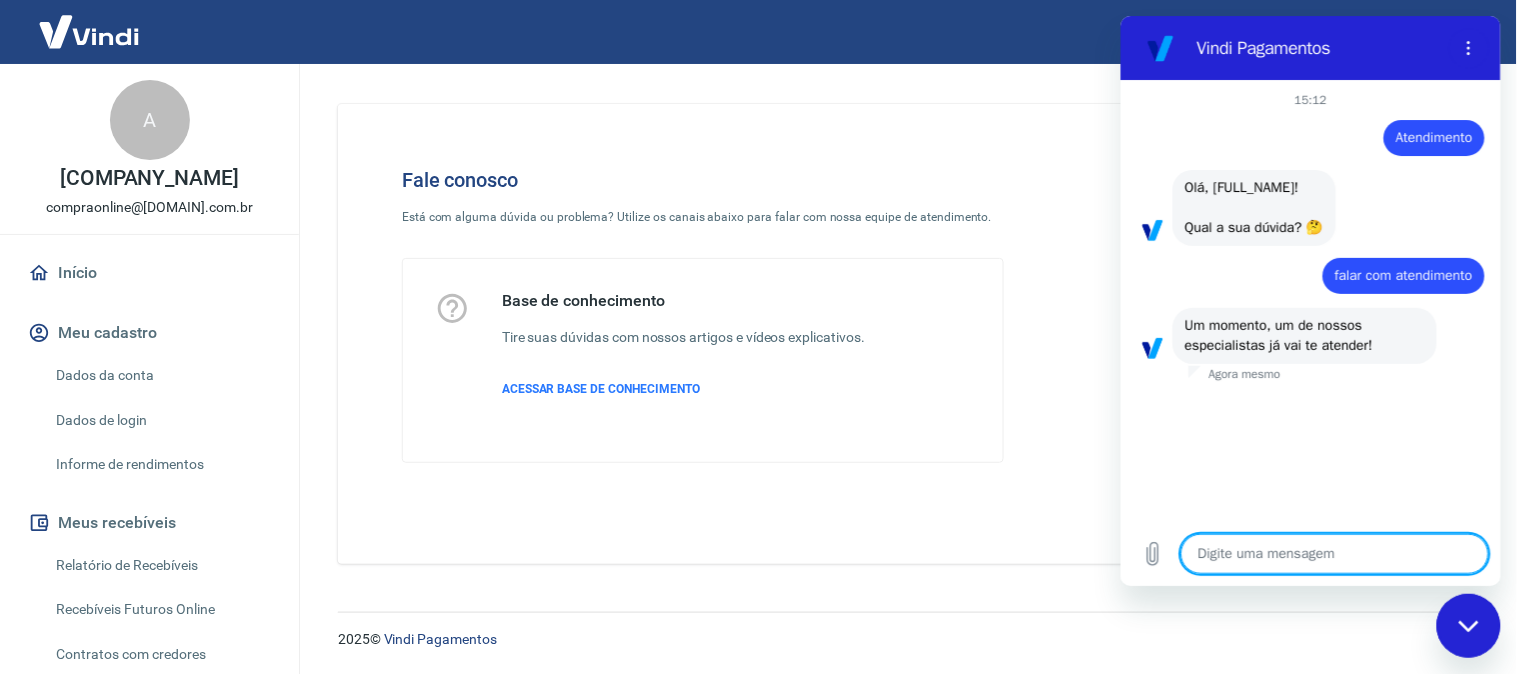 type on "x" 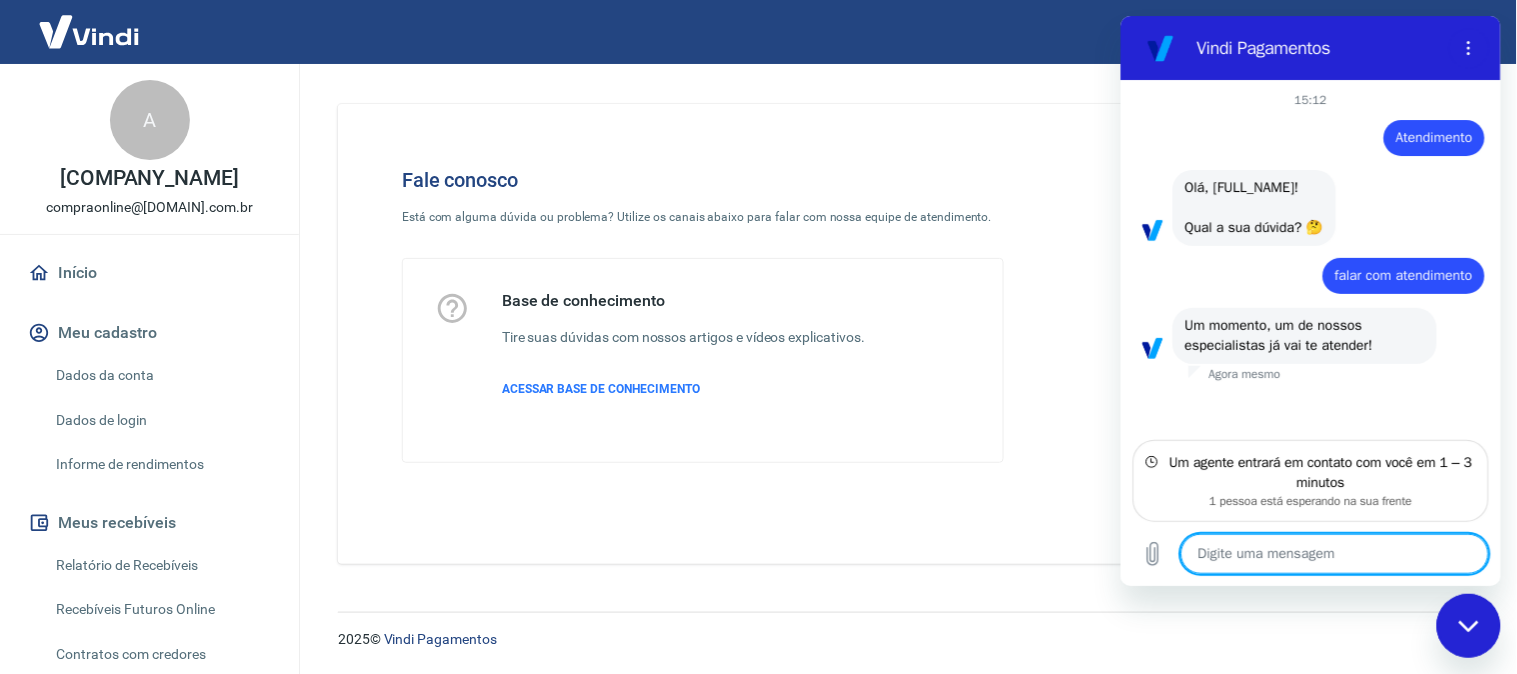 click at bounding box center [1334, 553] 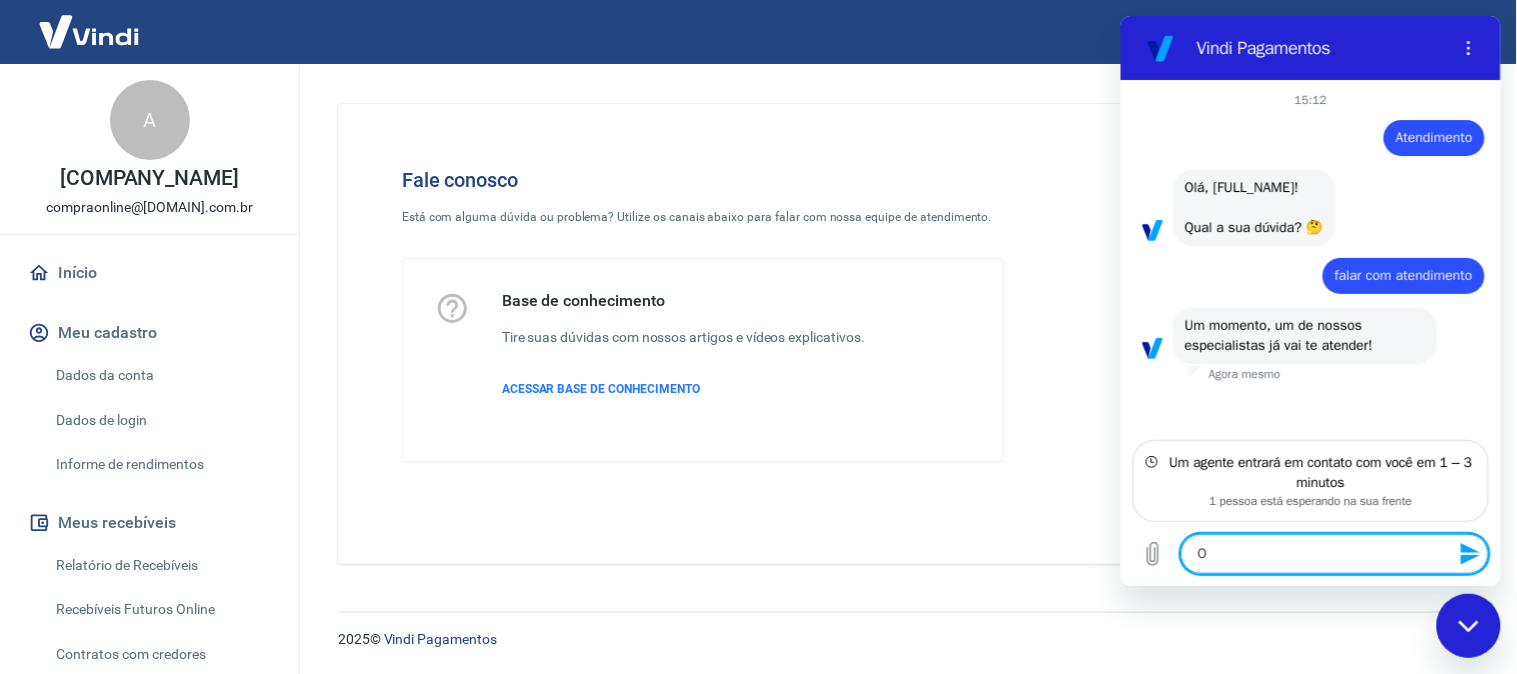 type on "Ob" 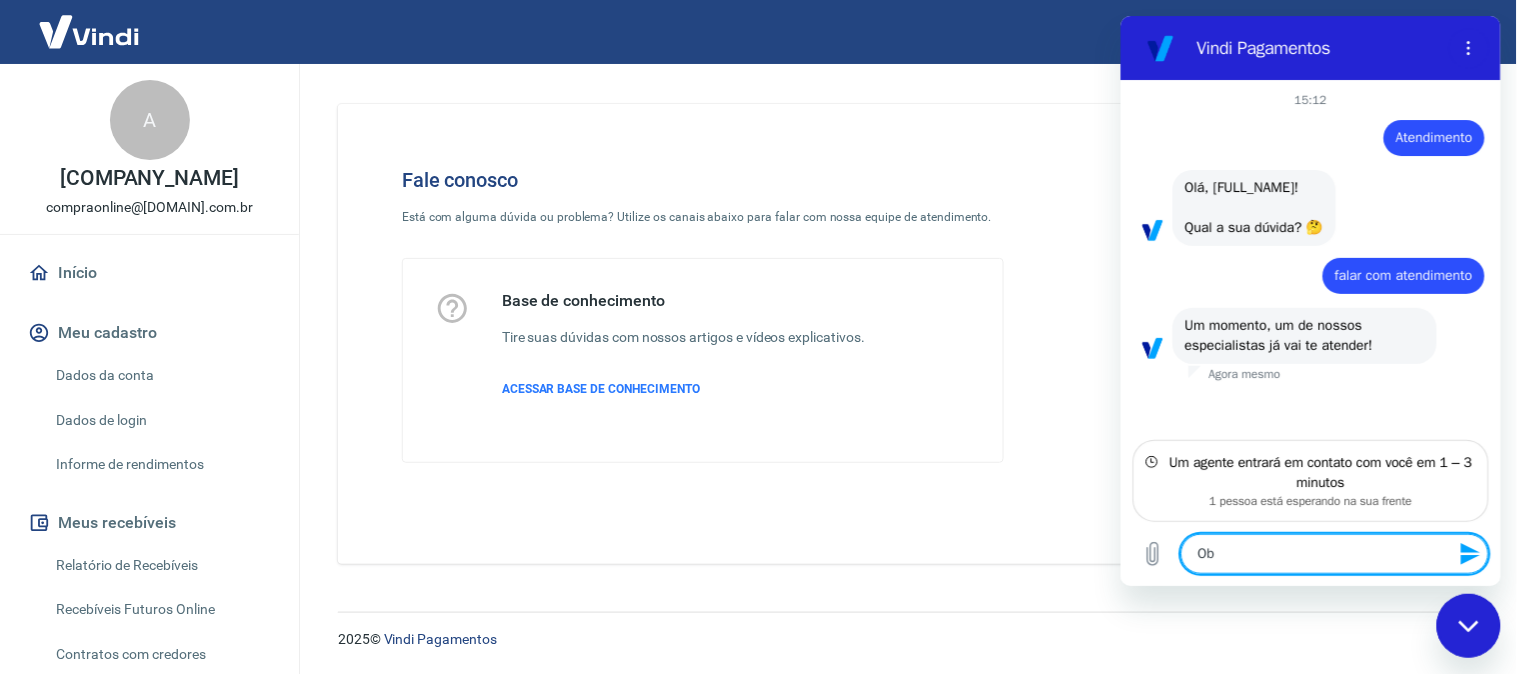 type on "O" 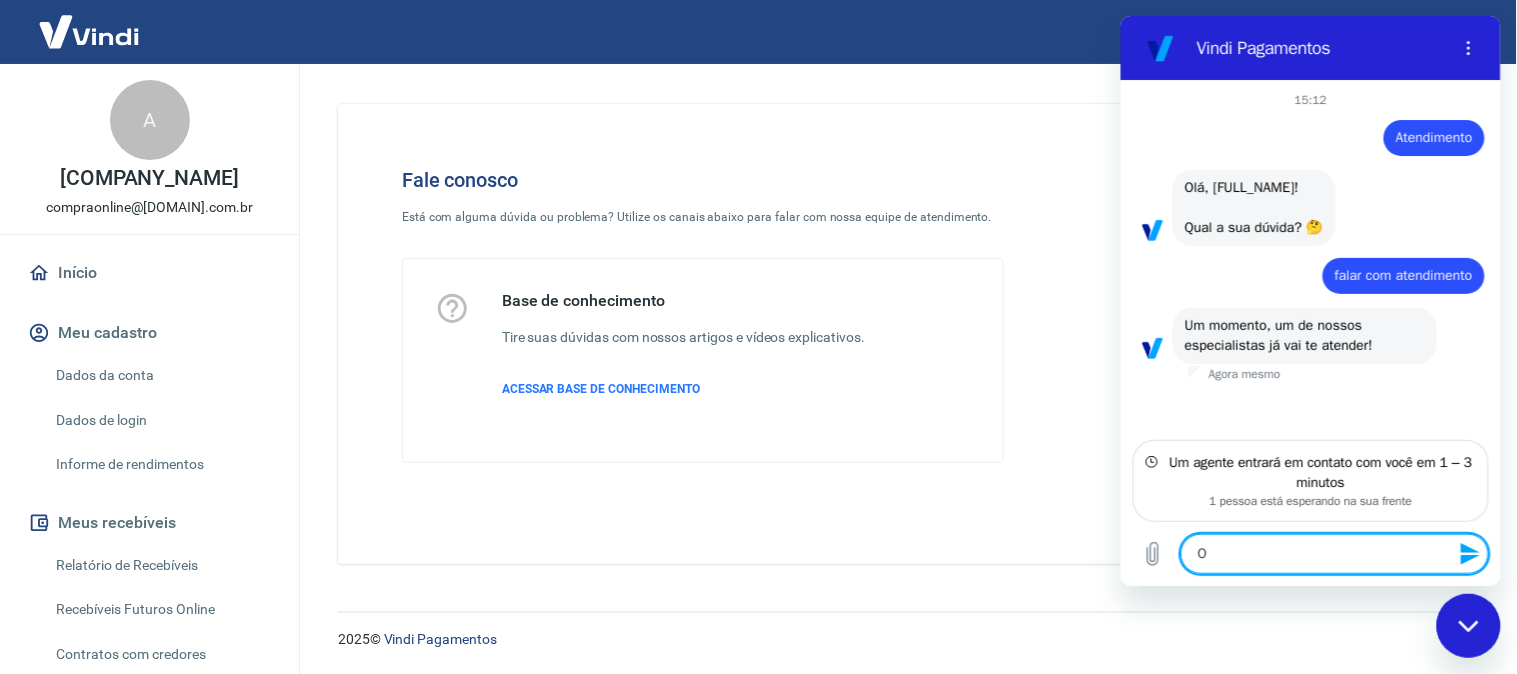 type 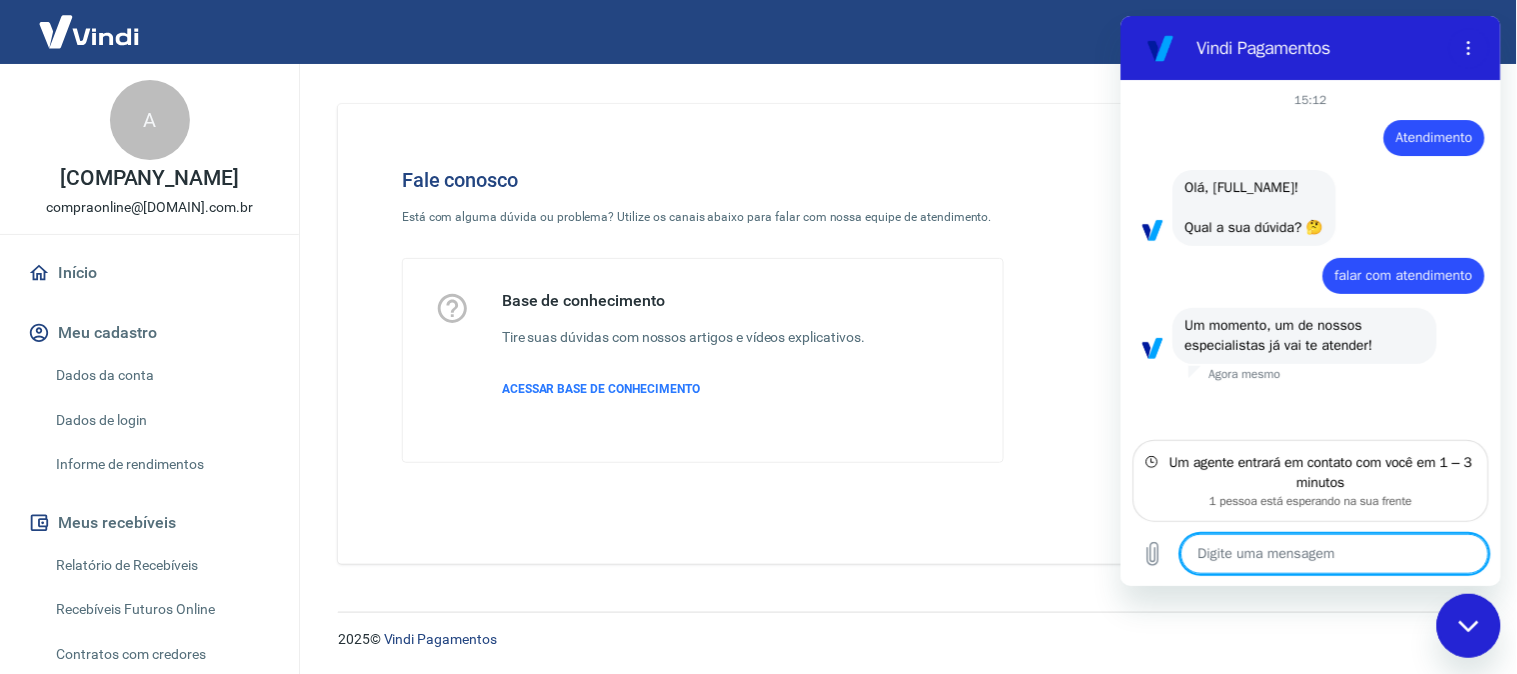 type on "M" 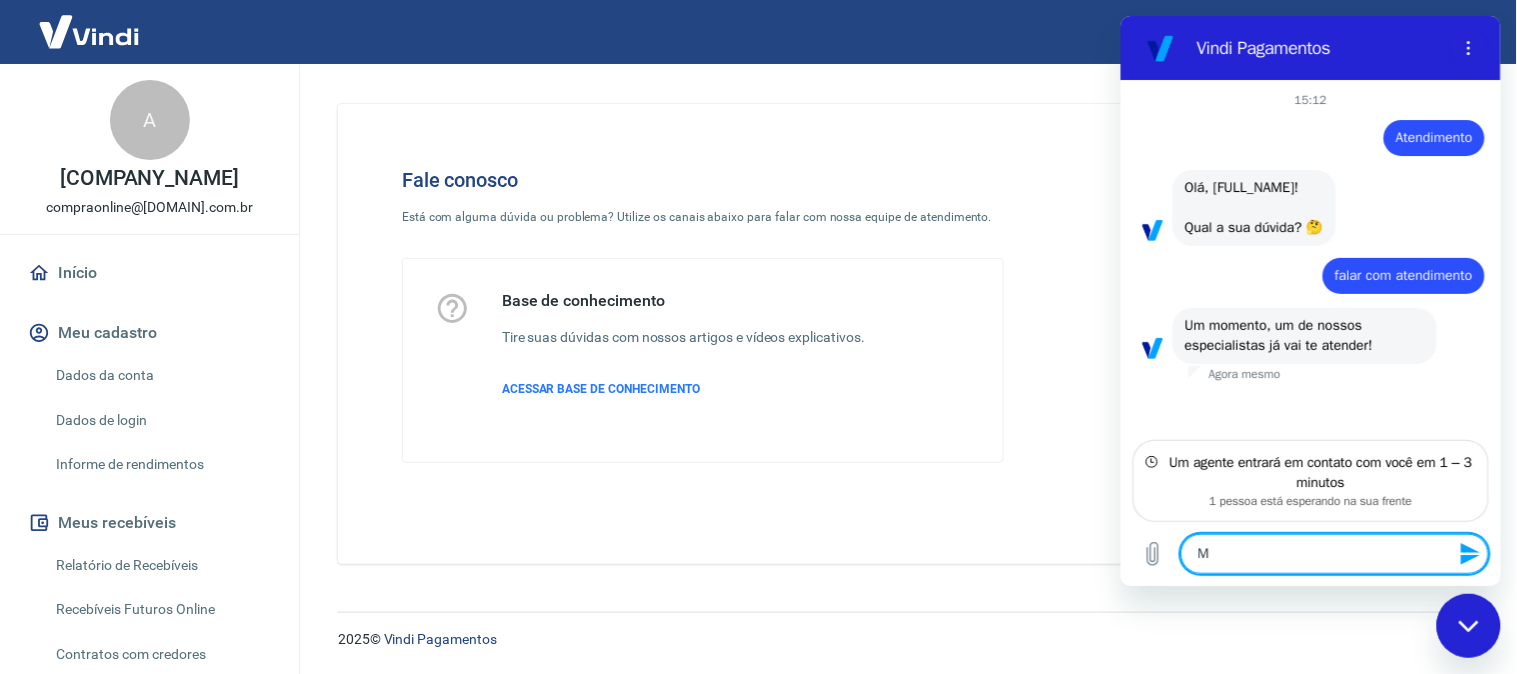 type on "Me" 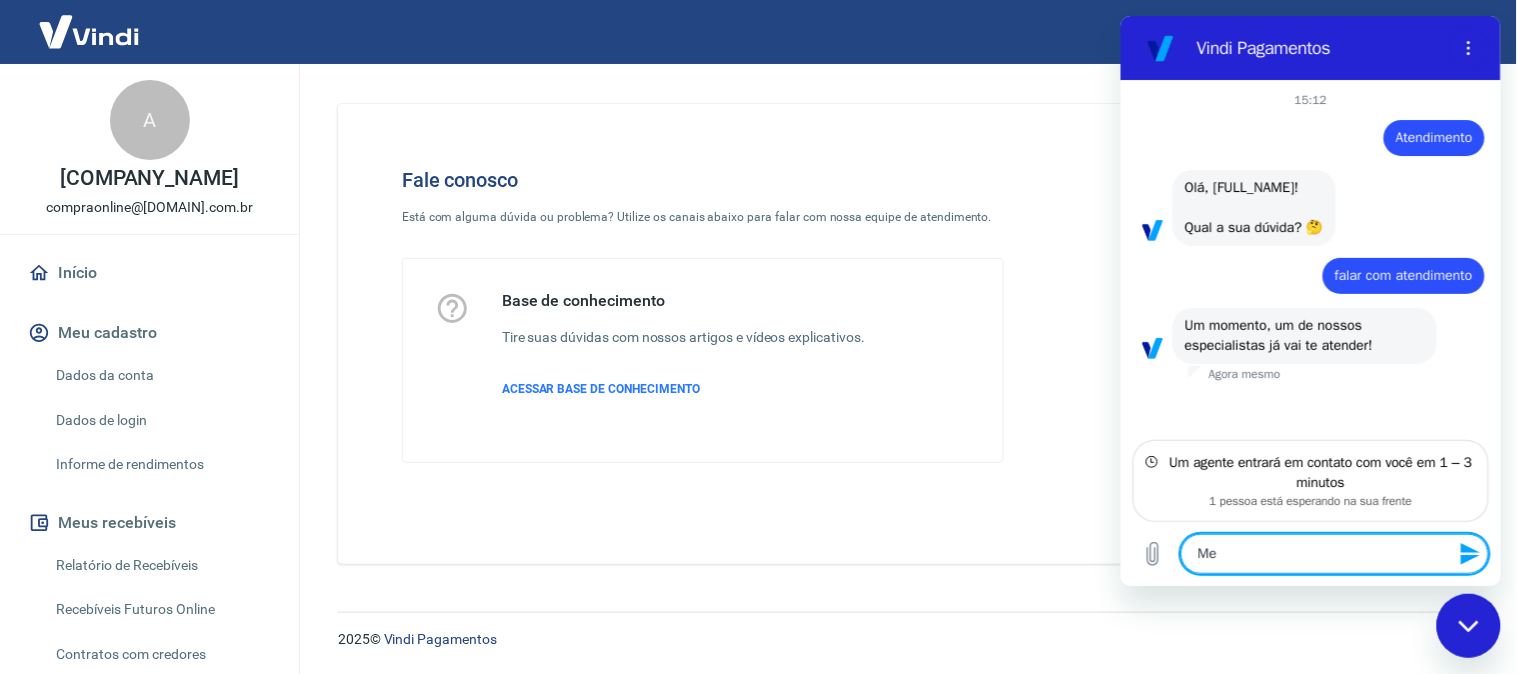 type on "Me" 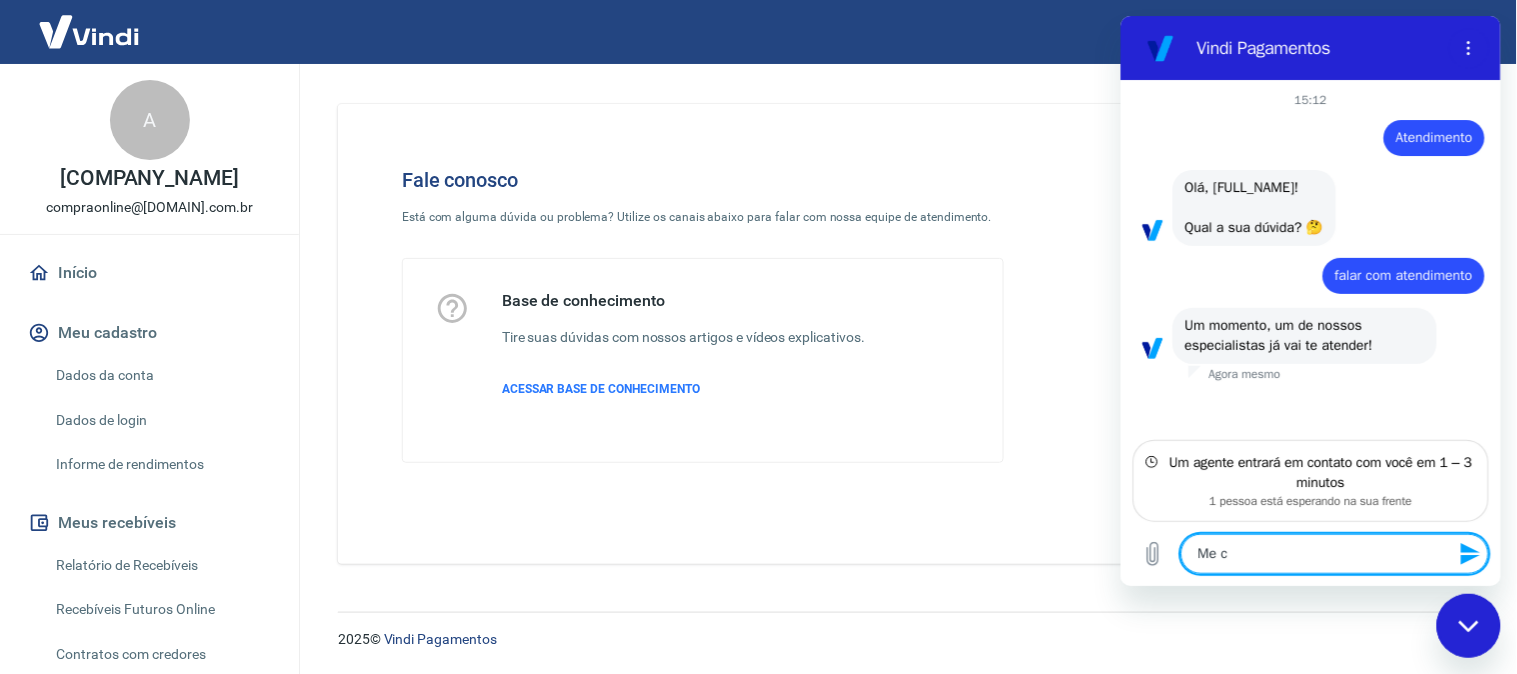 type on "Me ch" 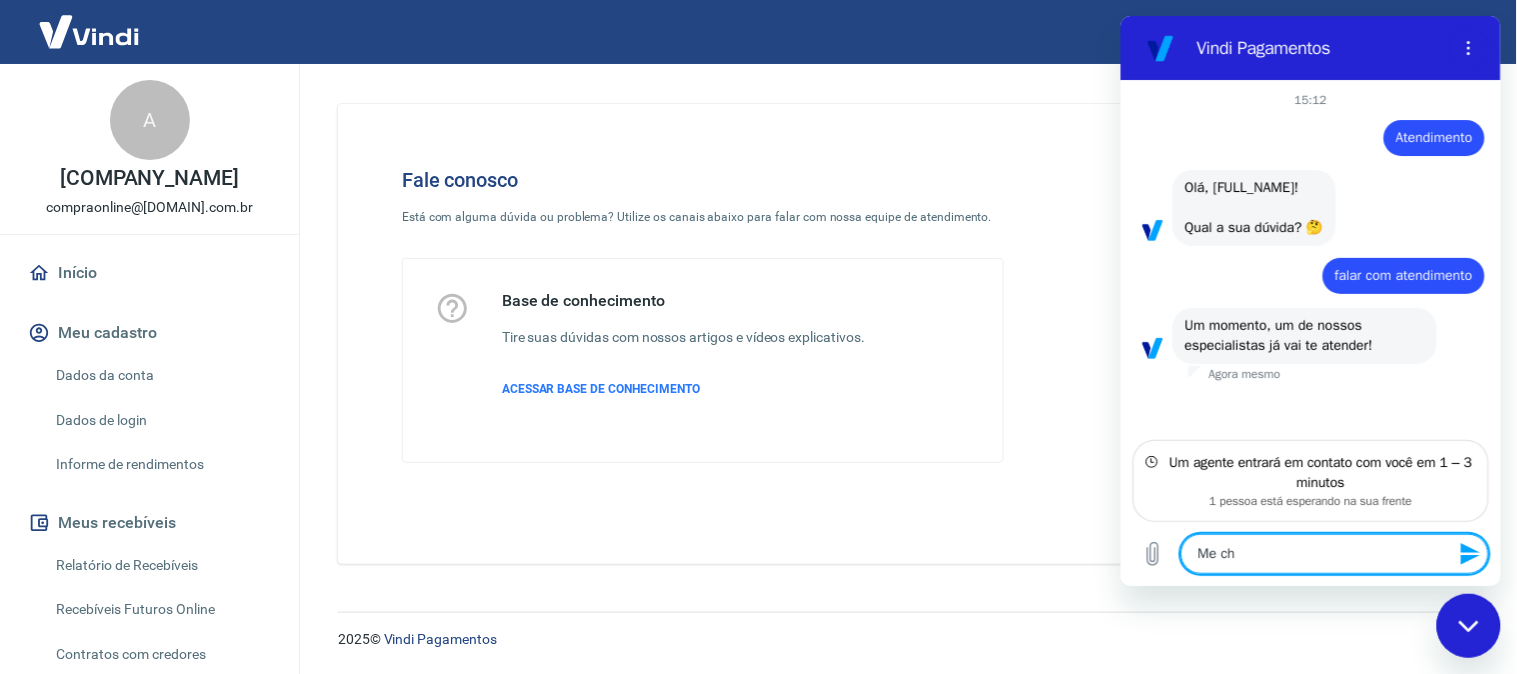 type on "x" 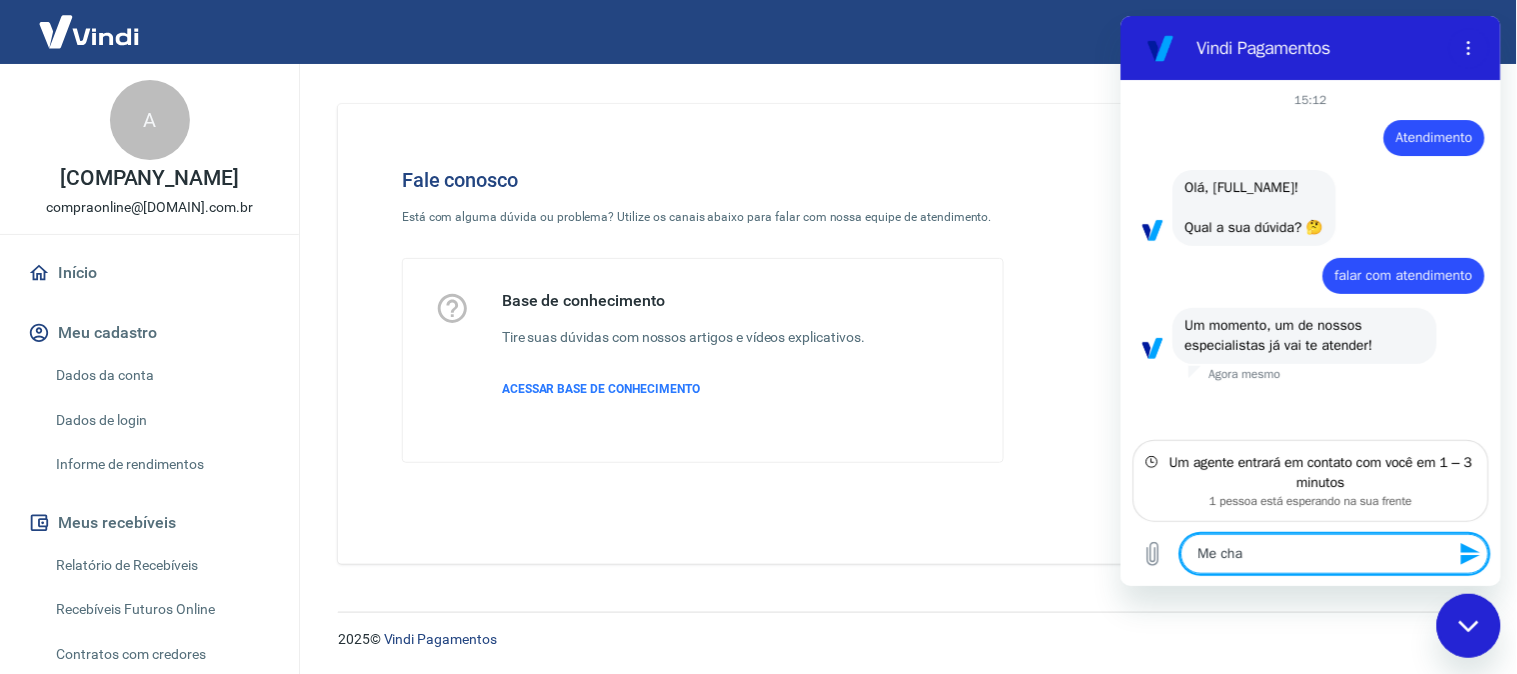 type on "Me ch" 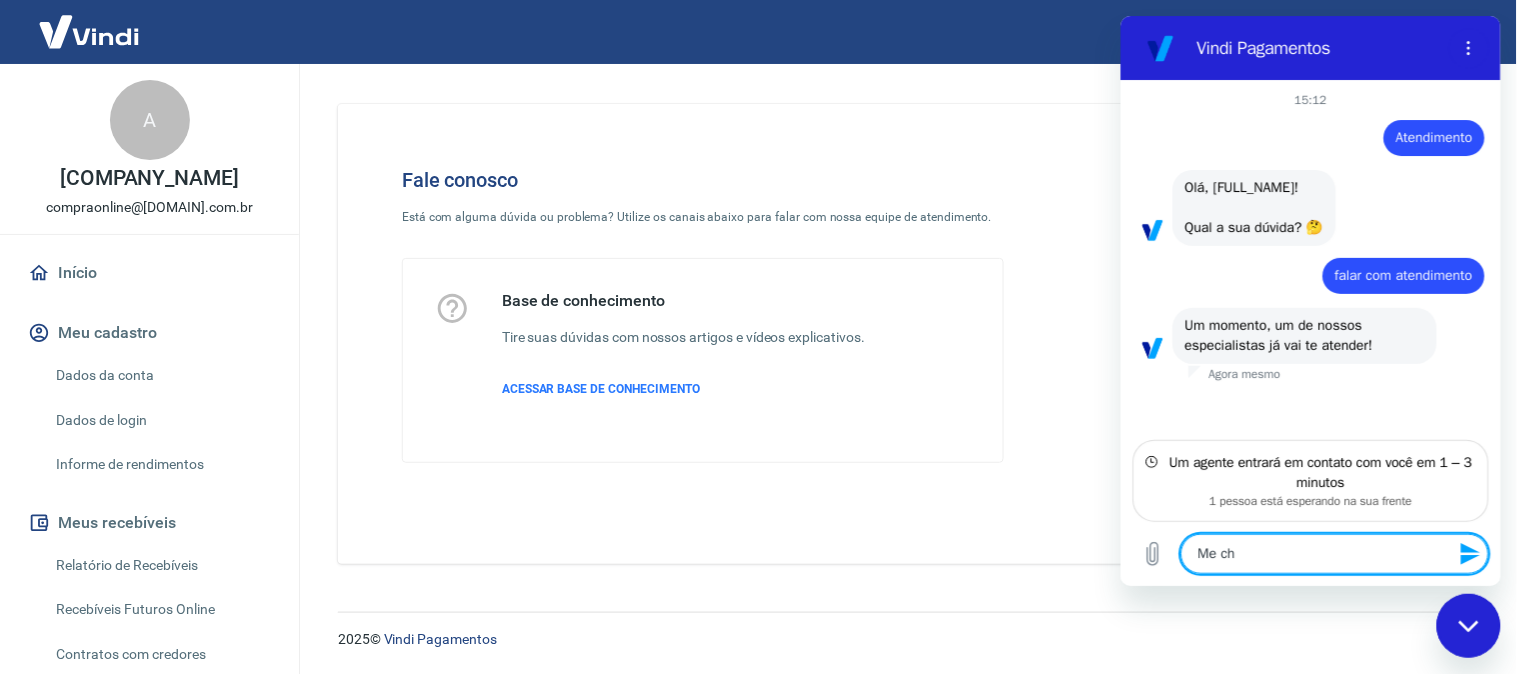 type on "Me c" 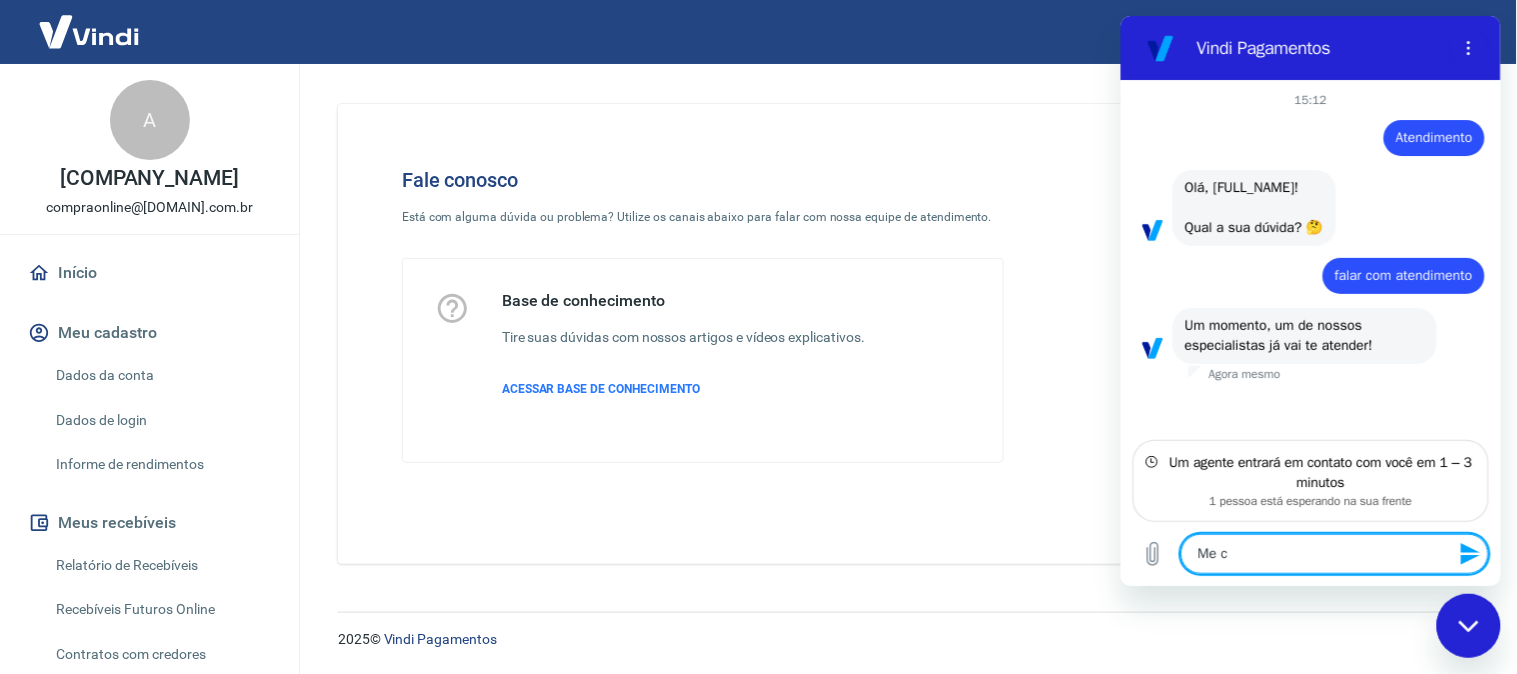 type on "Me" 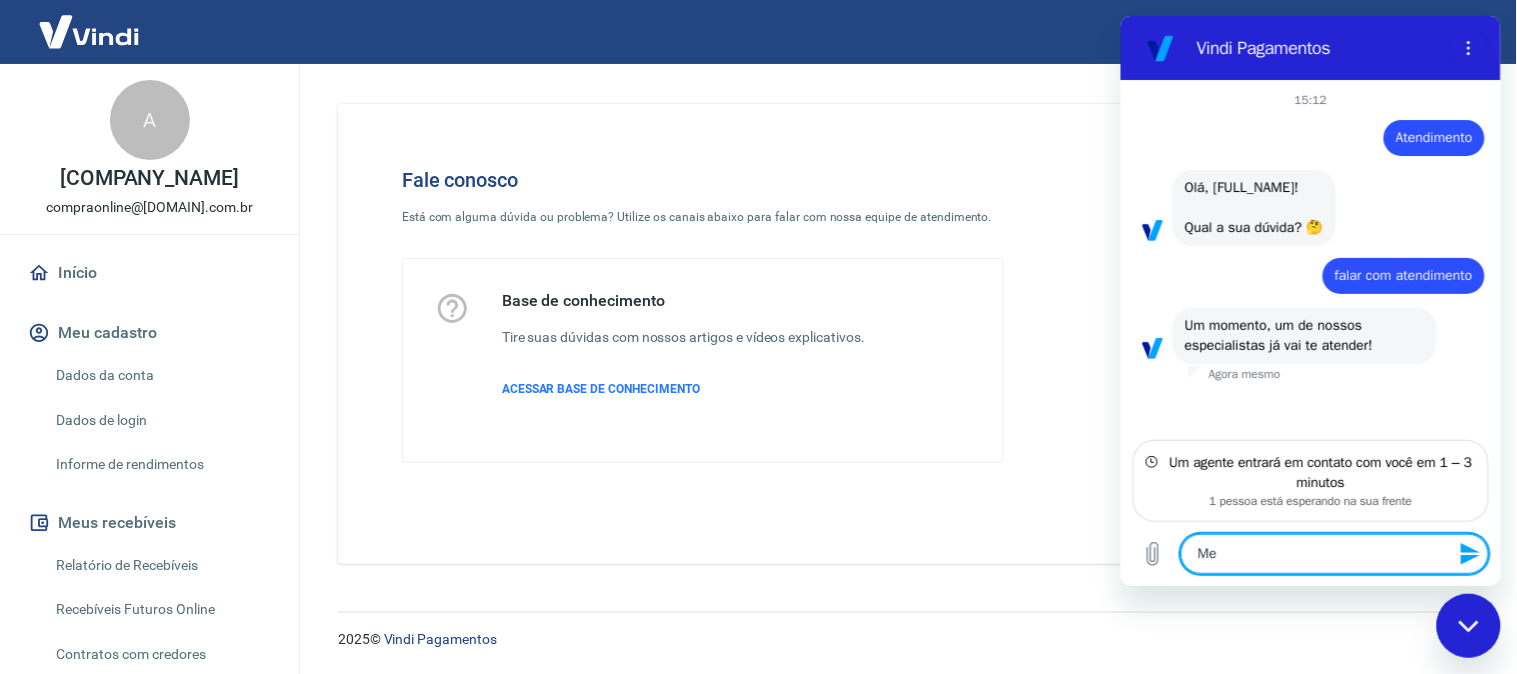 type on "x" 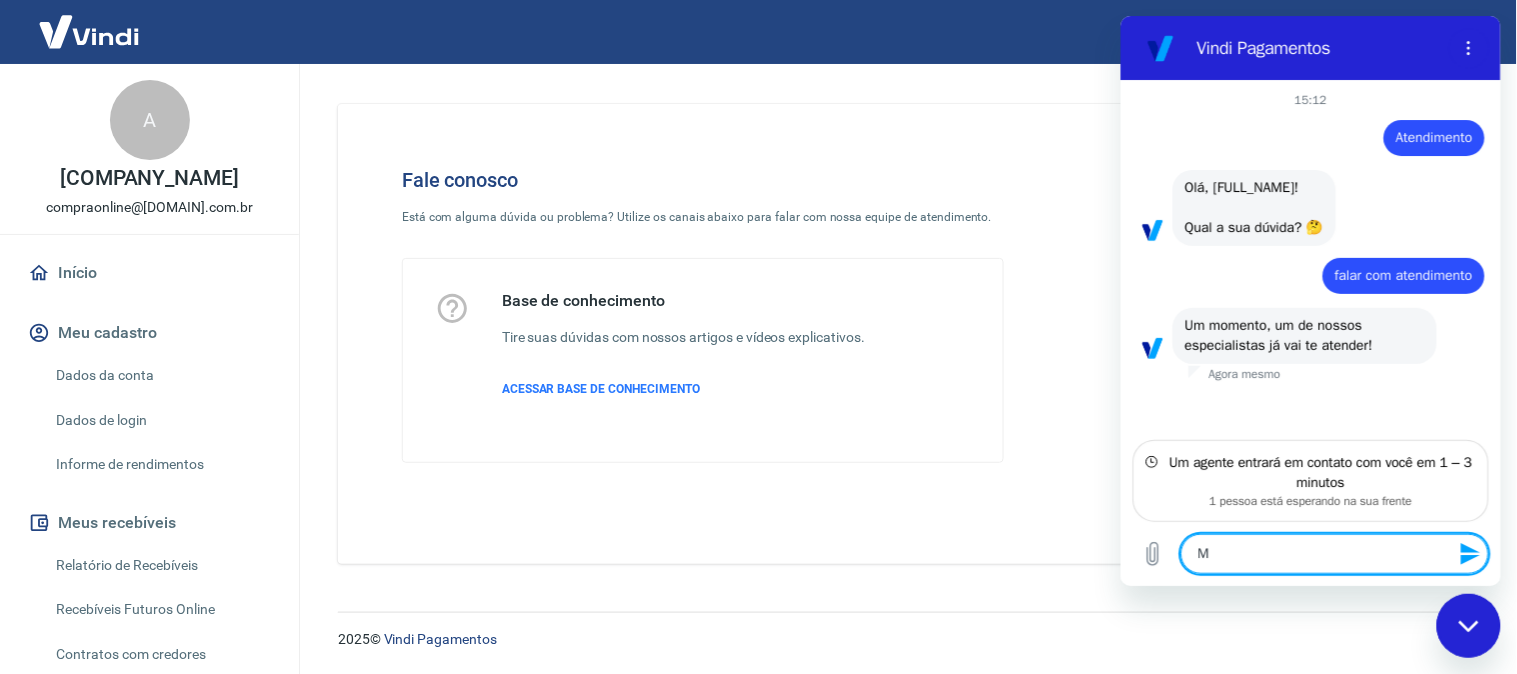 type on "x" 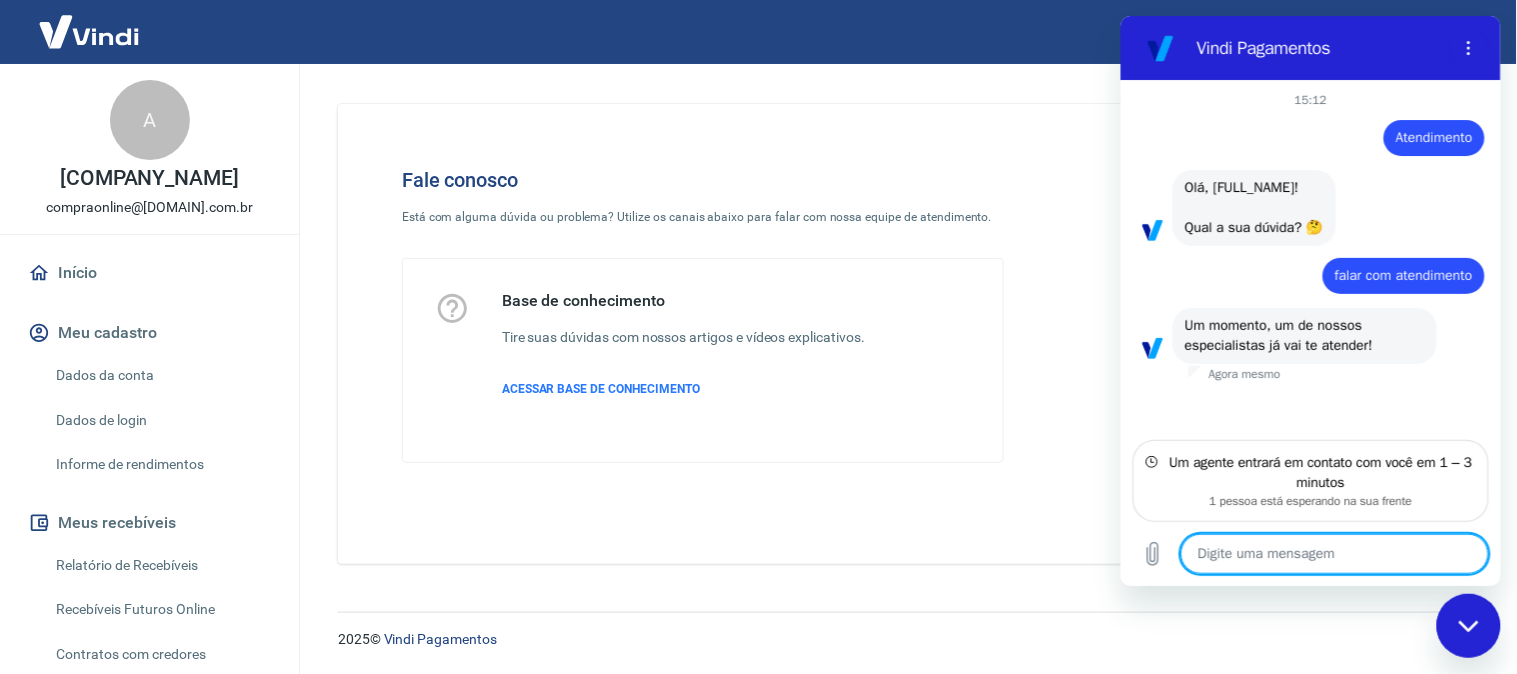 type on "O" 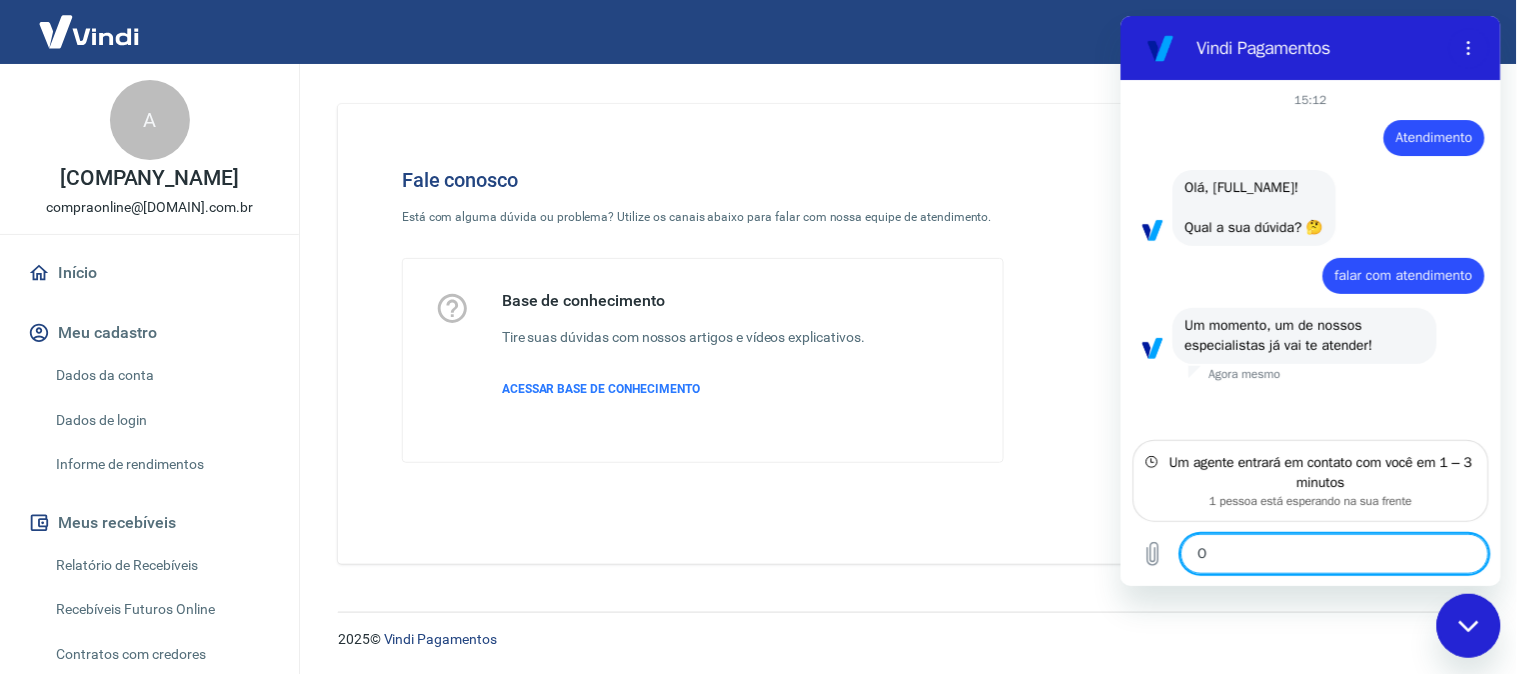 type on "Ol" 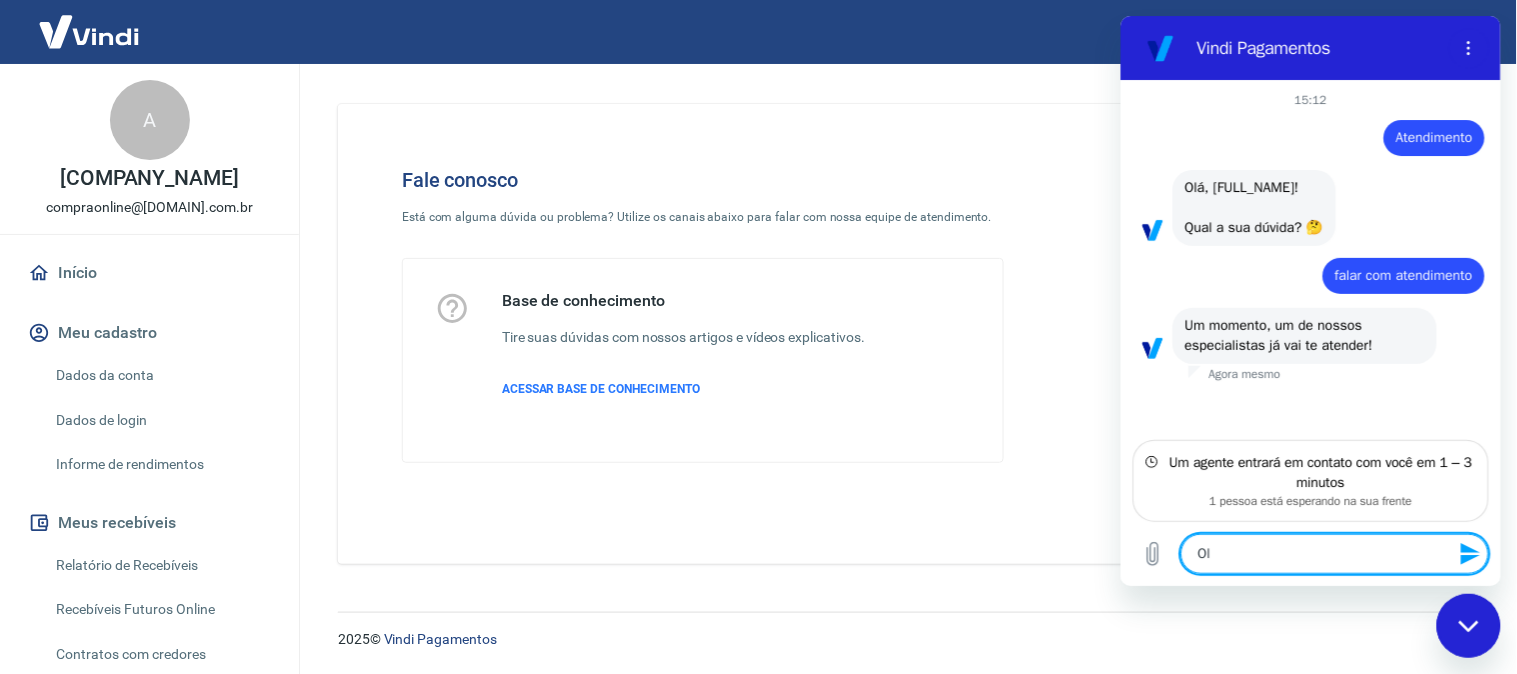 type on "Olá" 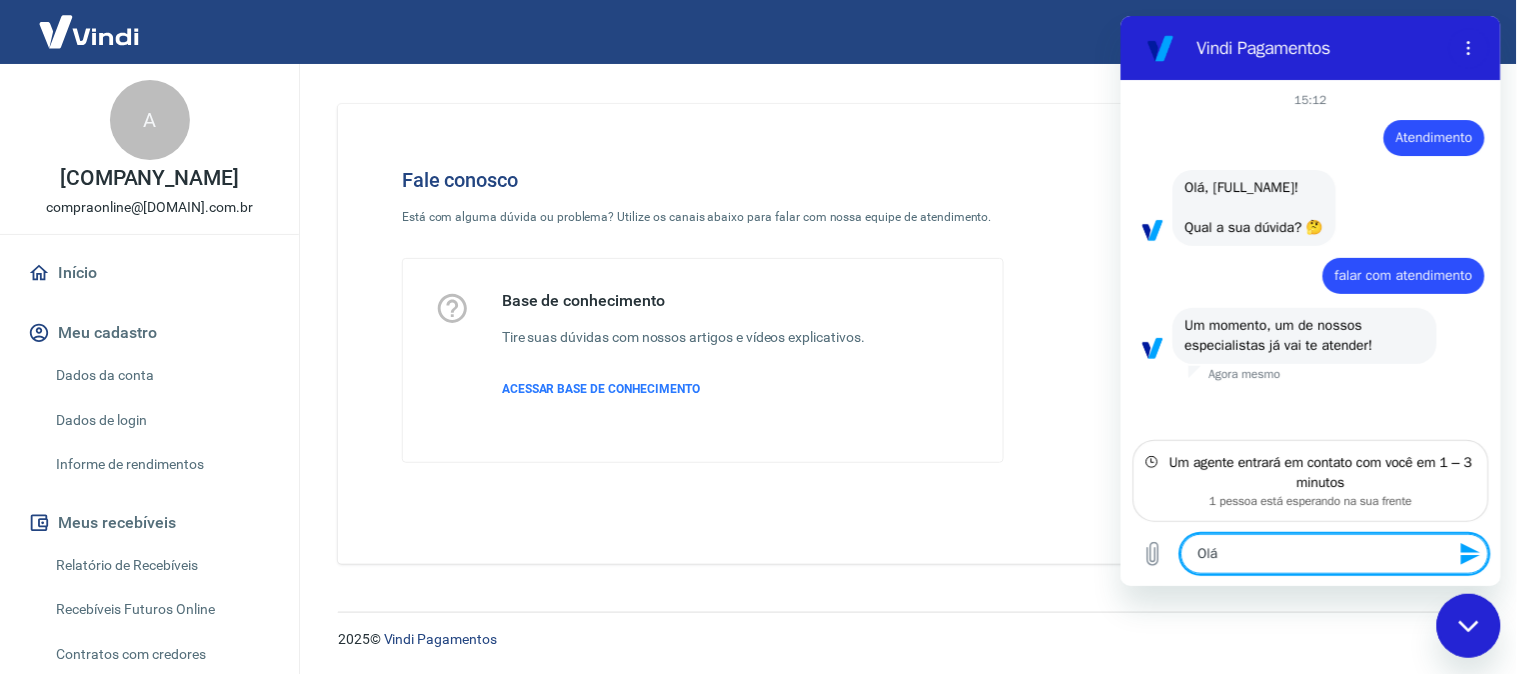 type on "OláE" 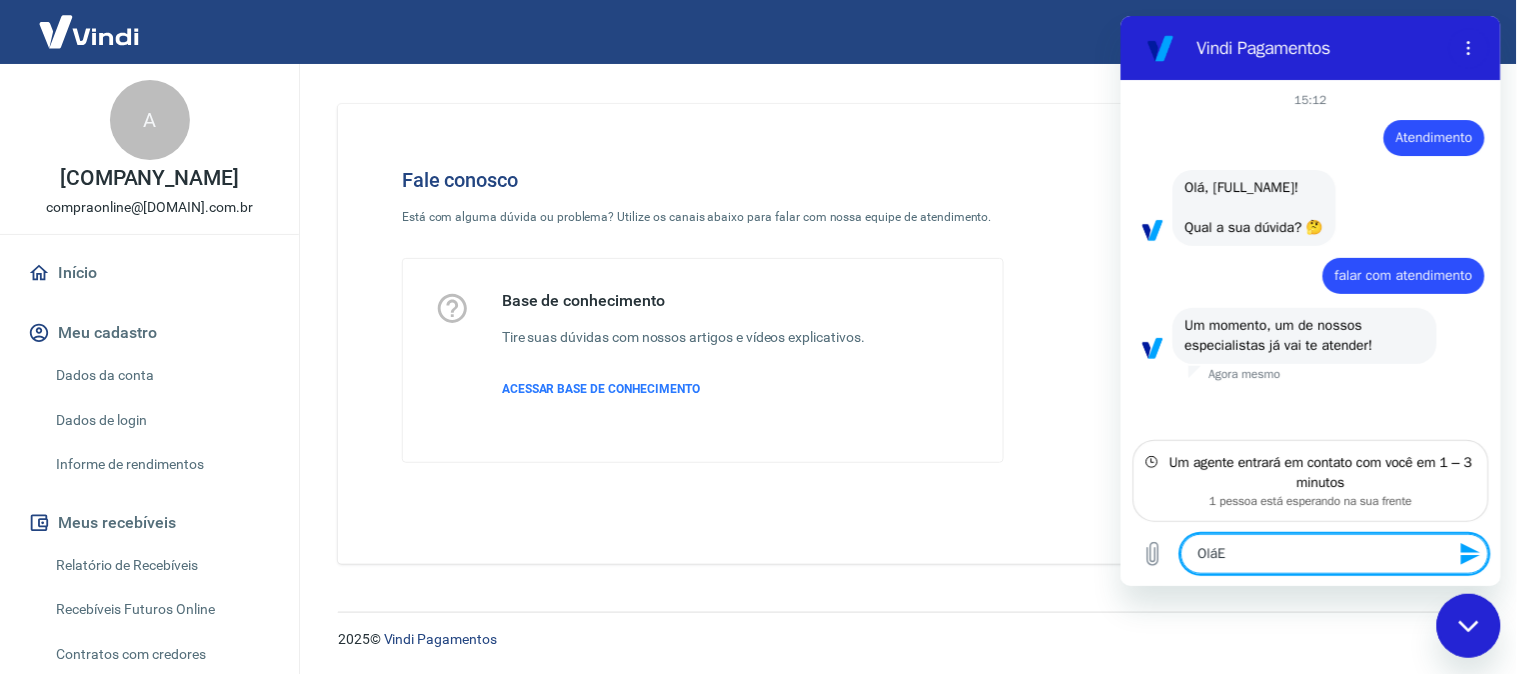 type on "Olá" 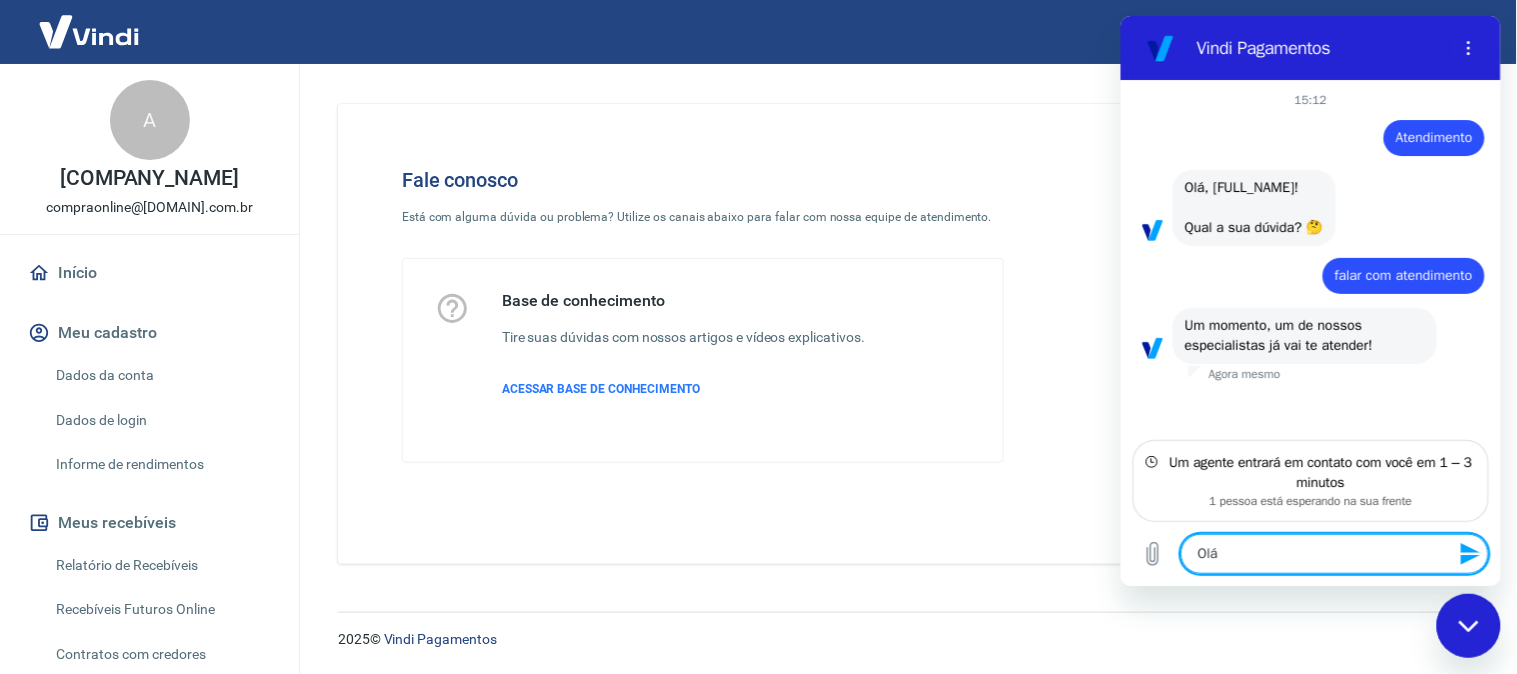type on "Olá!" 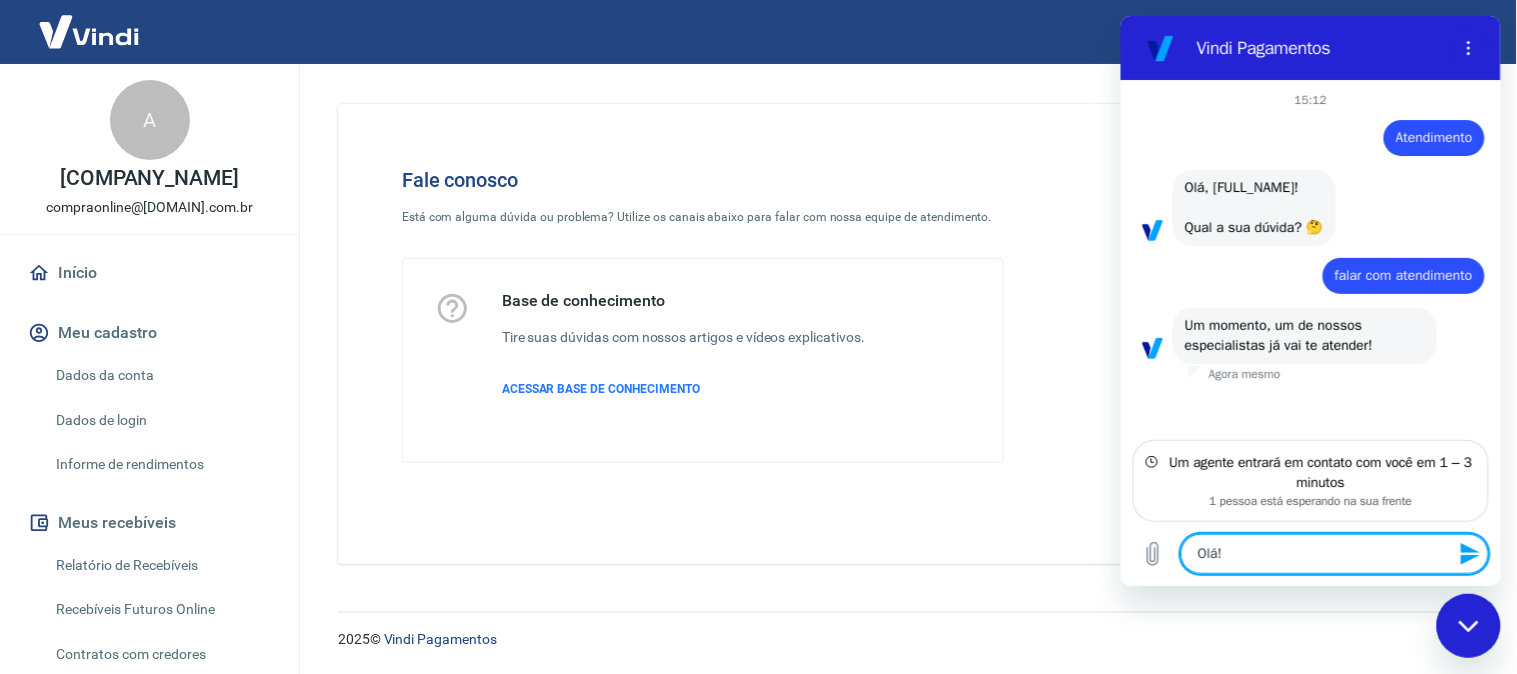type on "Olá!" 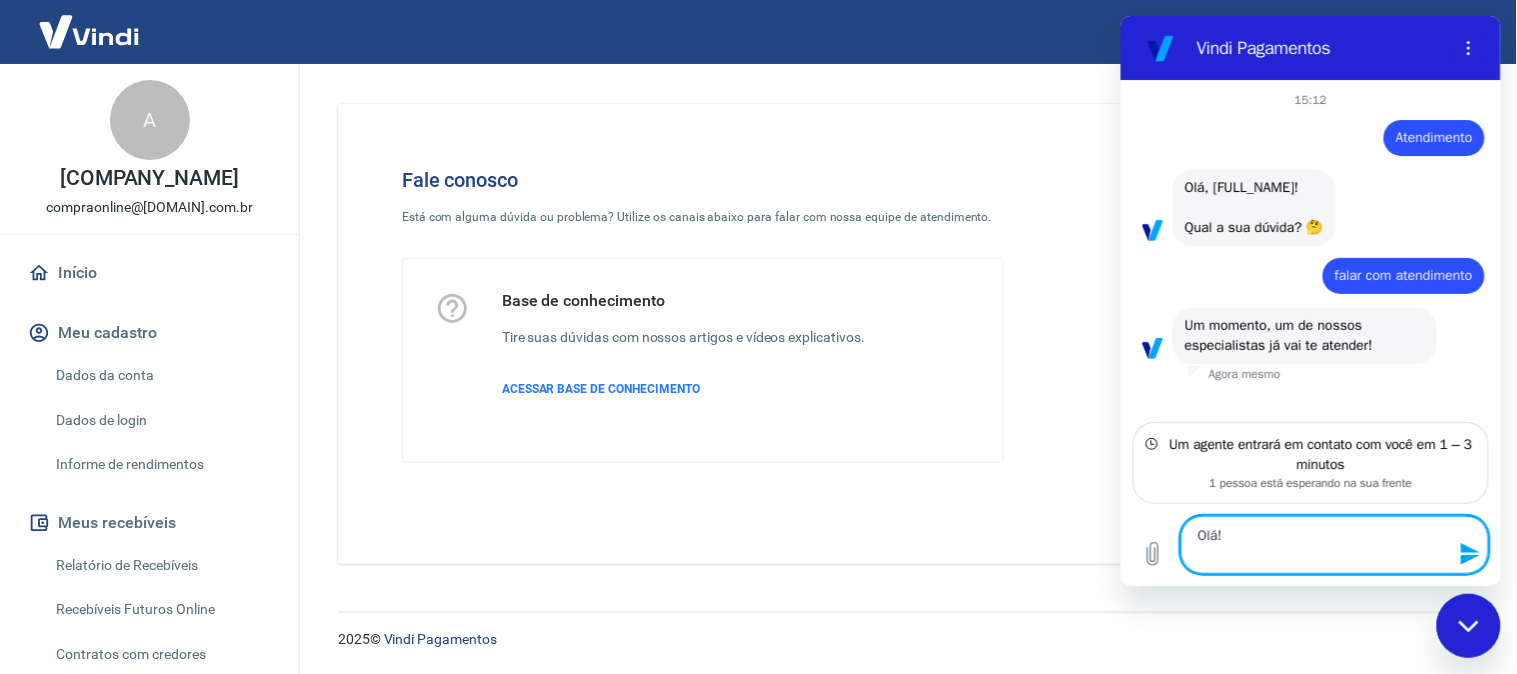 type on "Olá!
M" 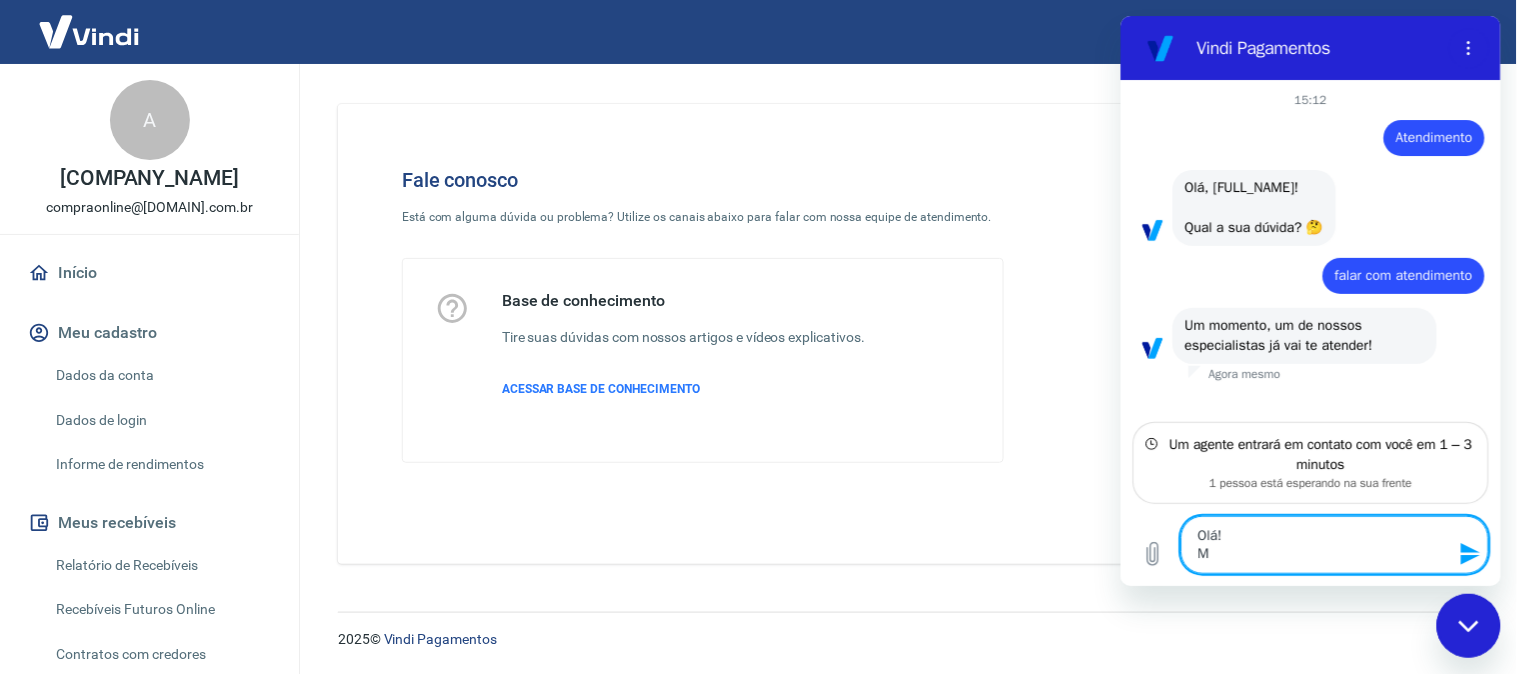 type on "Olá!
Me" 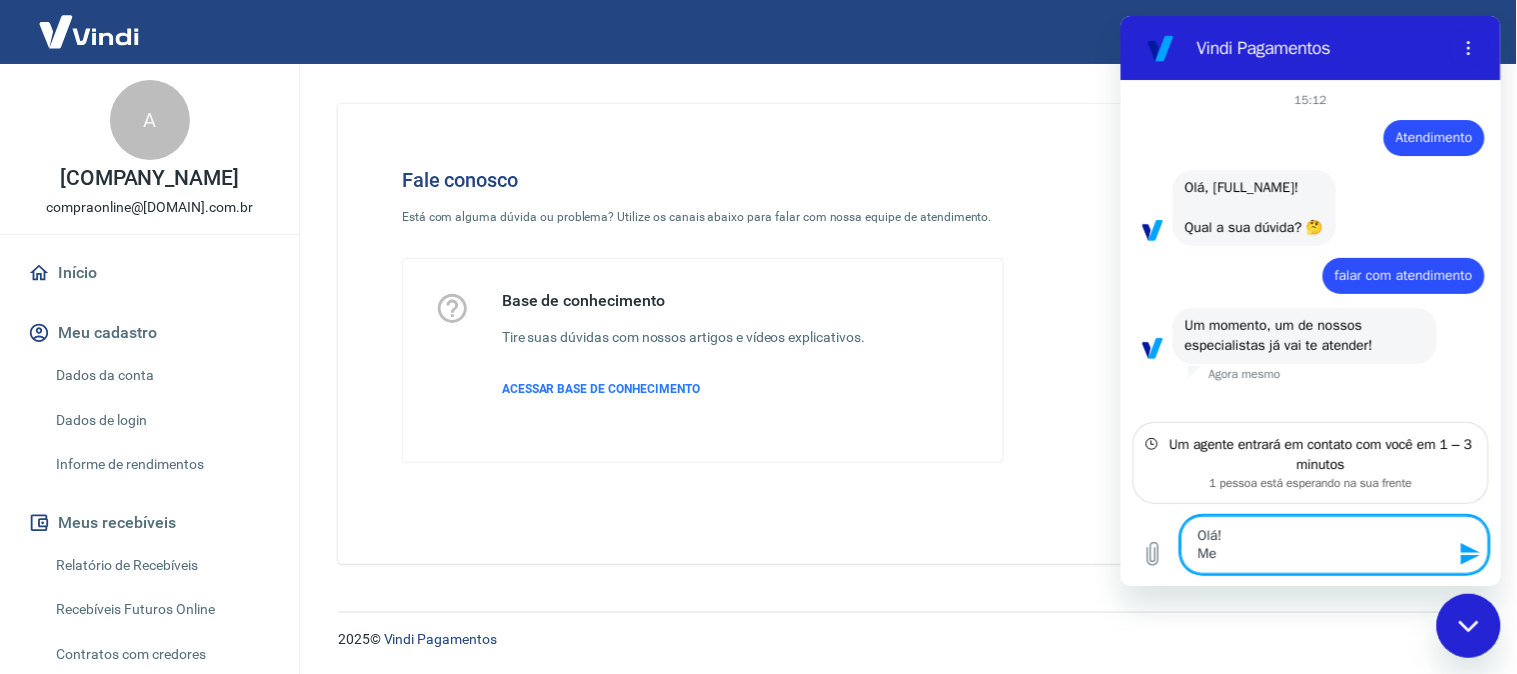 type on "Olá!
Me" 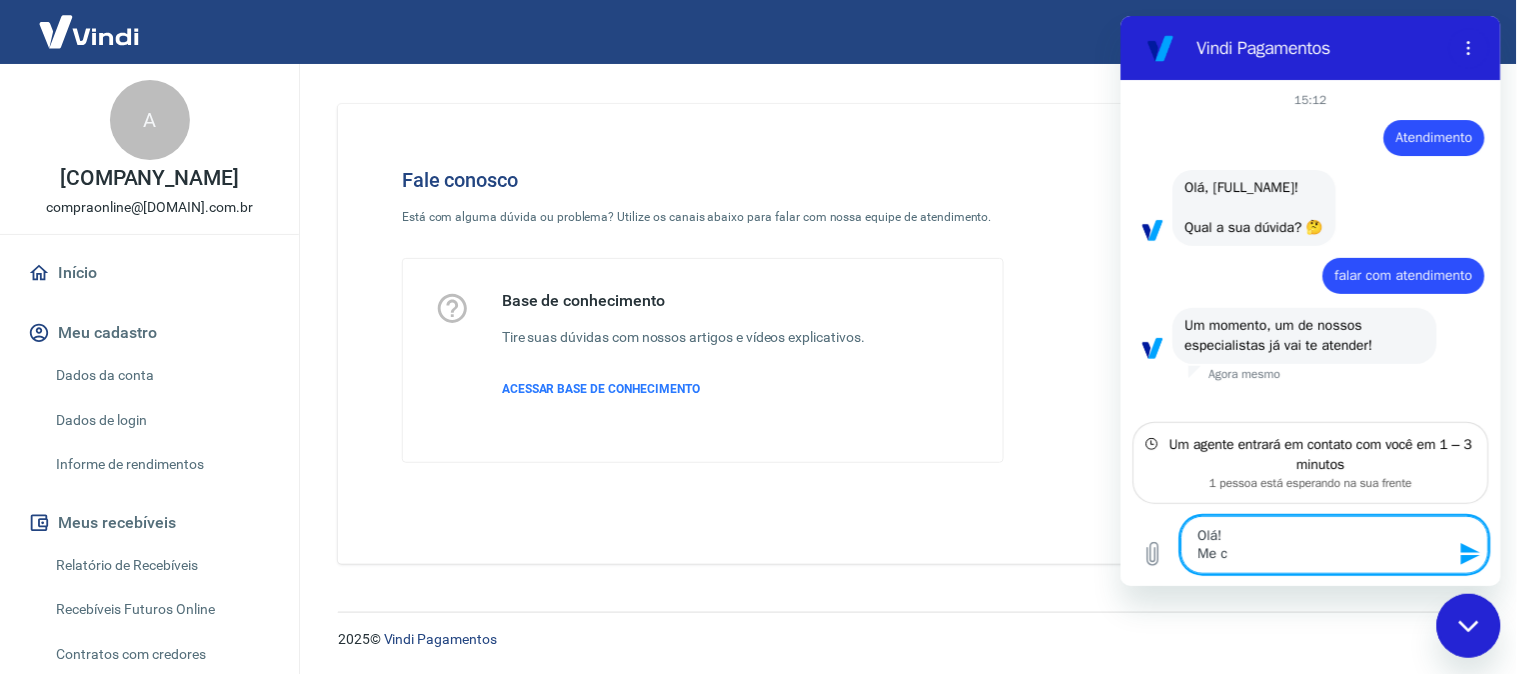 type on "Olá!
Me ch" 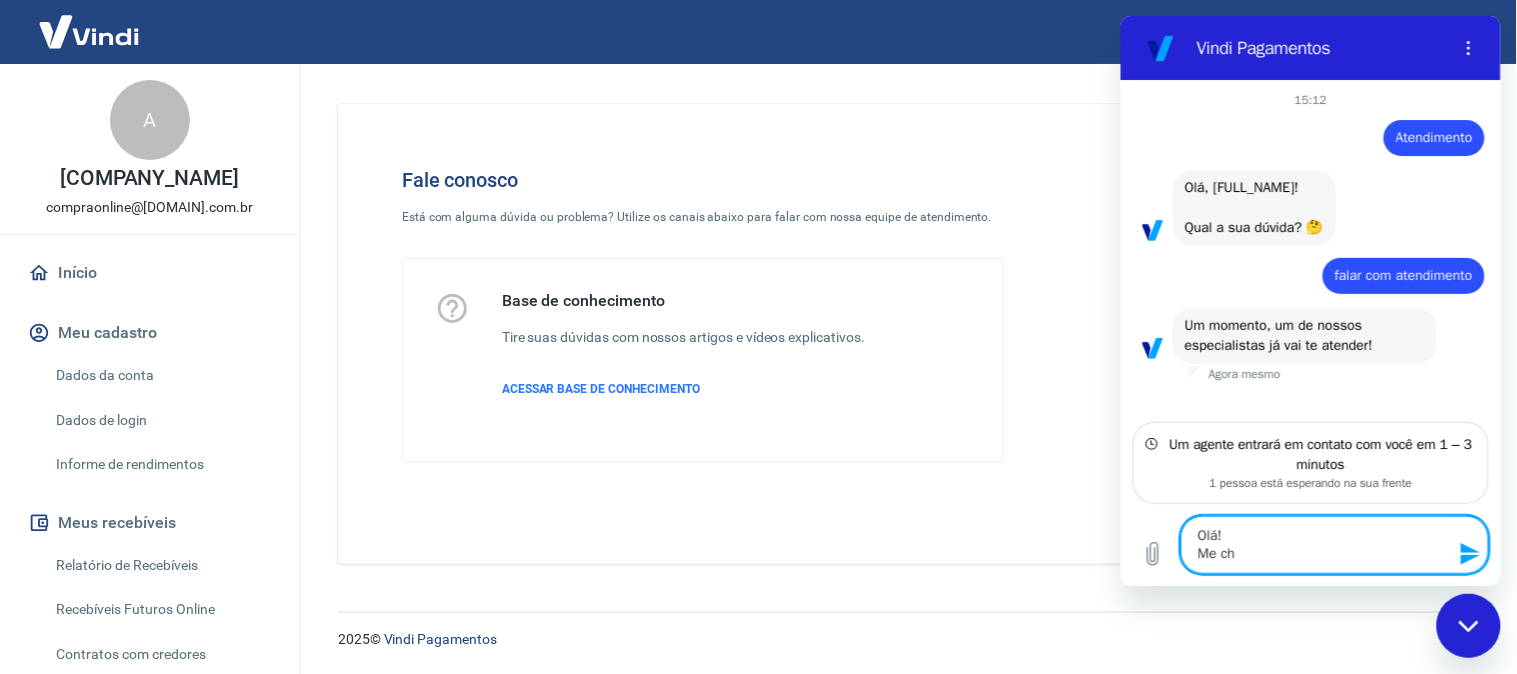 type on "Olá!
Me cha" 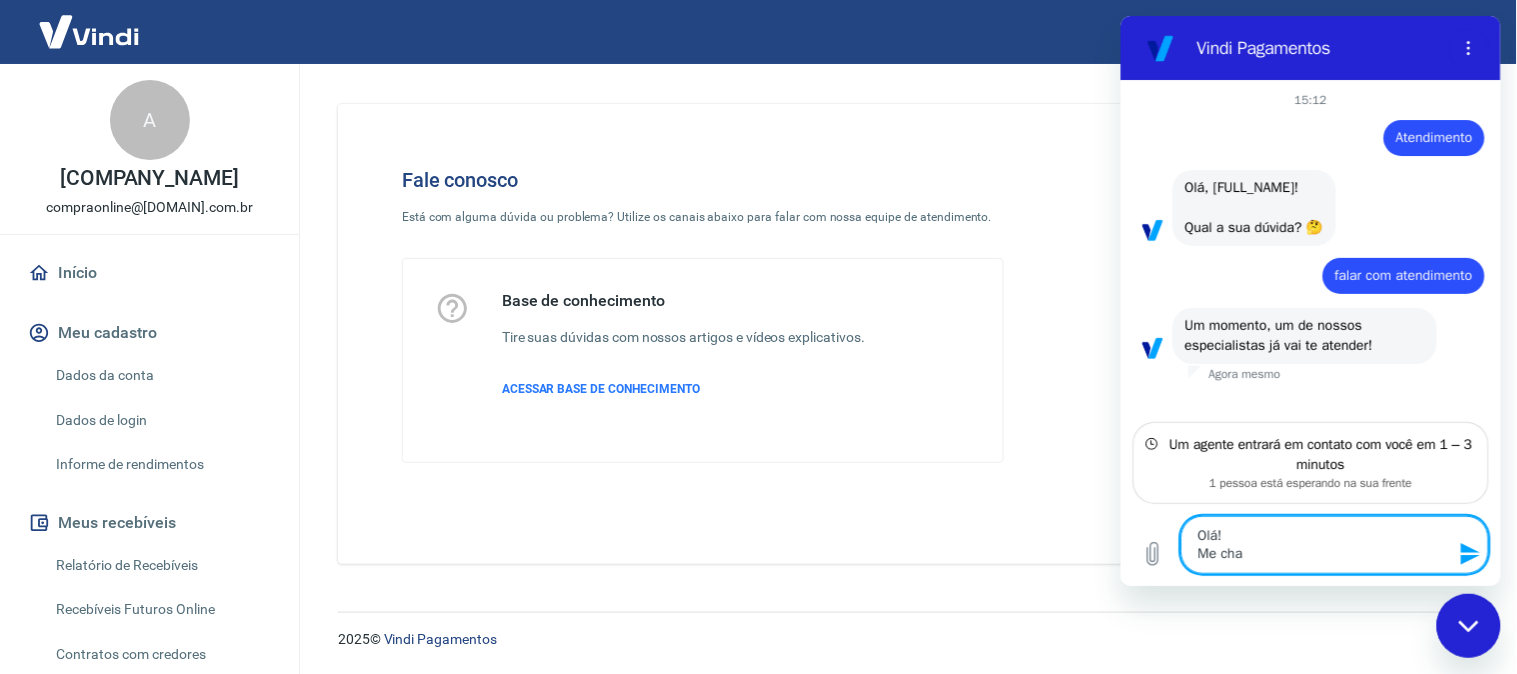 type on "Olá!
Me cham" 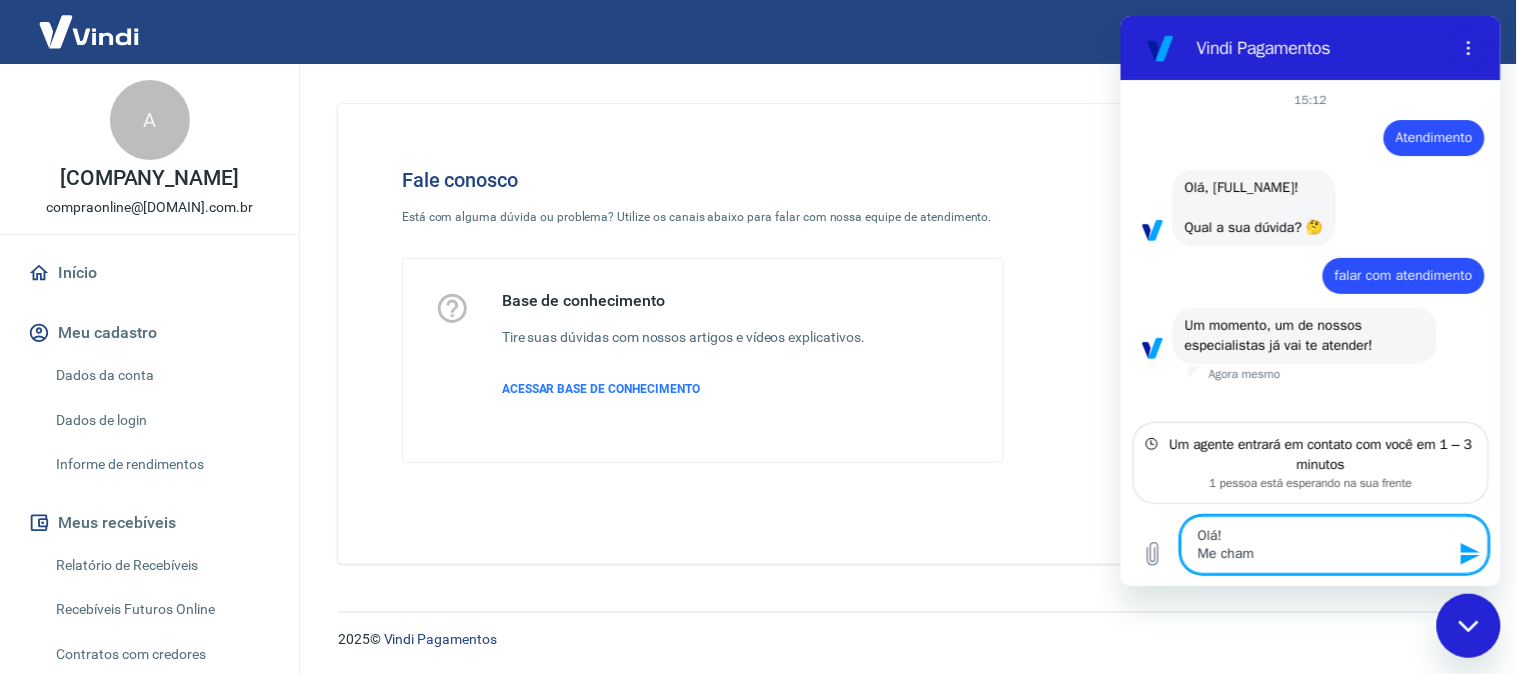 type on "Olá!
Me chamo" 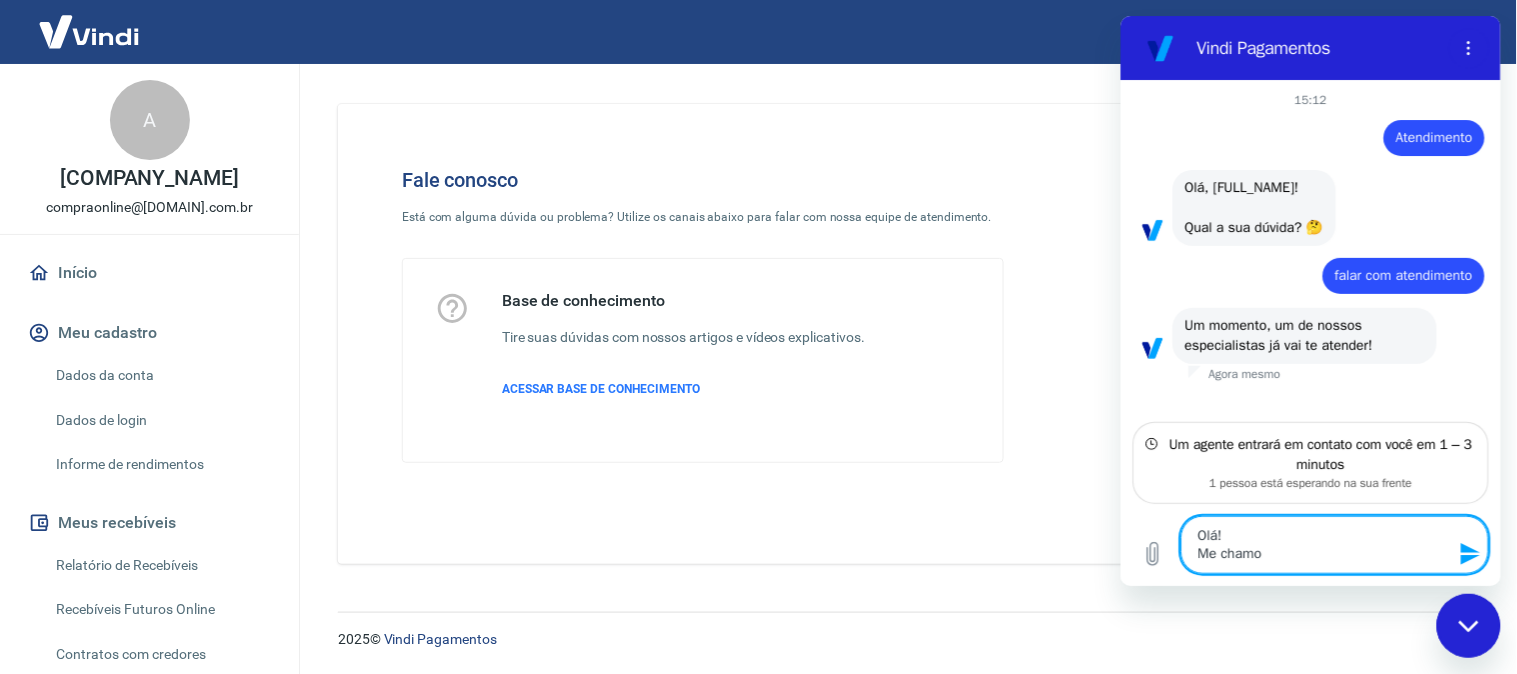 type on "Olá!
Me chamo" 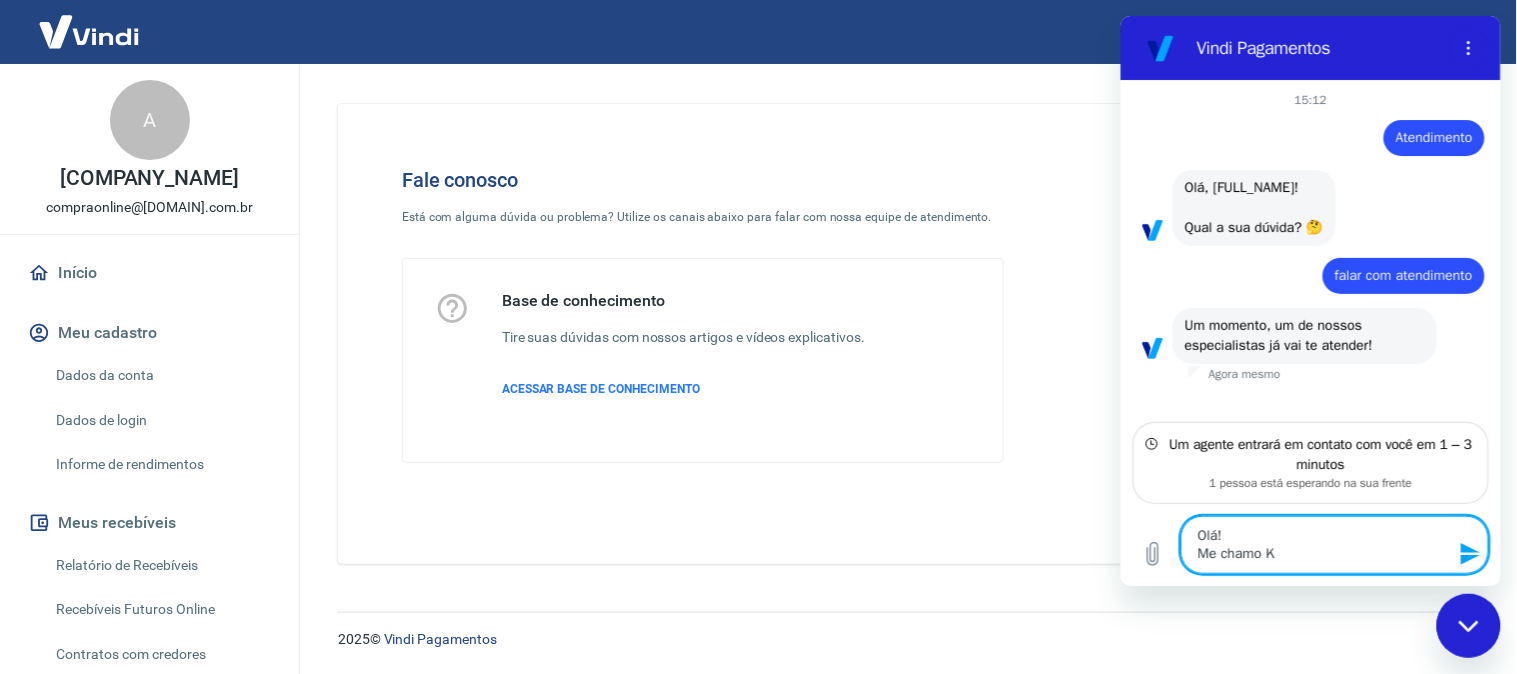 type on "Olá!
Me chamo Ke" 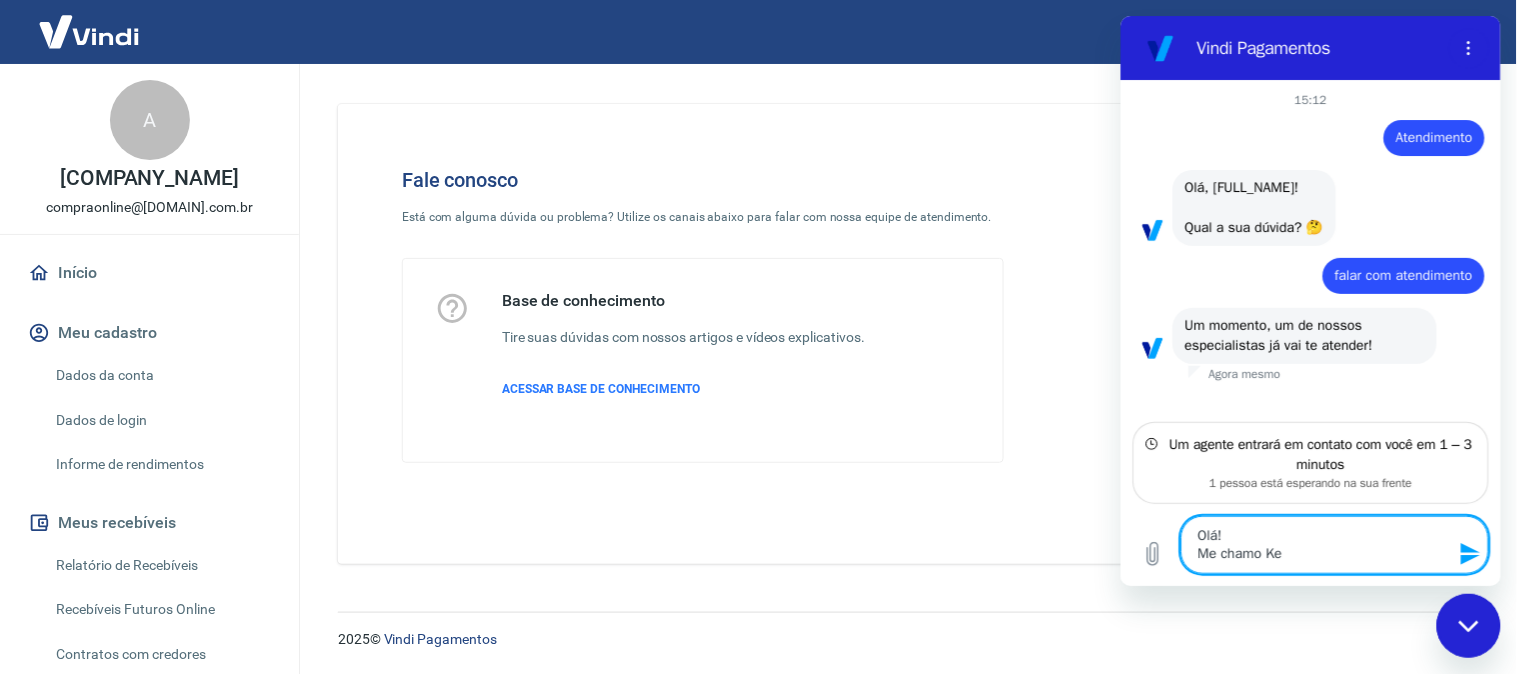 type on "x" 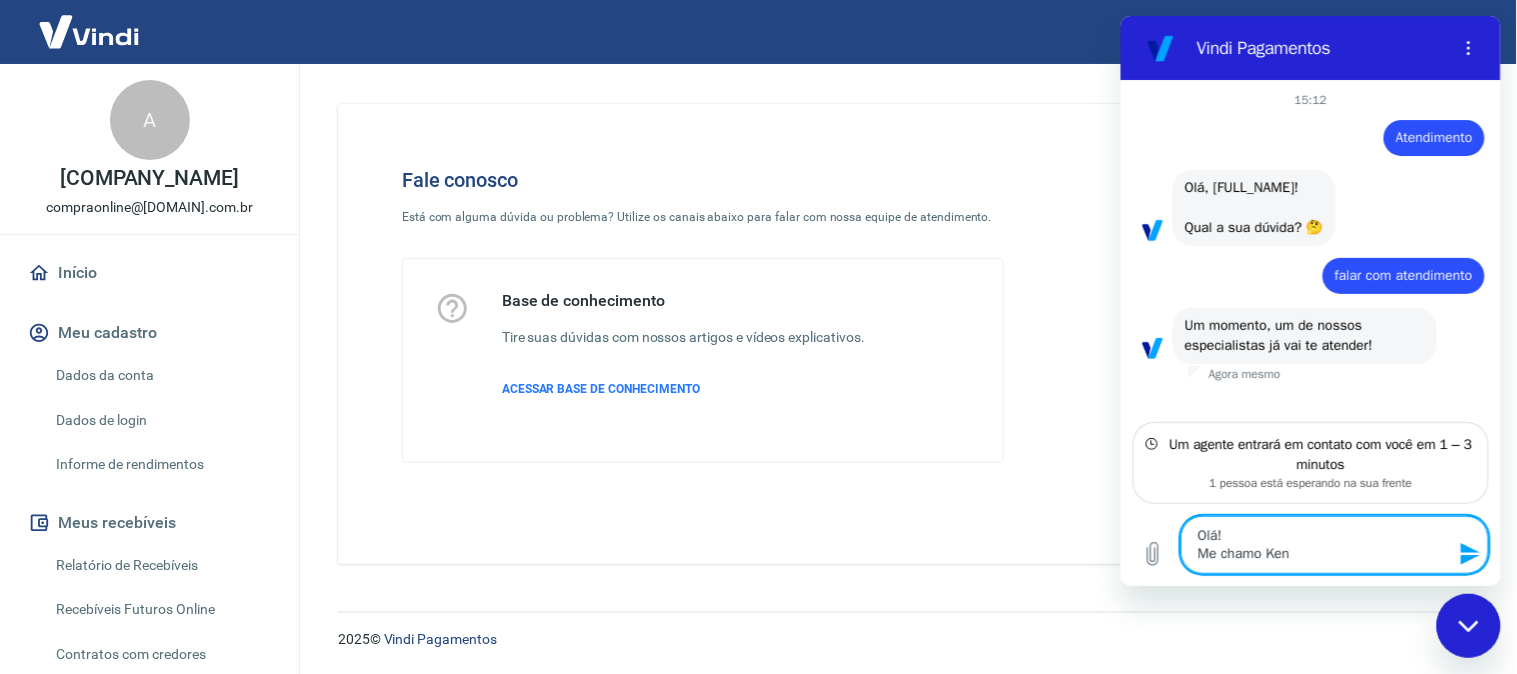 type on "Olá!
Me chamo Keni" 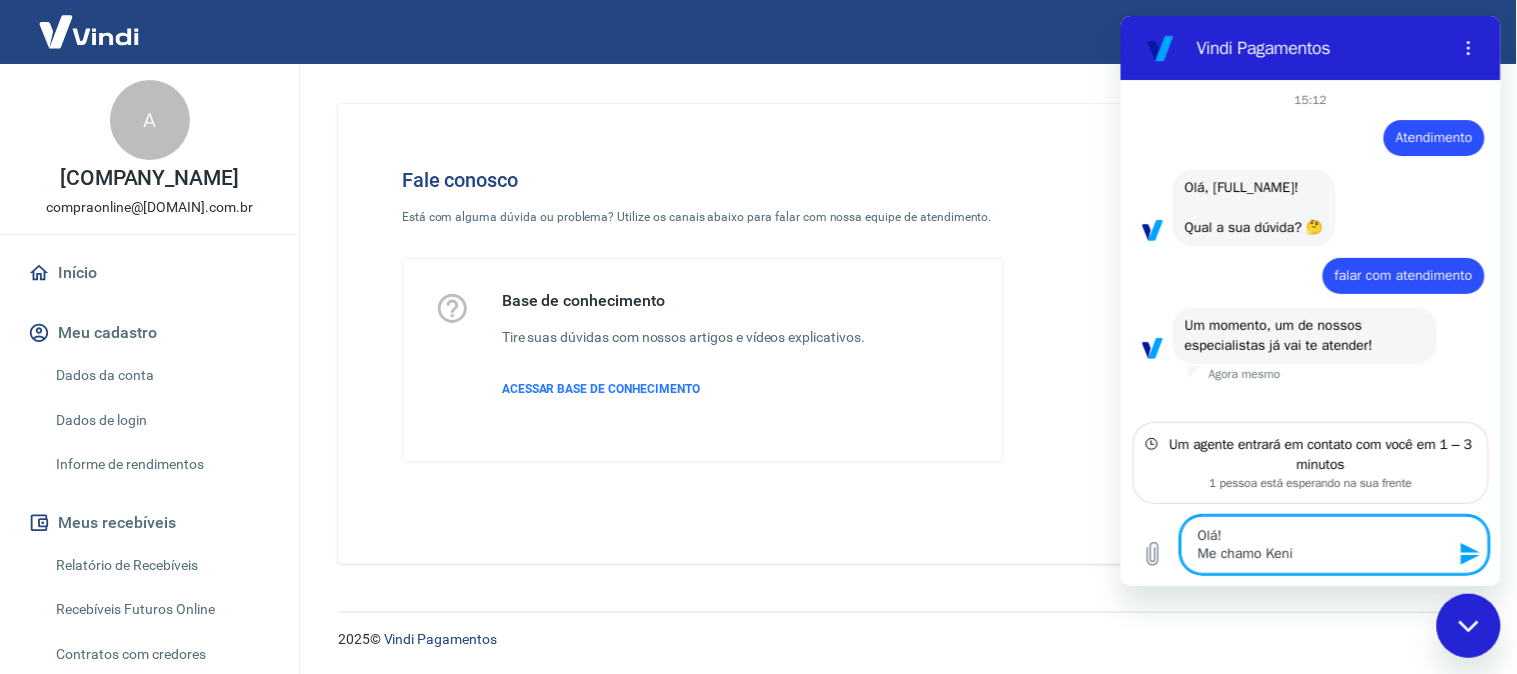 type on "Olá!
Me chamo [NAME]" 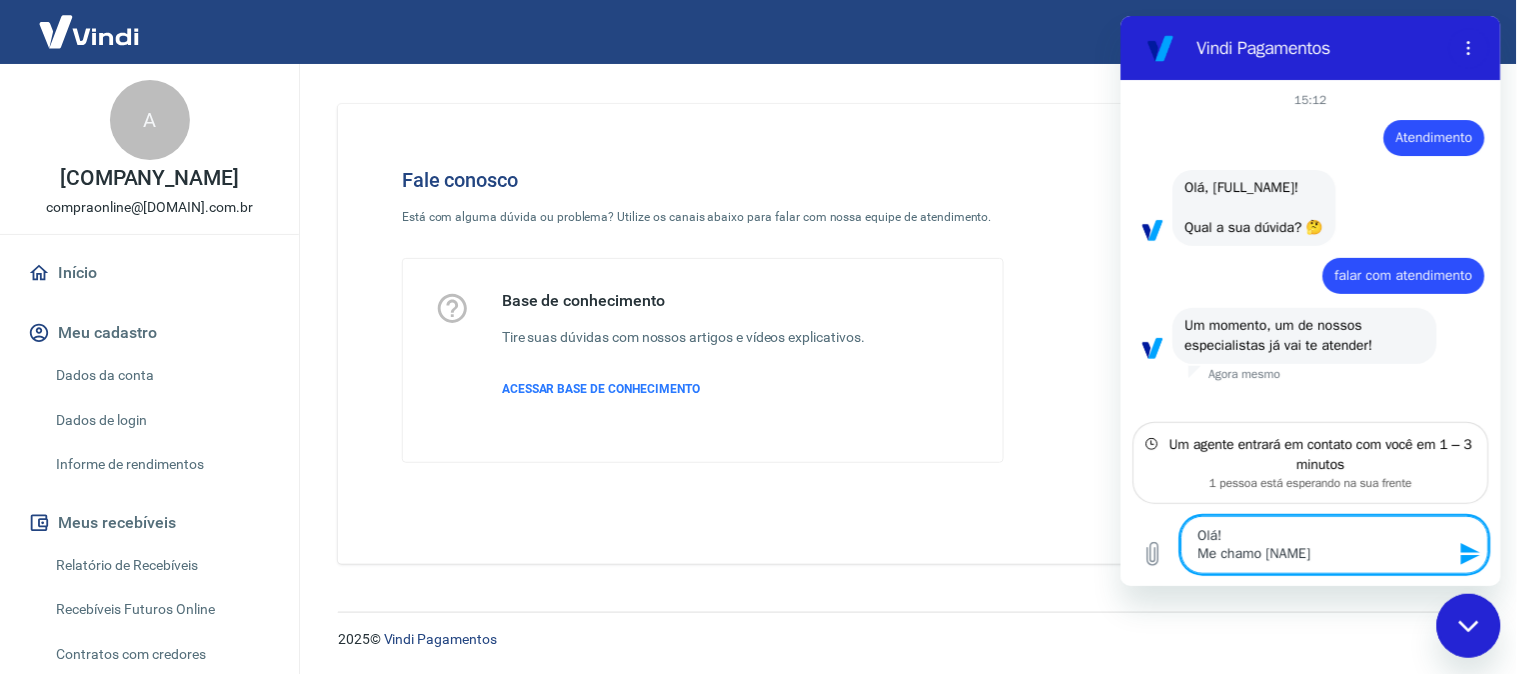 type on "Olá!
Me chamo [NAME]" 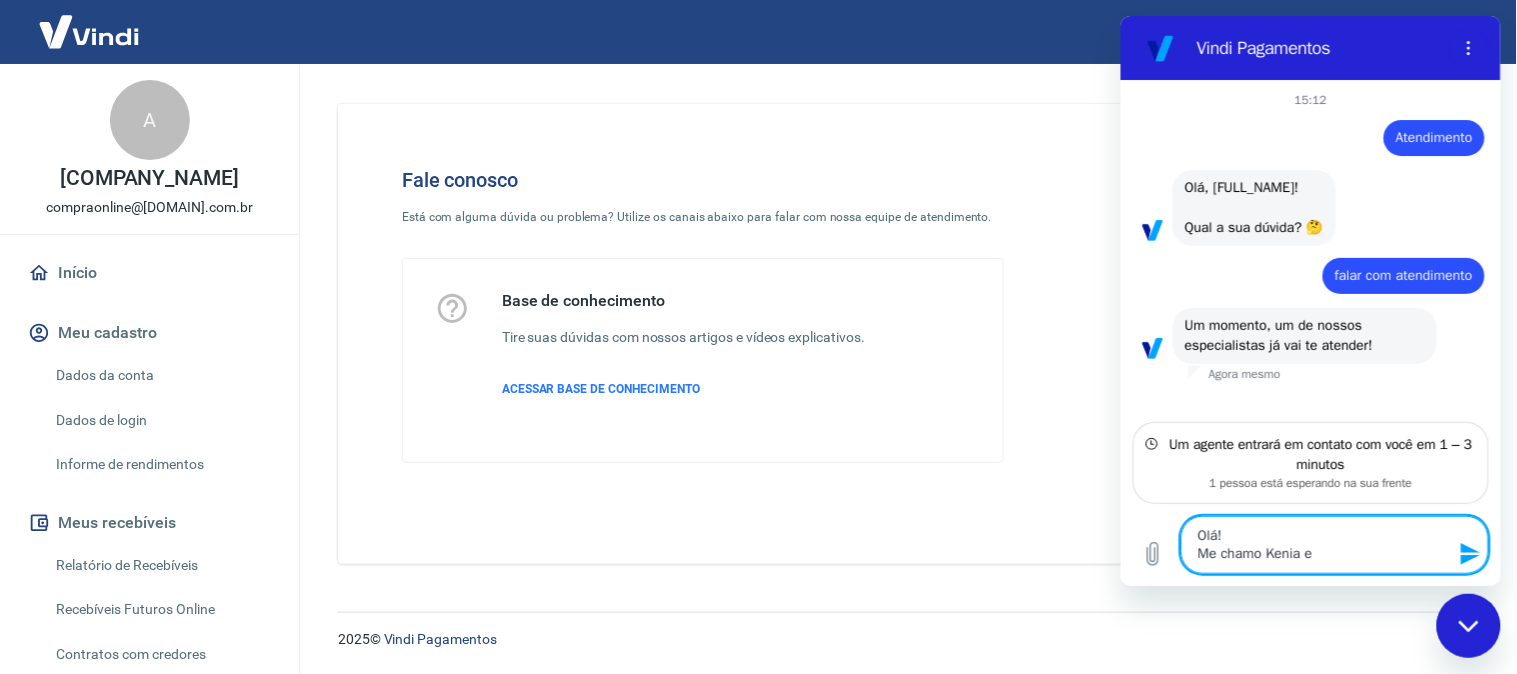 type on "x" 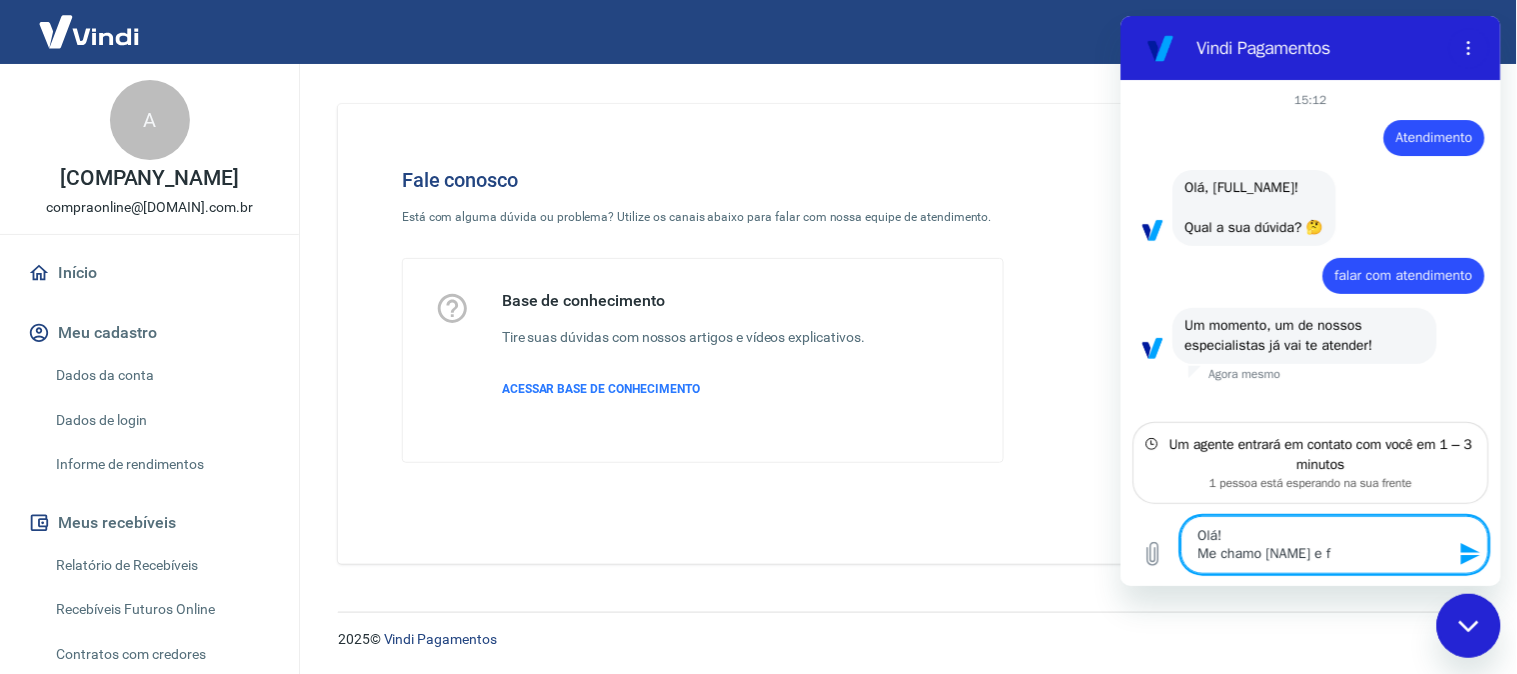 type on "Olá!
Me chamo [FIRST] e fa" 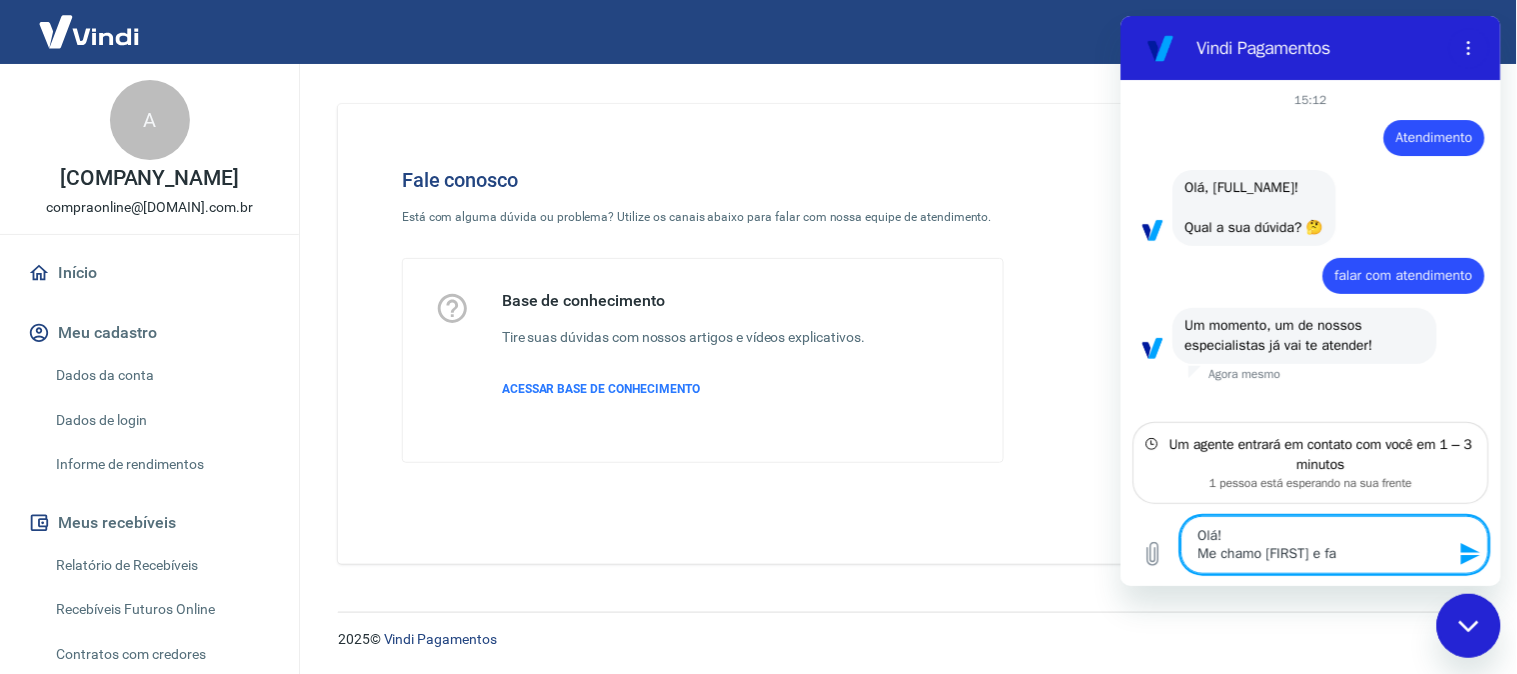 type on "x" 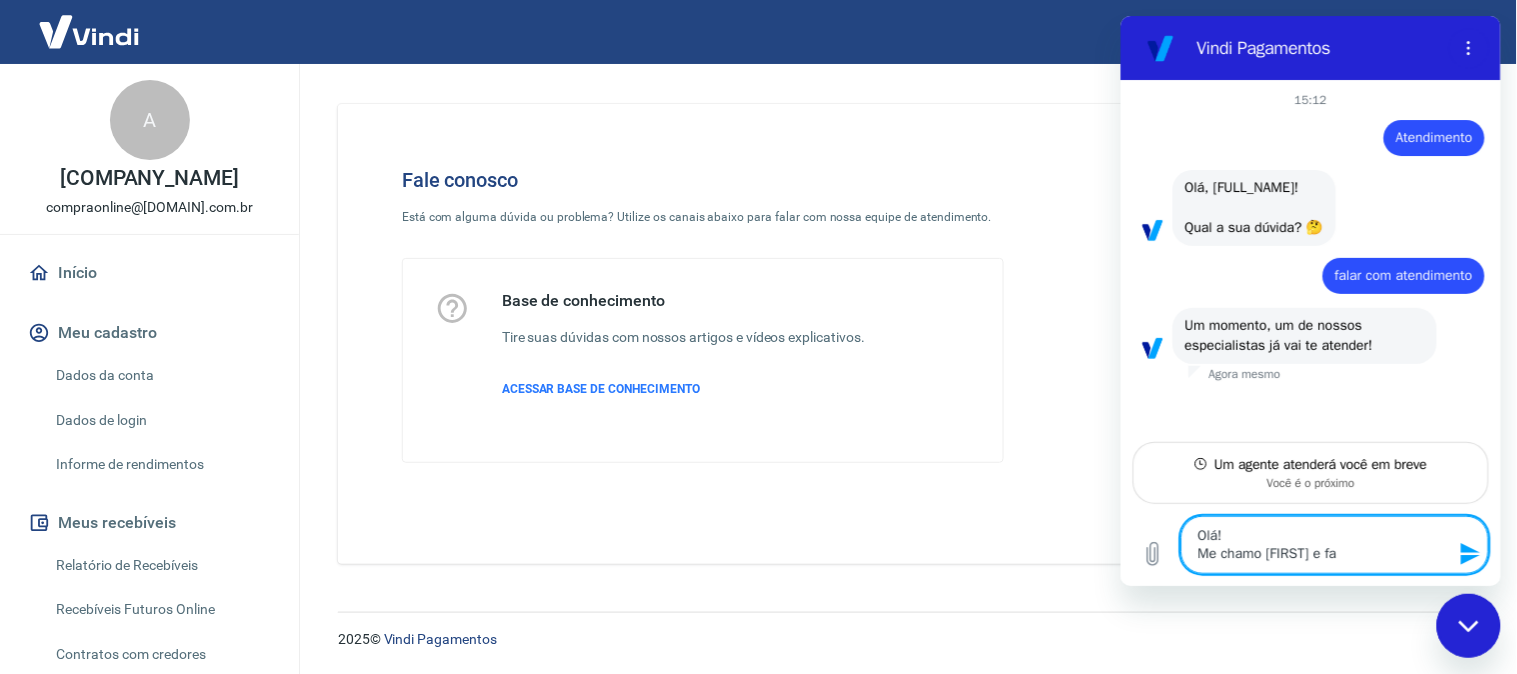 type on "Olá!
Me chamo [NAME] e fal" 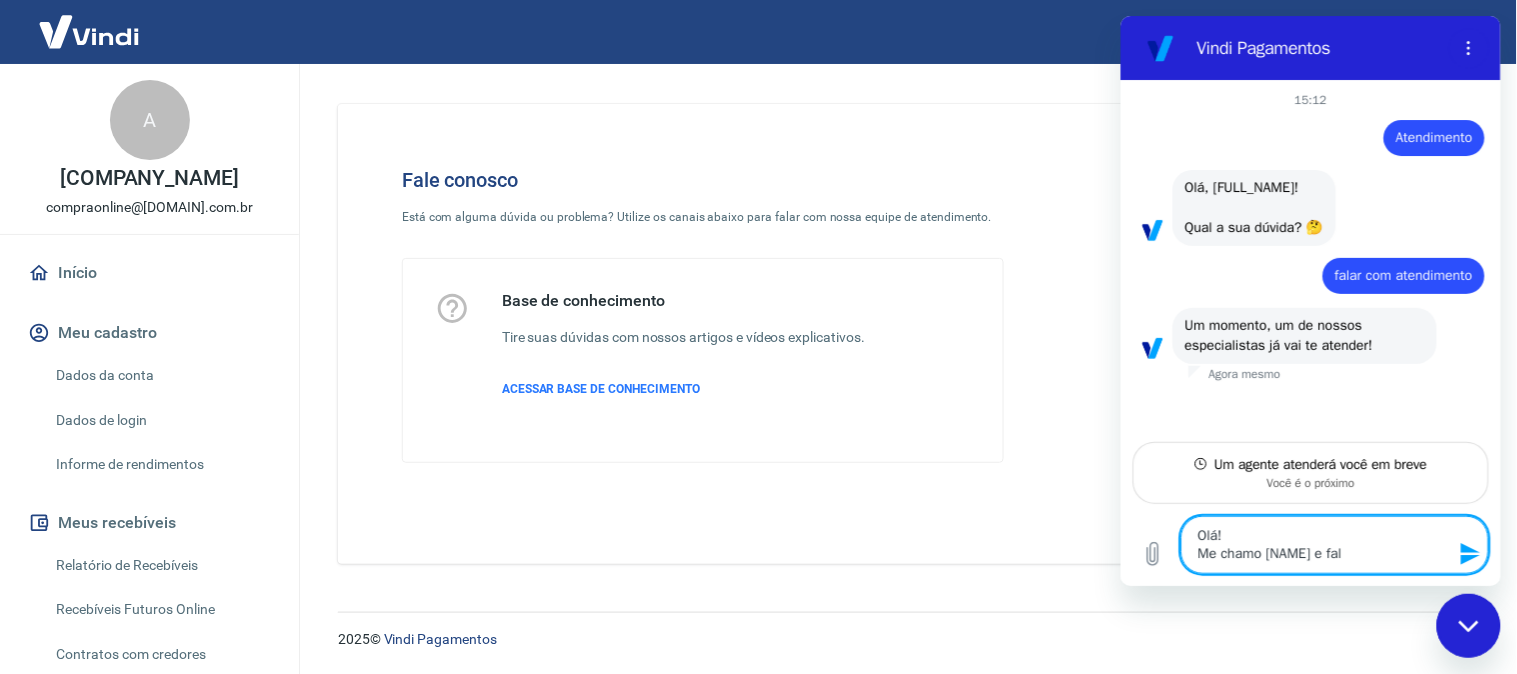 type on "Olá!
Me chamo [NAME] e falo" 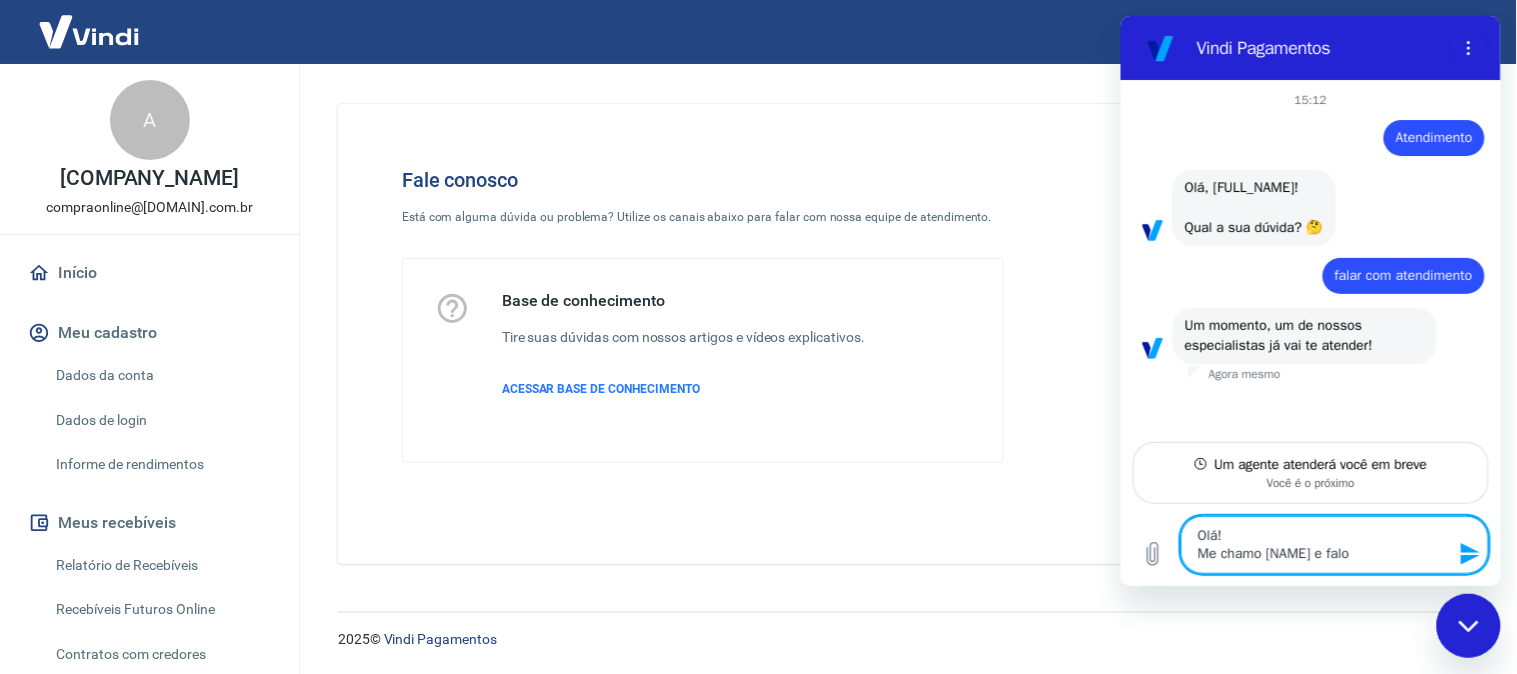 type on "Olá!
Me chamo [FIRST] e falou" 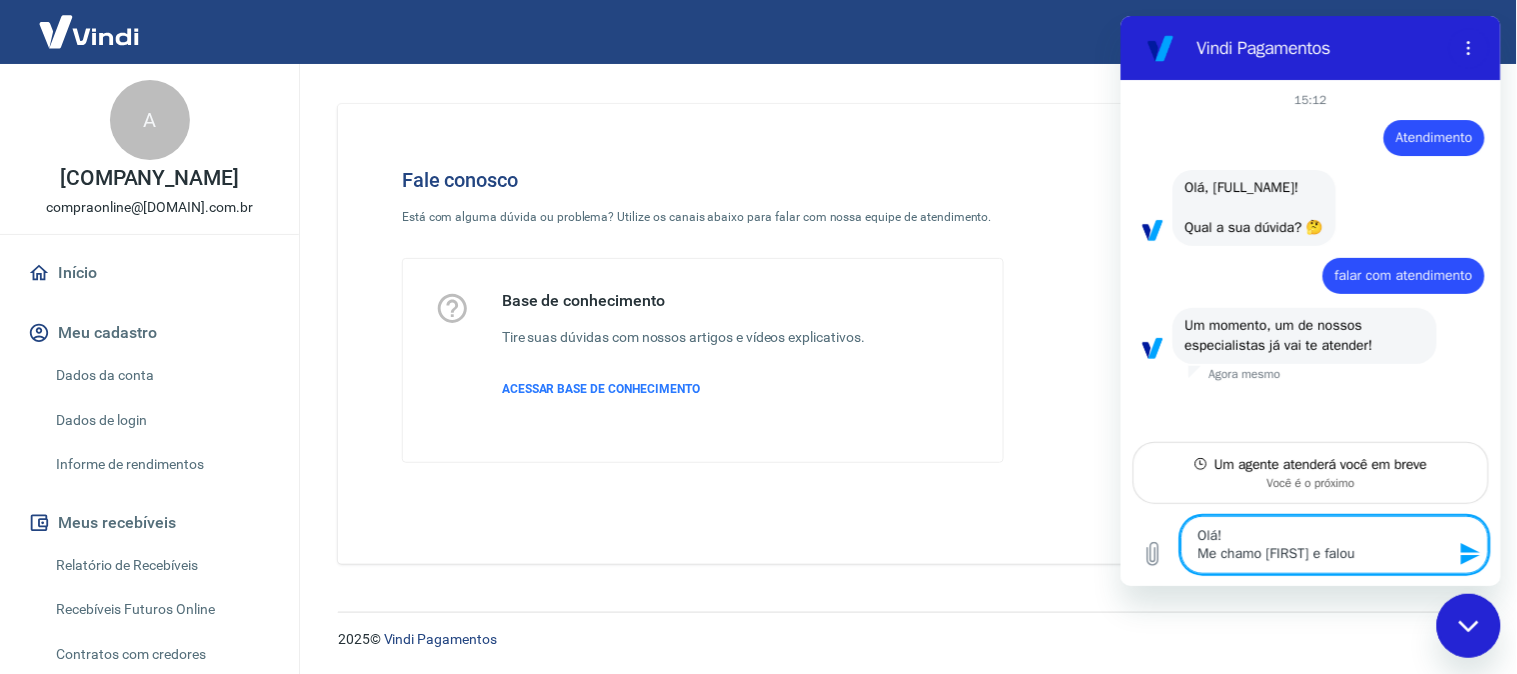 type on "Olá!
Me chamo [FIRST] e falou" 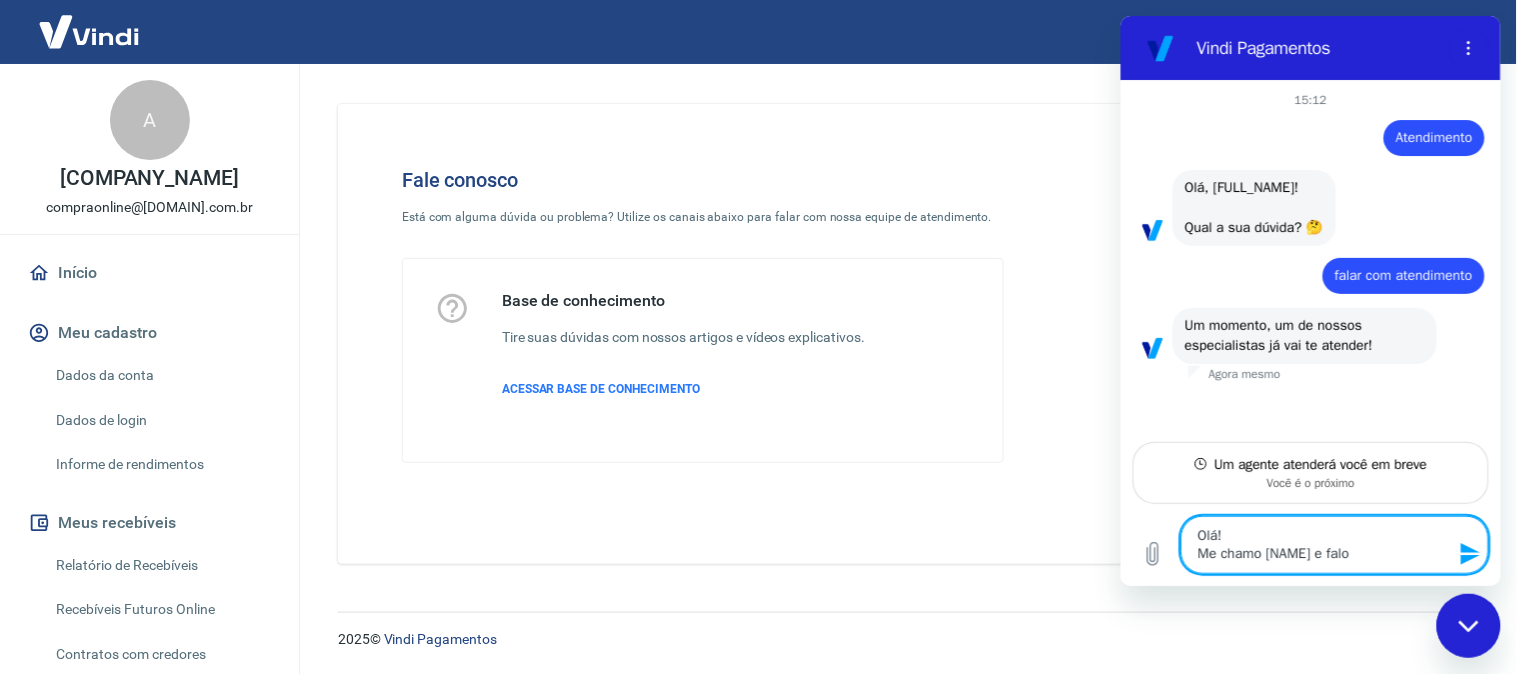 type on "Olá!
Me chamo [NAME] e falo" 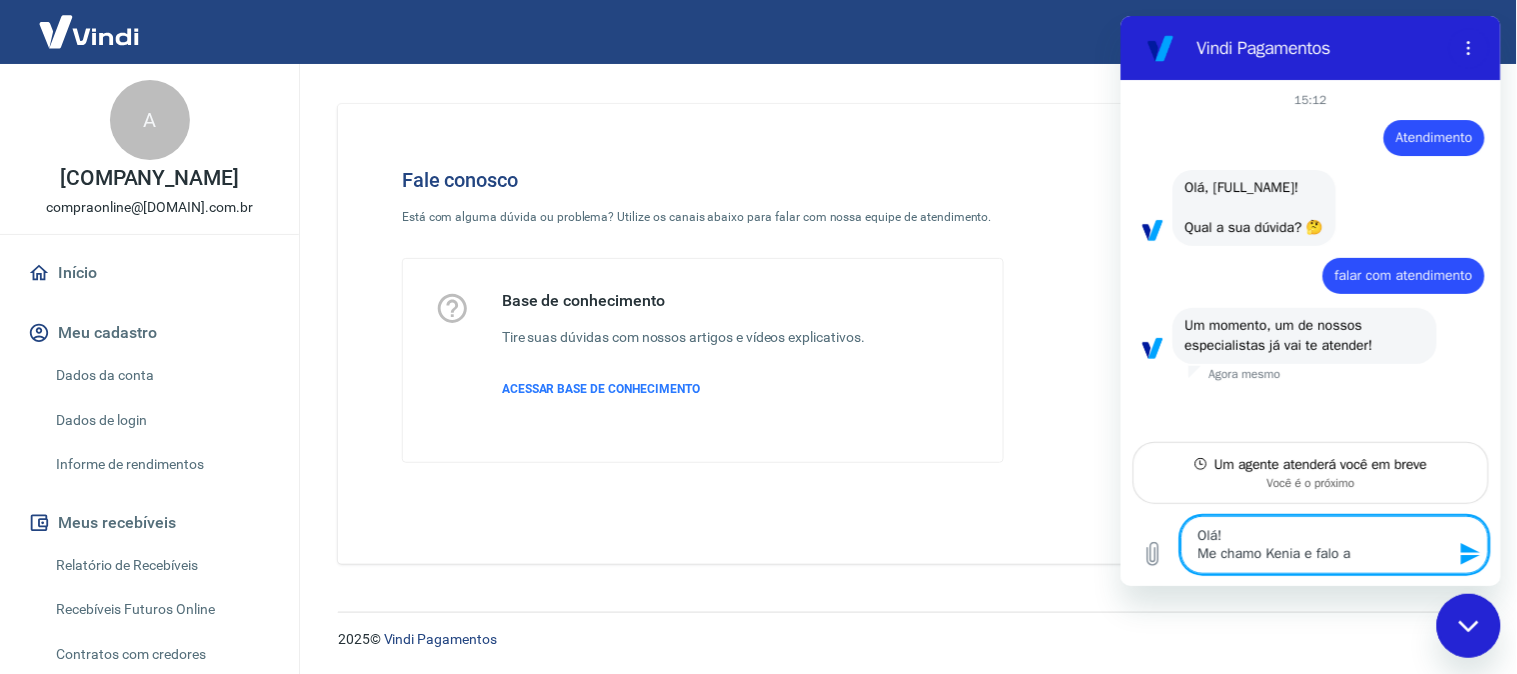 type 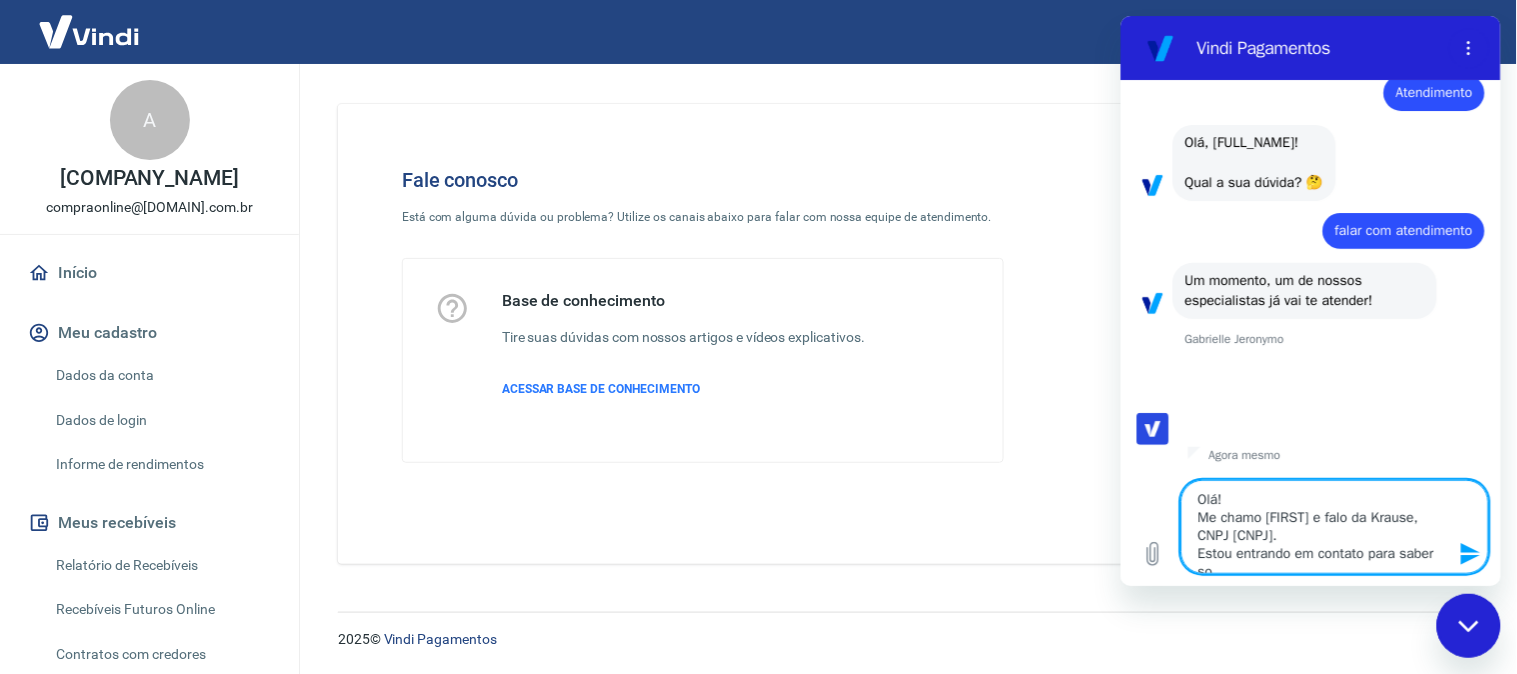 scroll, scrollTop: 101, scrollLeft: 0, axis: vertical 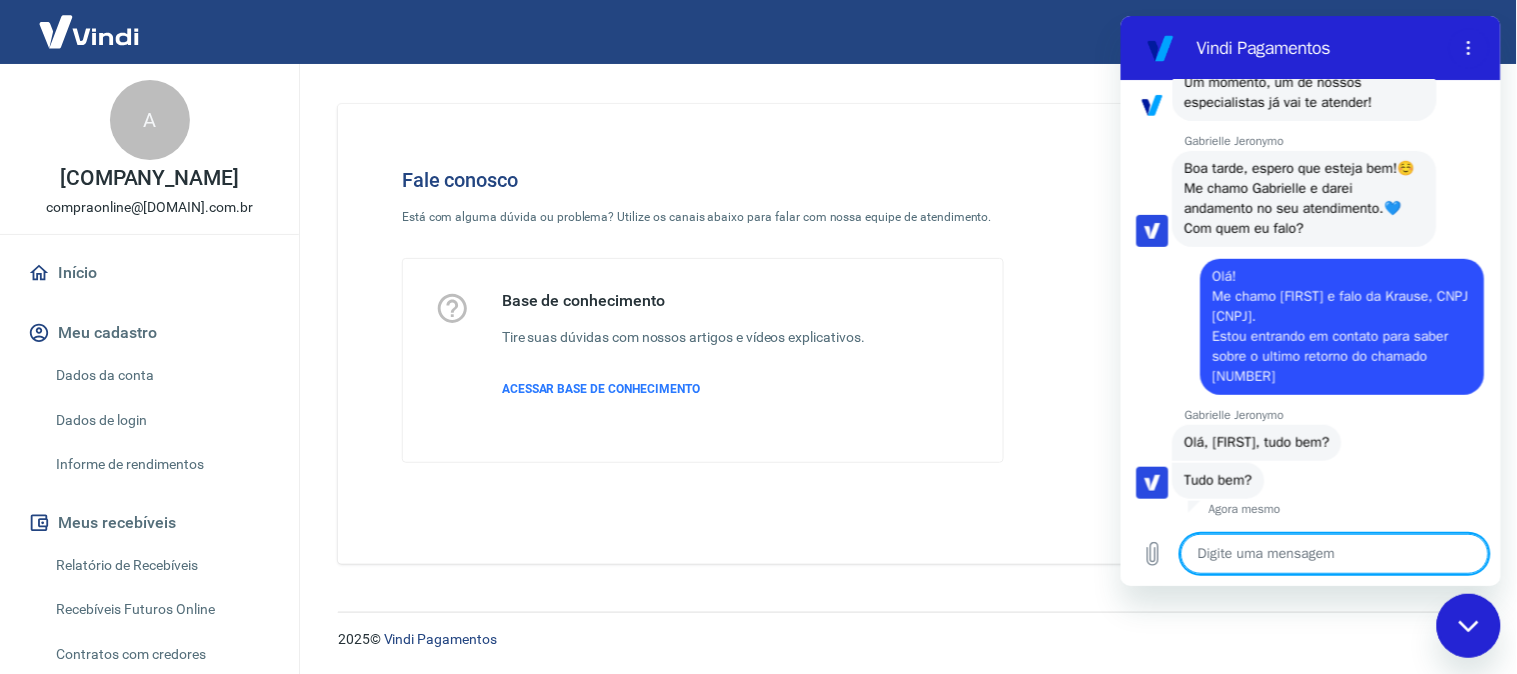 click at bounding box center [1334, 553] 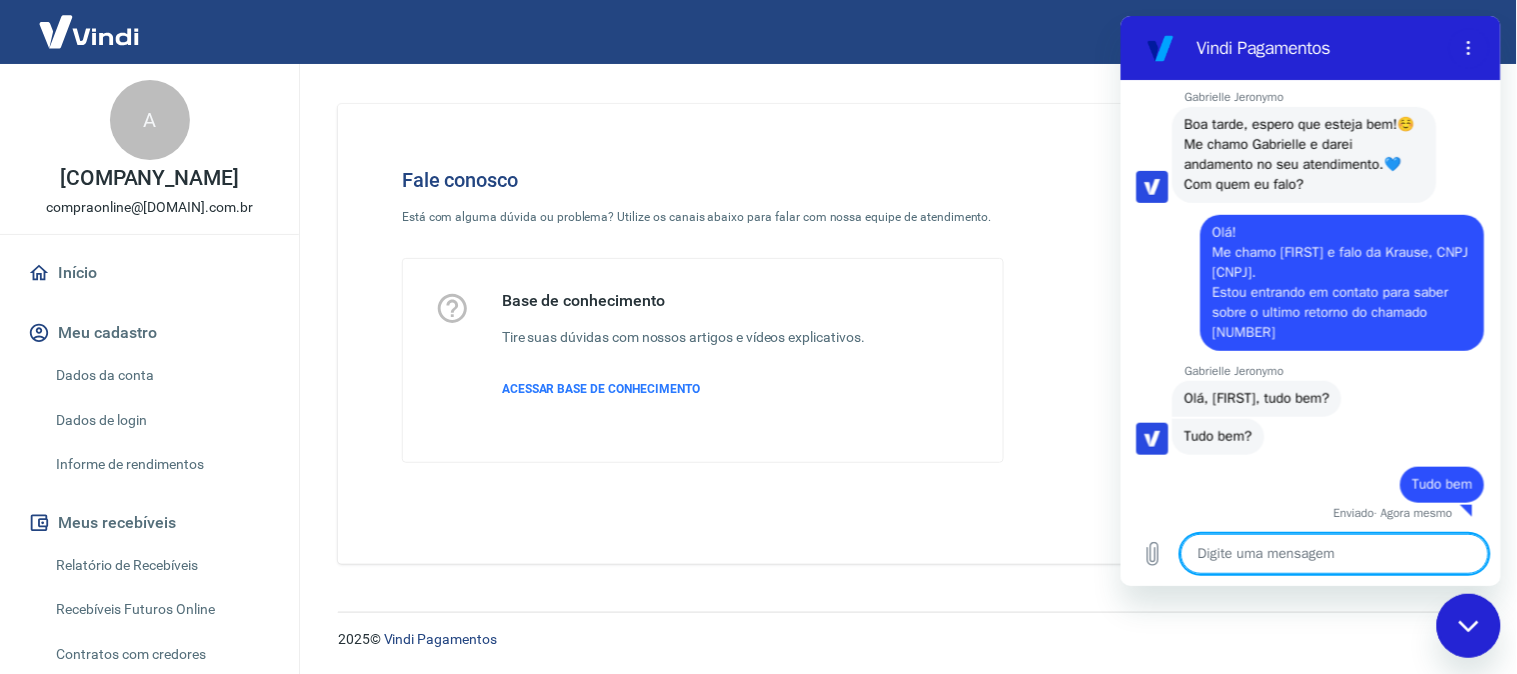 scroll, scrollTop: 330, scrollLeft: 0, axis: vertical 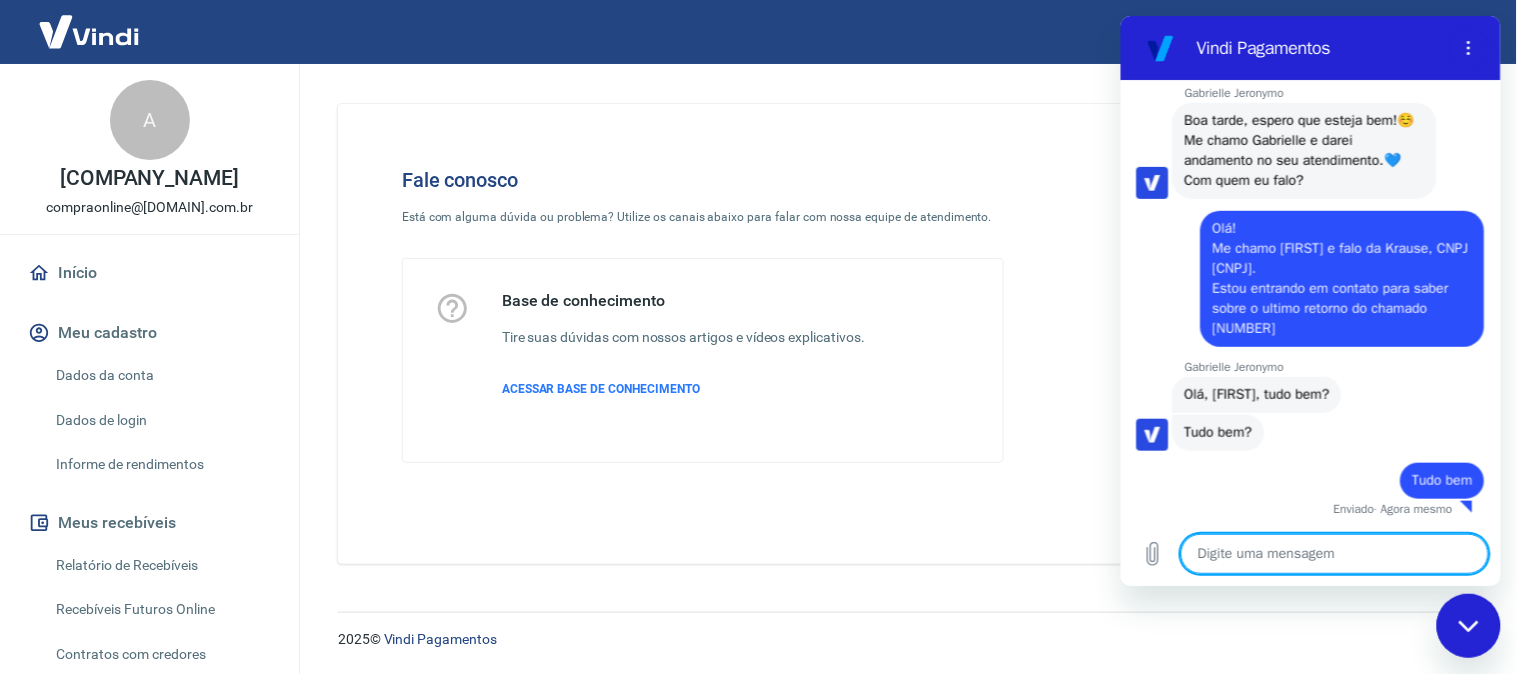 click at bounding box center [1334, 553] 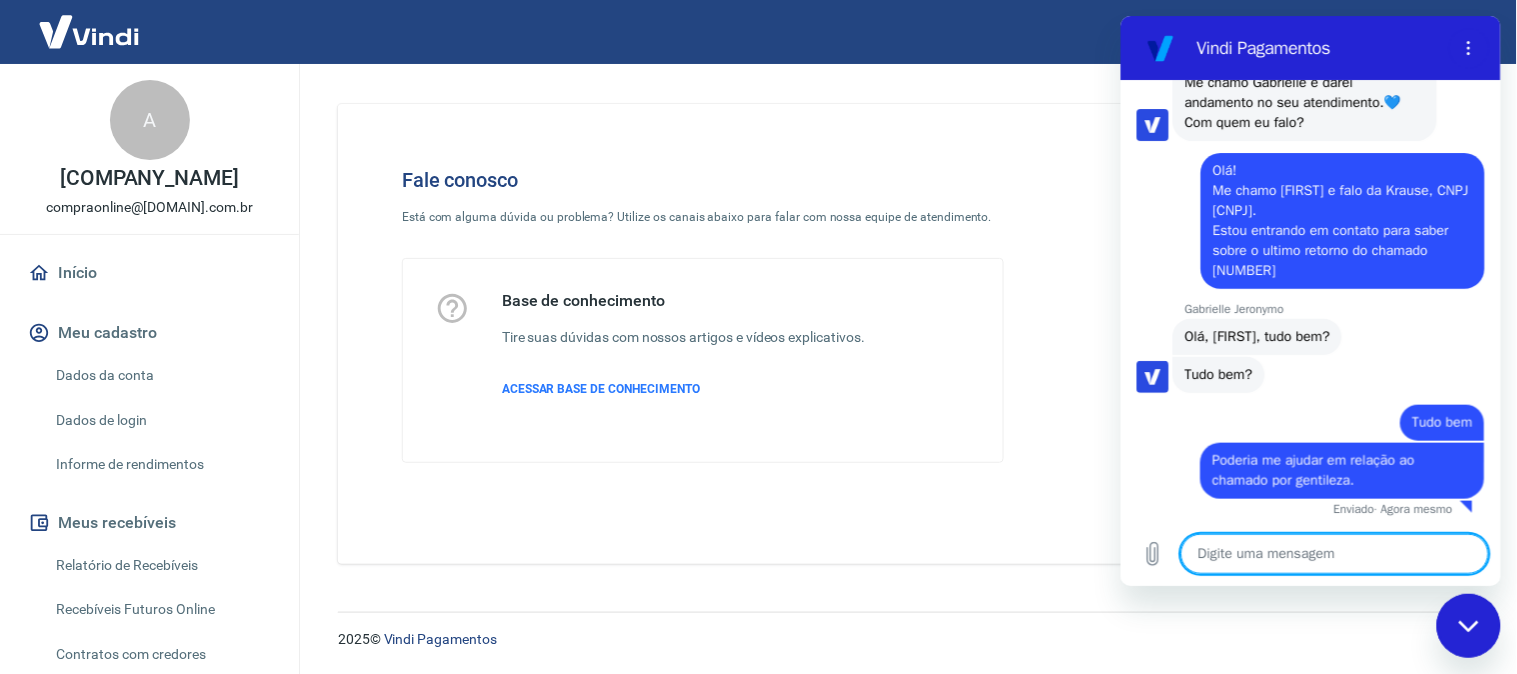 scroll, scrollTop: 388, scrollLeft: 0, axis: vertical 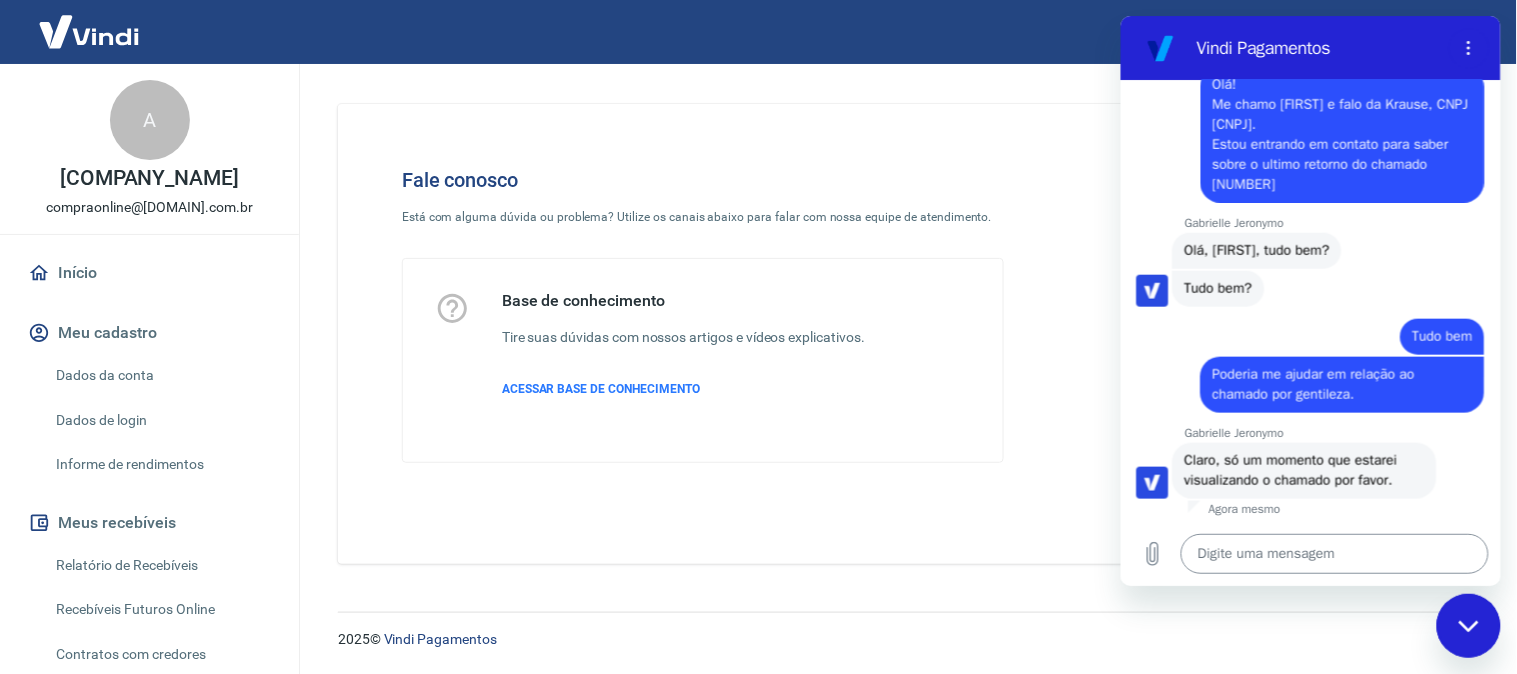 click at bounding box center (1334, 553) 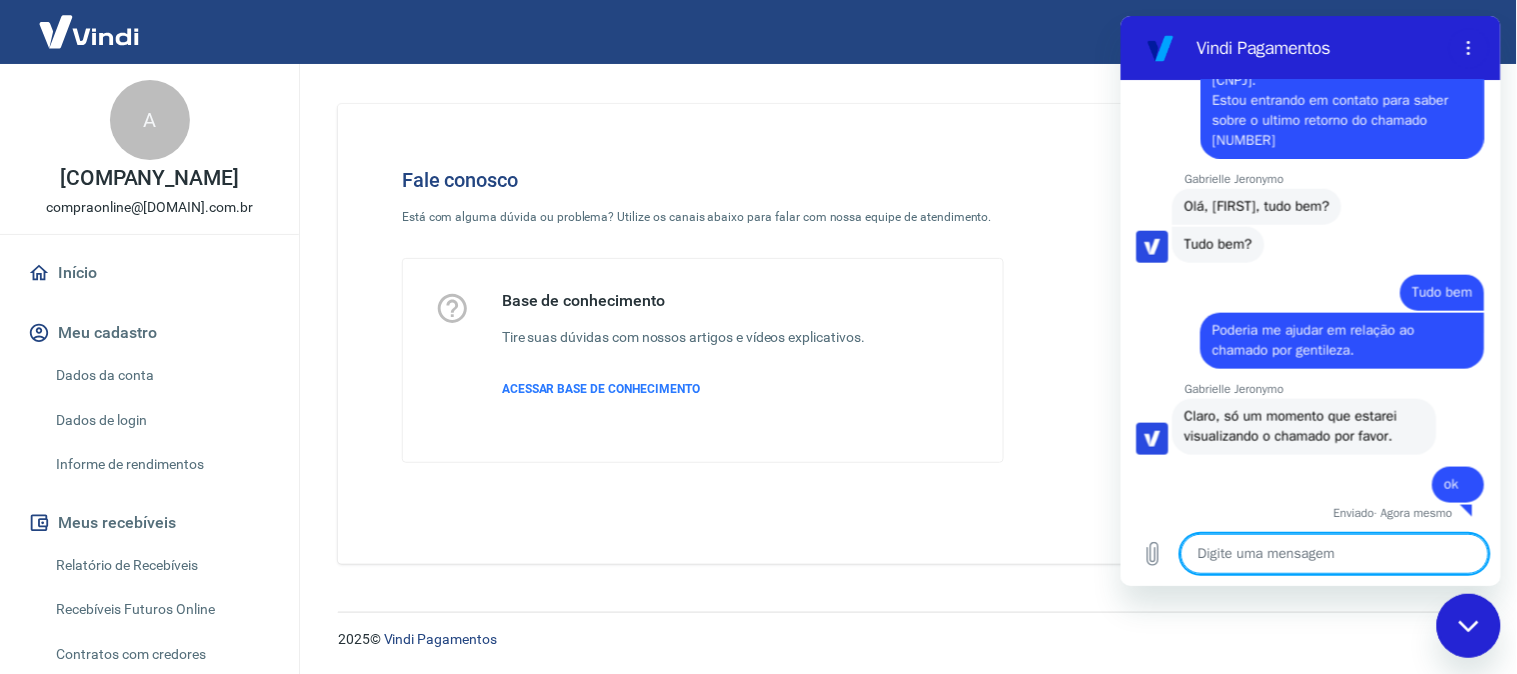 scroll, scrollTop: 522, scrollLeft: 0, axis: vertical 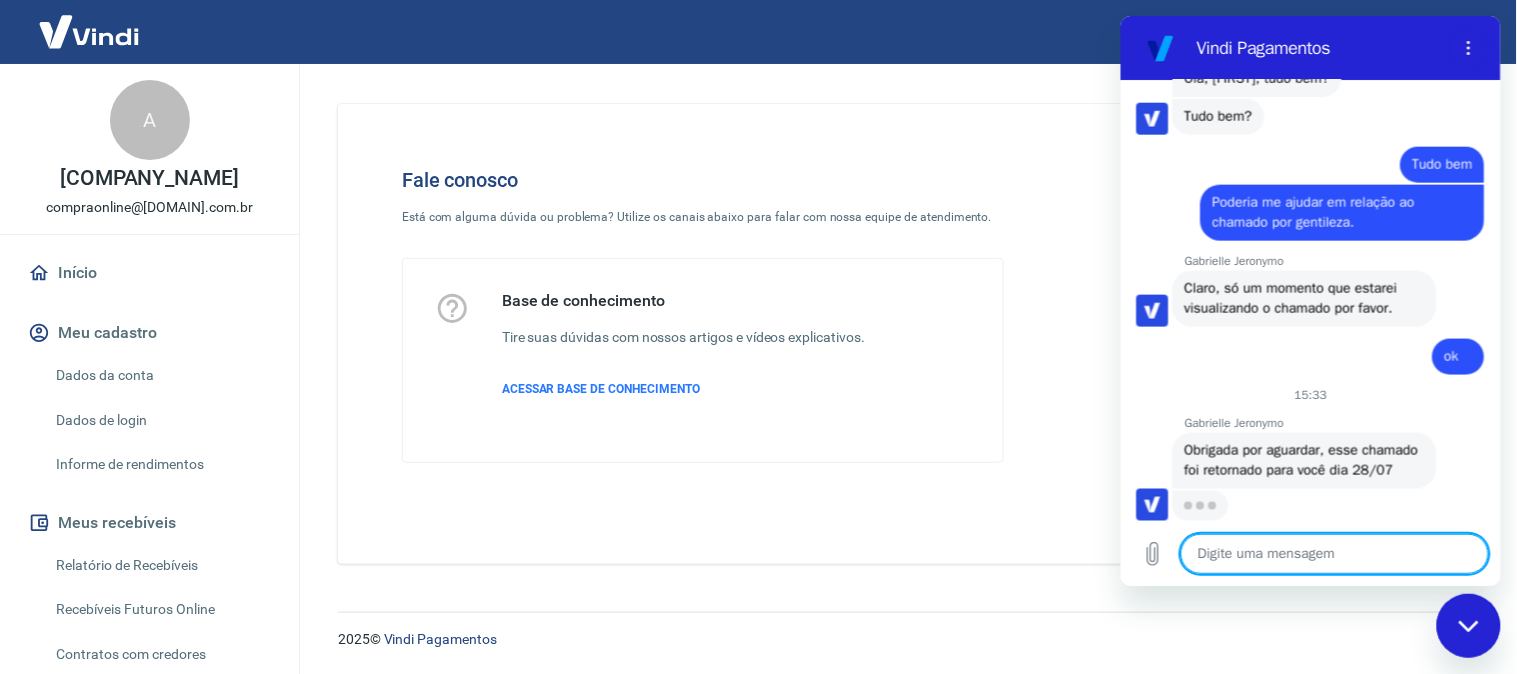 click at bounding box center (1334, 553) 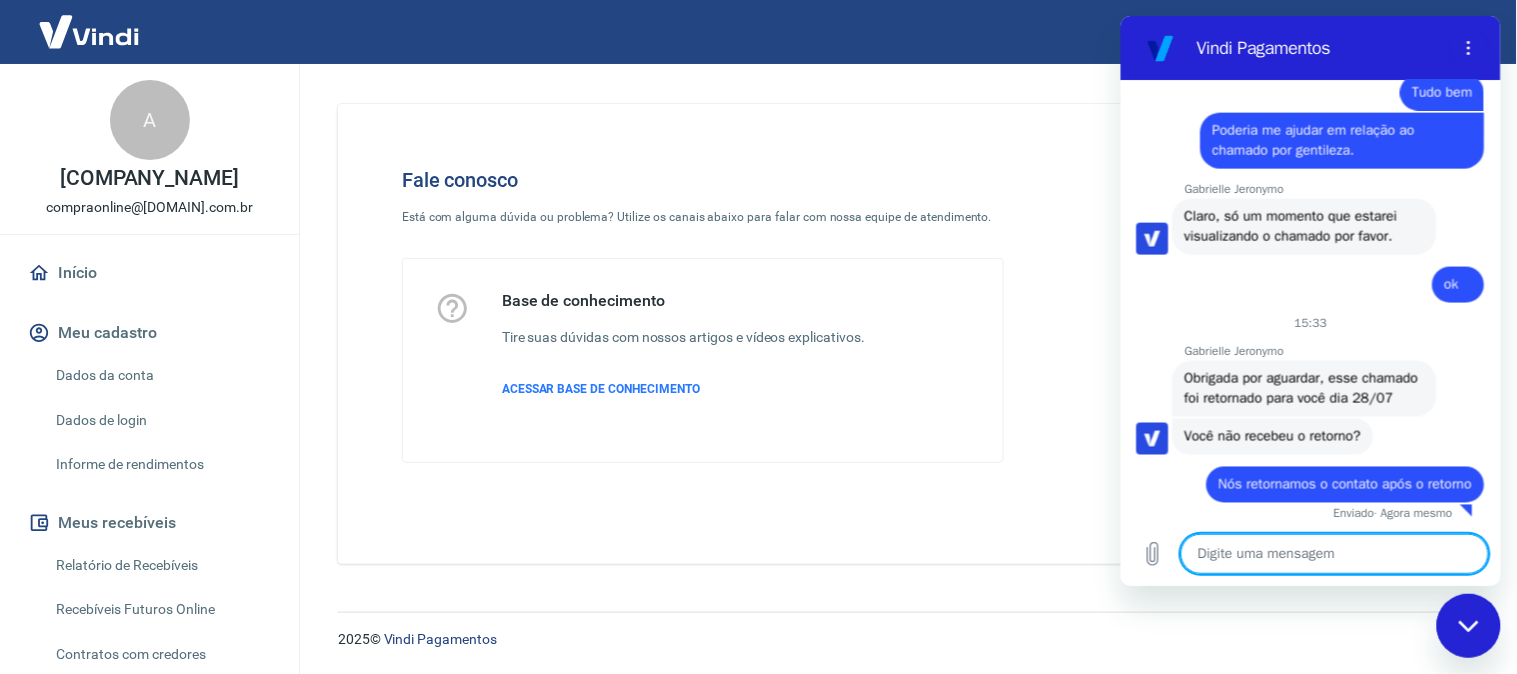 scroll, scrollTop: 762, scrollLeft: 0, axis: vertical 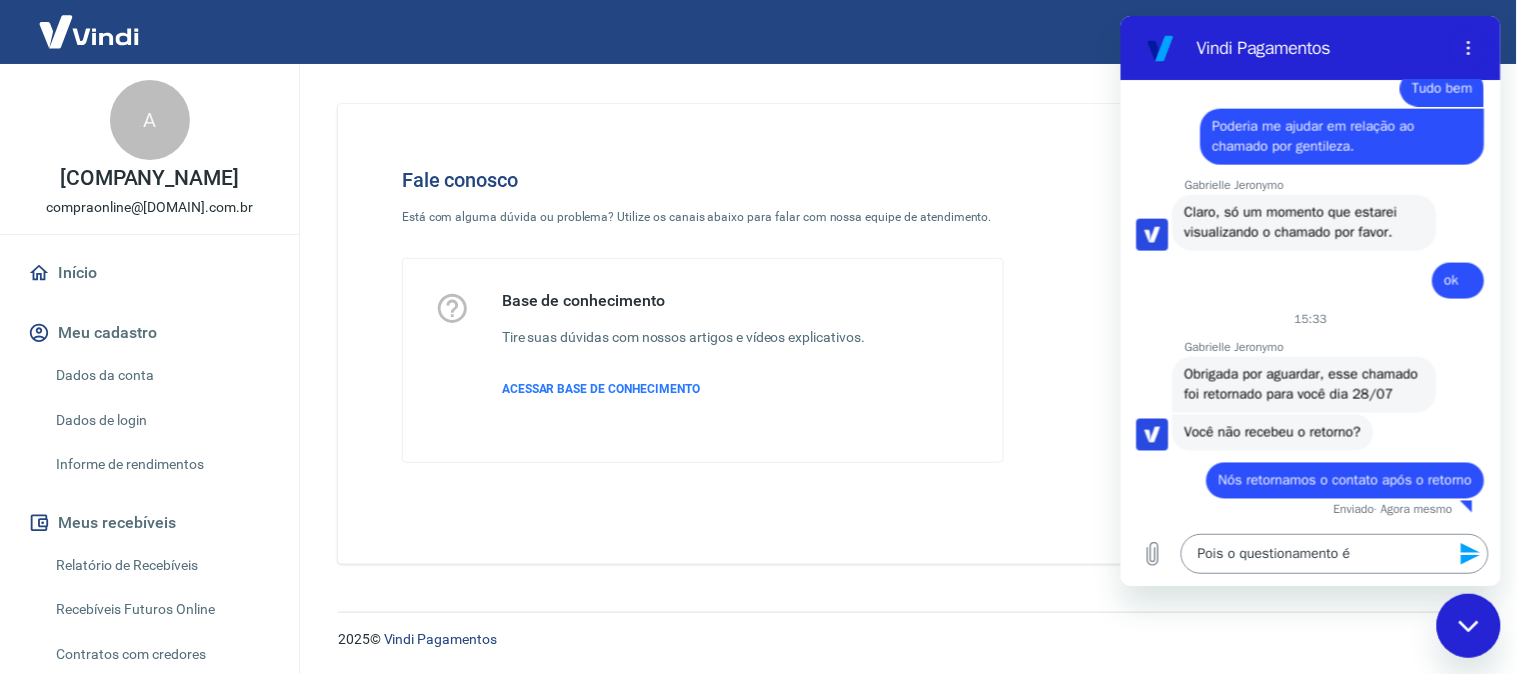 click on "Pois o questionamento é" at bounding box center [1334, 553] 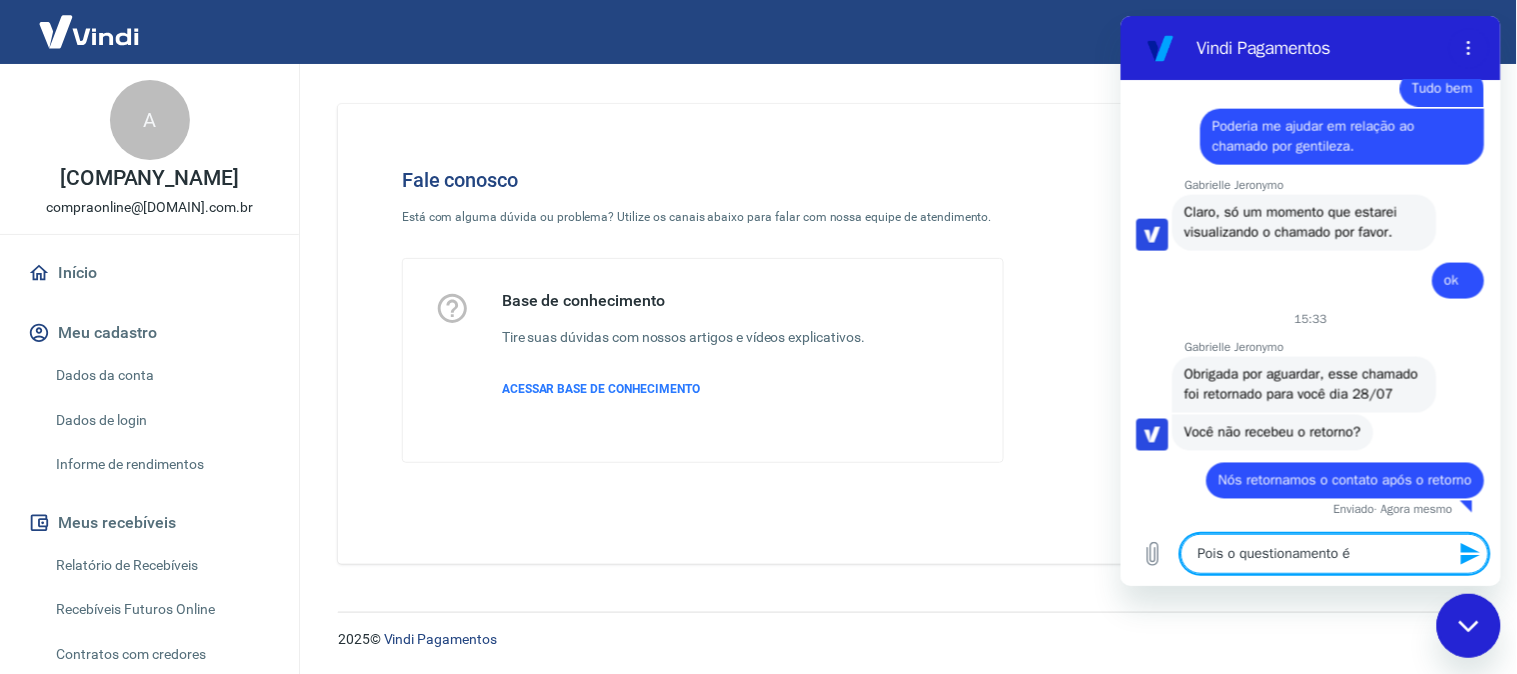 click on "Pois o questionamento é" at bounding box center [1334, 553] 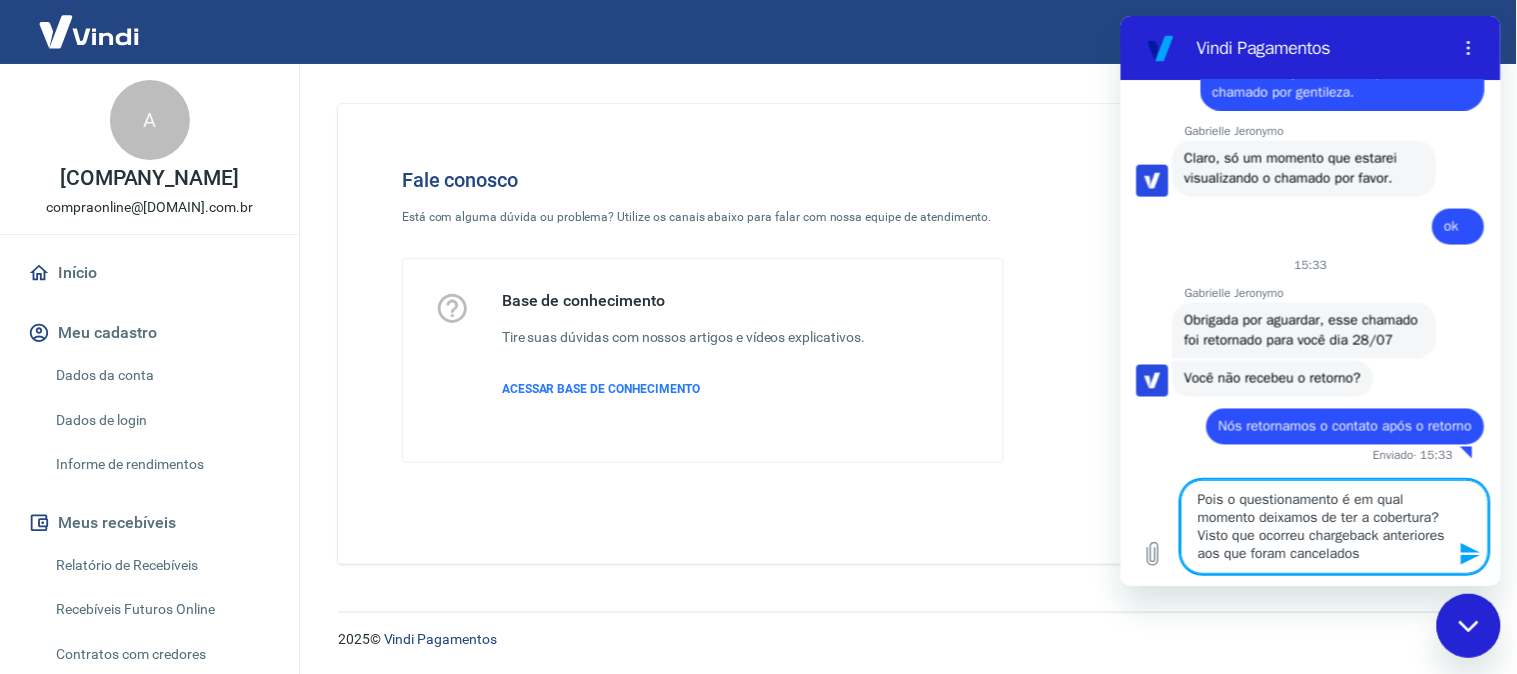 scroll, scrollTop: 816, scrollLeft: 0, axis: vertical 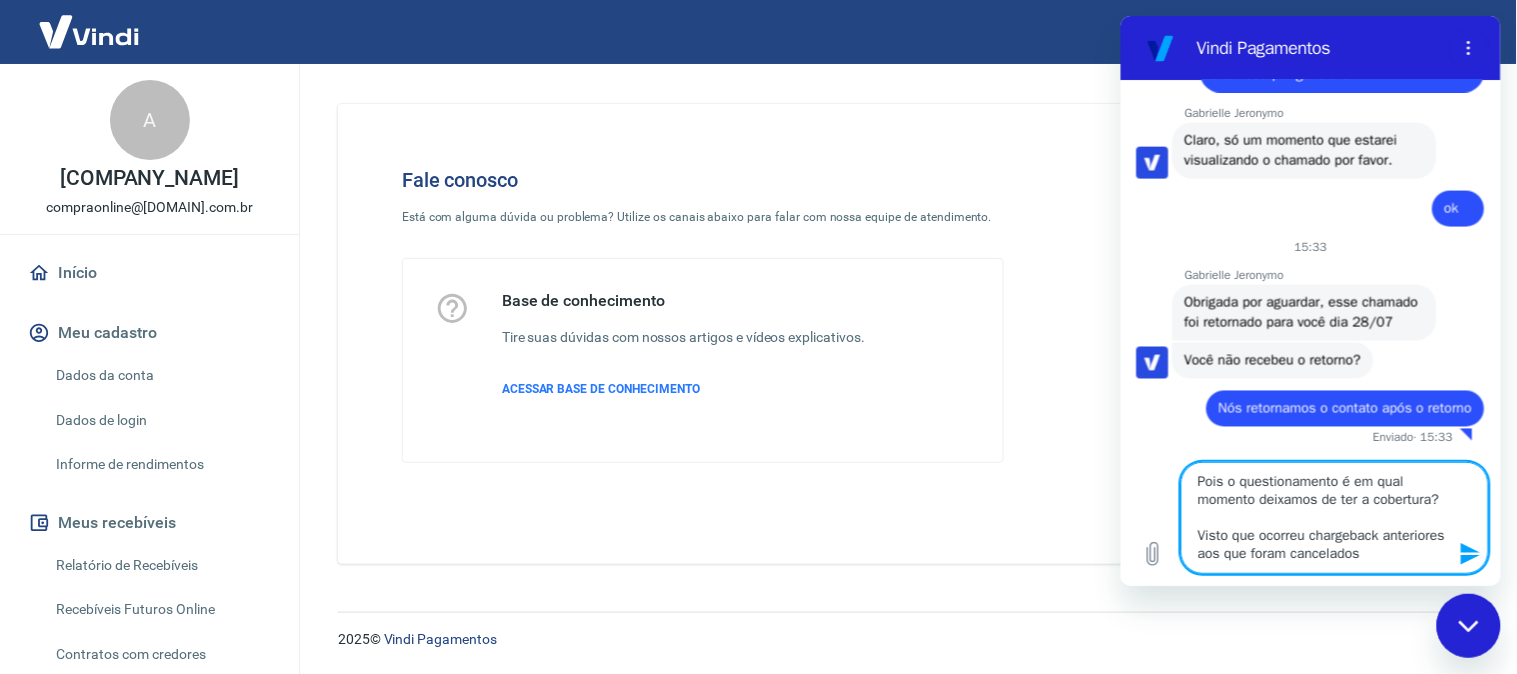 click on "Pois o questionamento é em qual momento deixamos de ter a cobertura?
Visto que ocorreu chargeback anteriores aos que foram cancelados" at bounding box center (1334, 517) 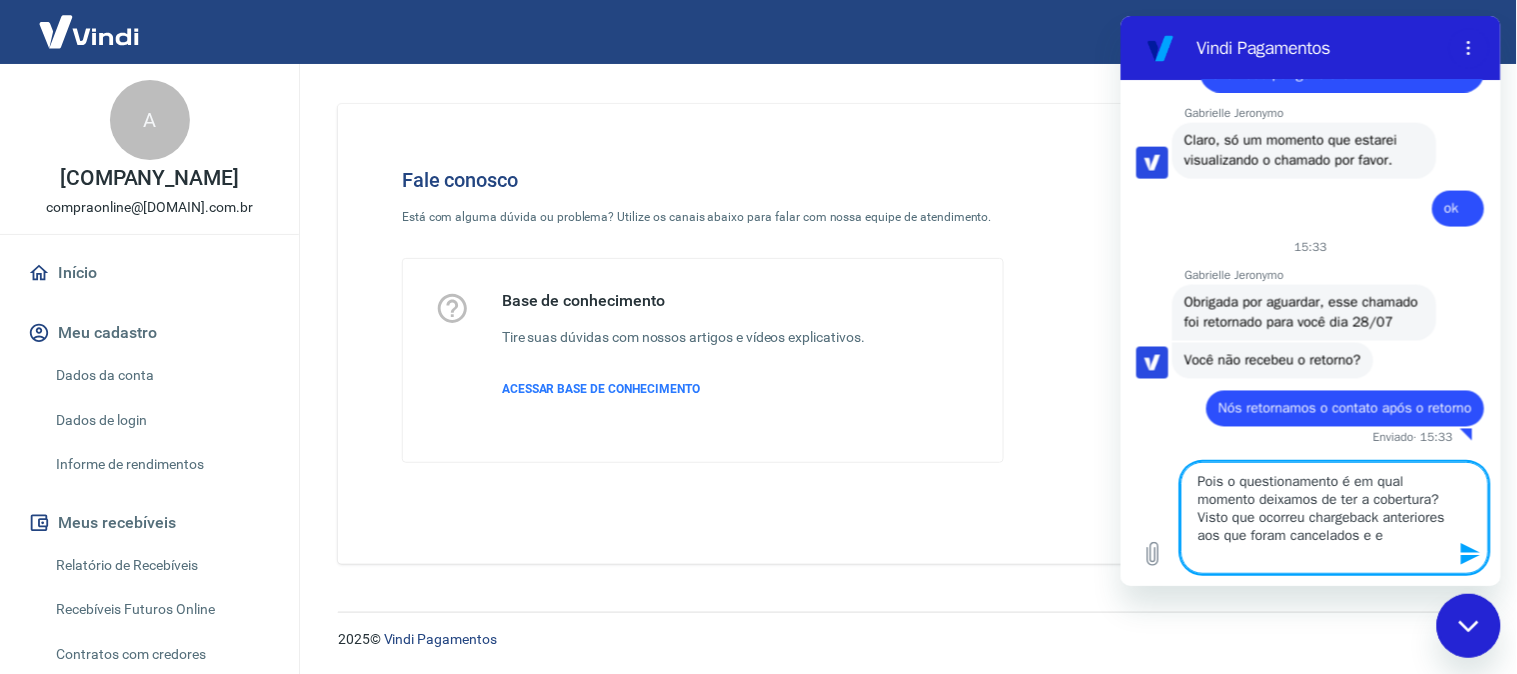 scroll, scrollTop: 0, scrollLeft: 0, axis: both 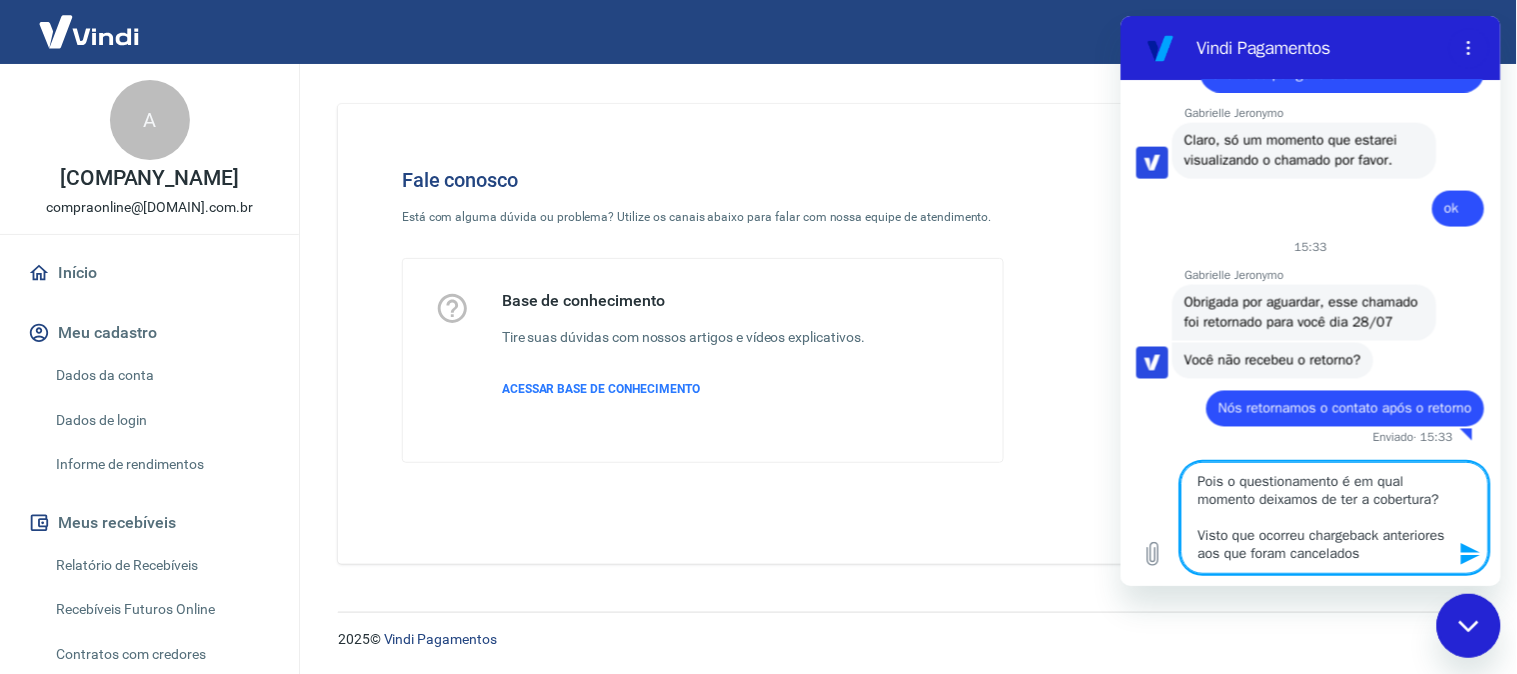 click on "Pois o questionamento é em qual momento deixamos de ter a cobertura?
Visto que ocorreu chargeback anteriores aos que foram cancelados" at bounding box center [1334, 517] 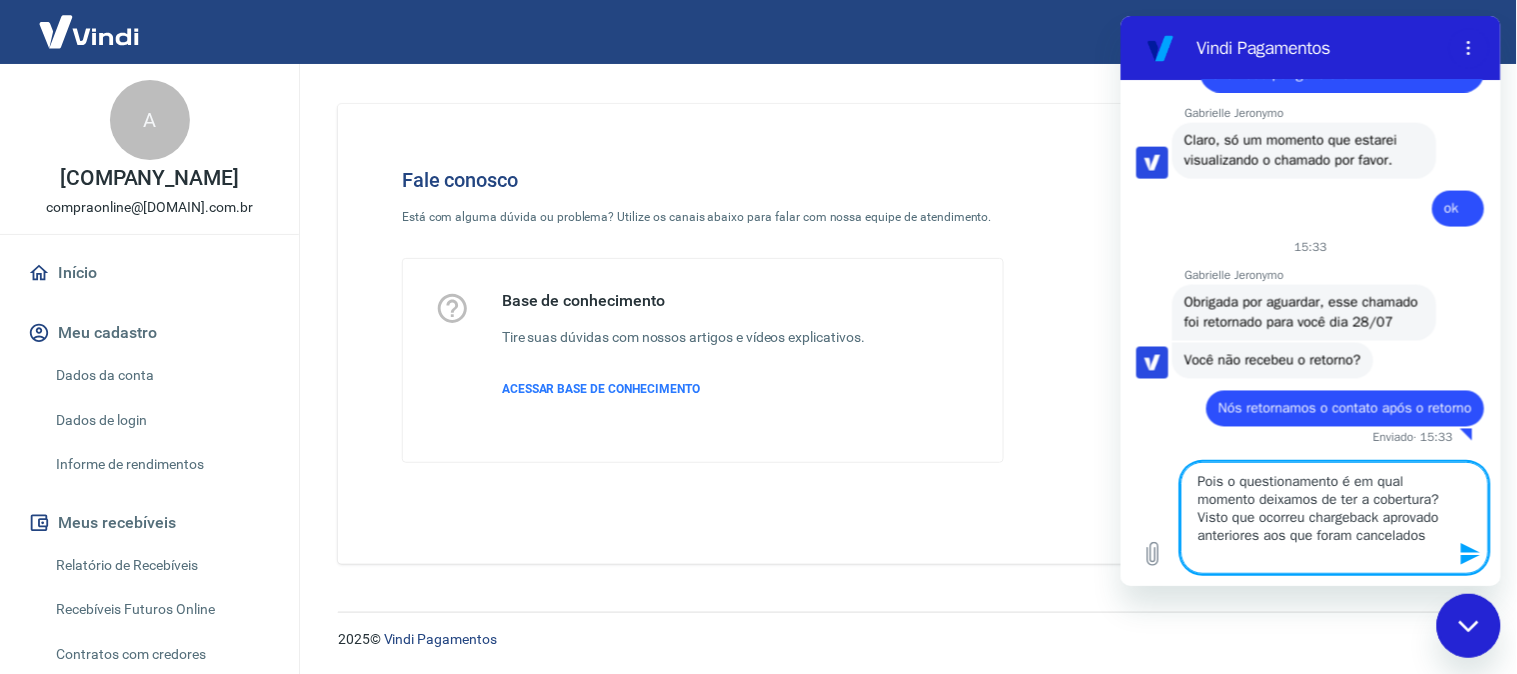 click on "Pois o questionamento é em qual momento deixamos de ter a cobertura?
Visto que ocorreu chargeback aprovado anteriores aos que foram cancelados" at bounding box center [1334, 517] 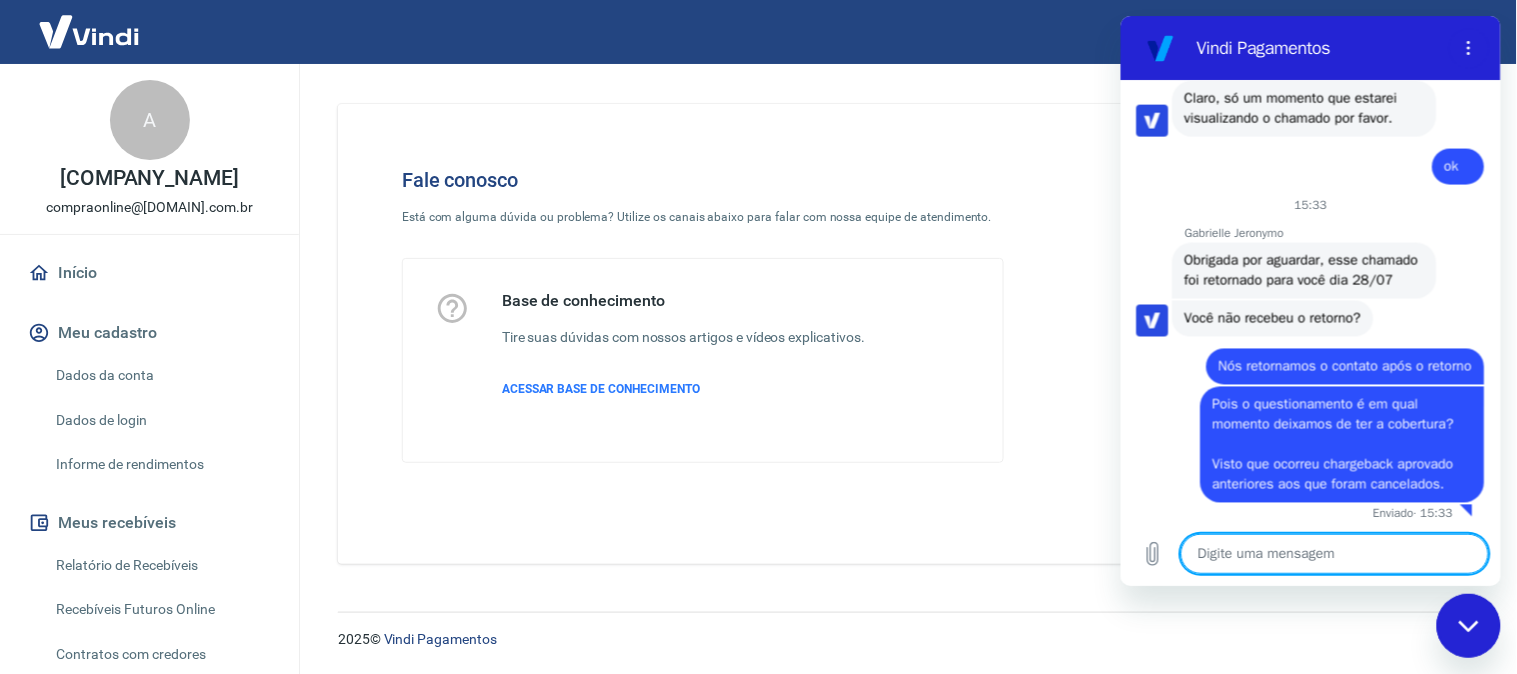 scroll, scrollTop: 920, scrollLeft: 0, axis: vertical 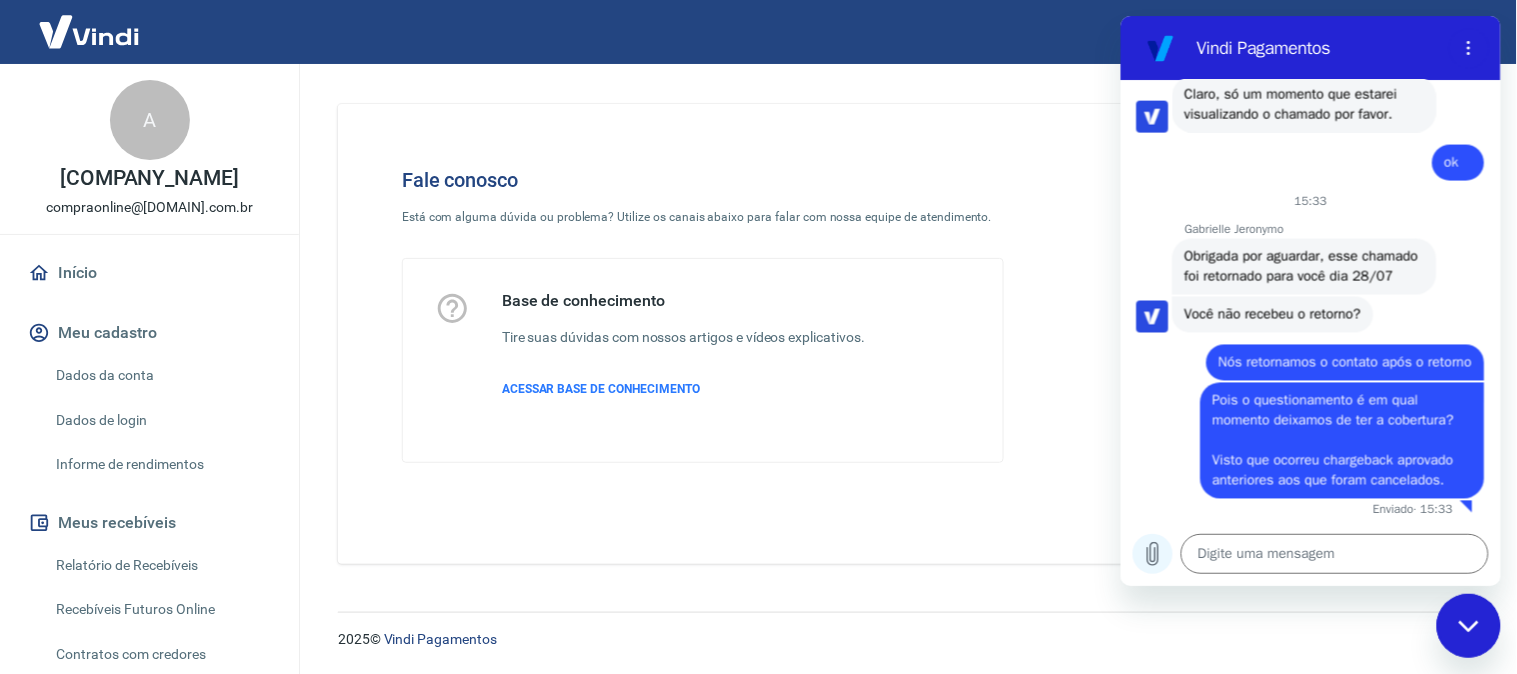 click 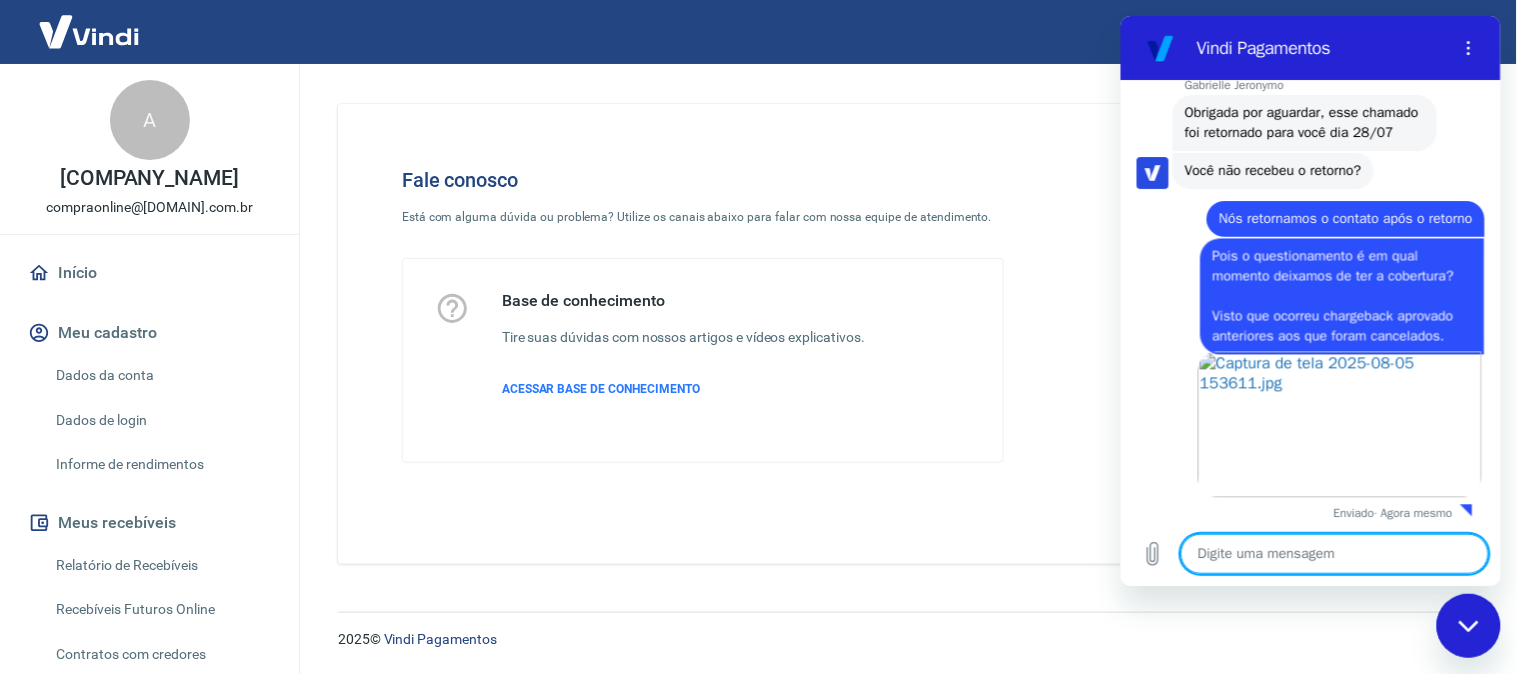 scroll, scrollTop: 1067, scrollLeft: 0, axis: vertical 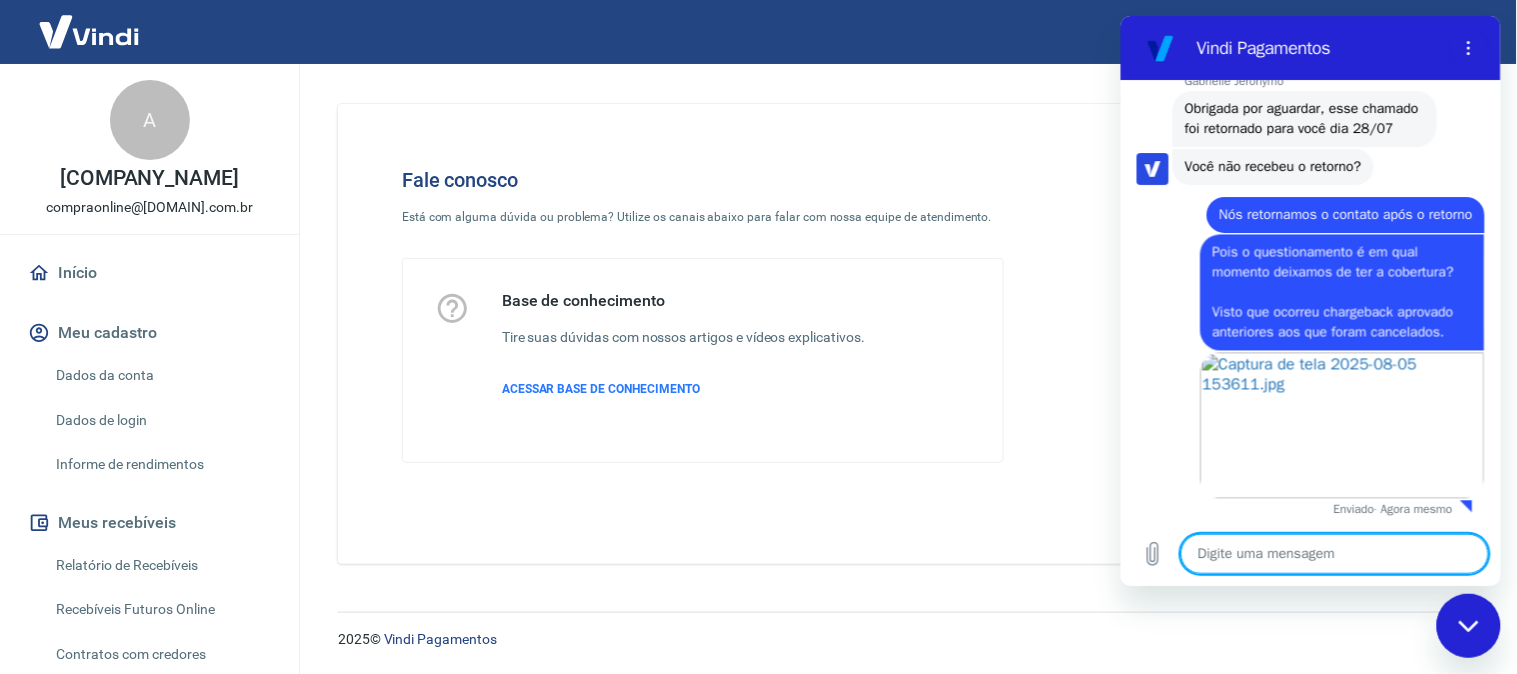 click at bounding box center (1334, 553) 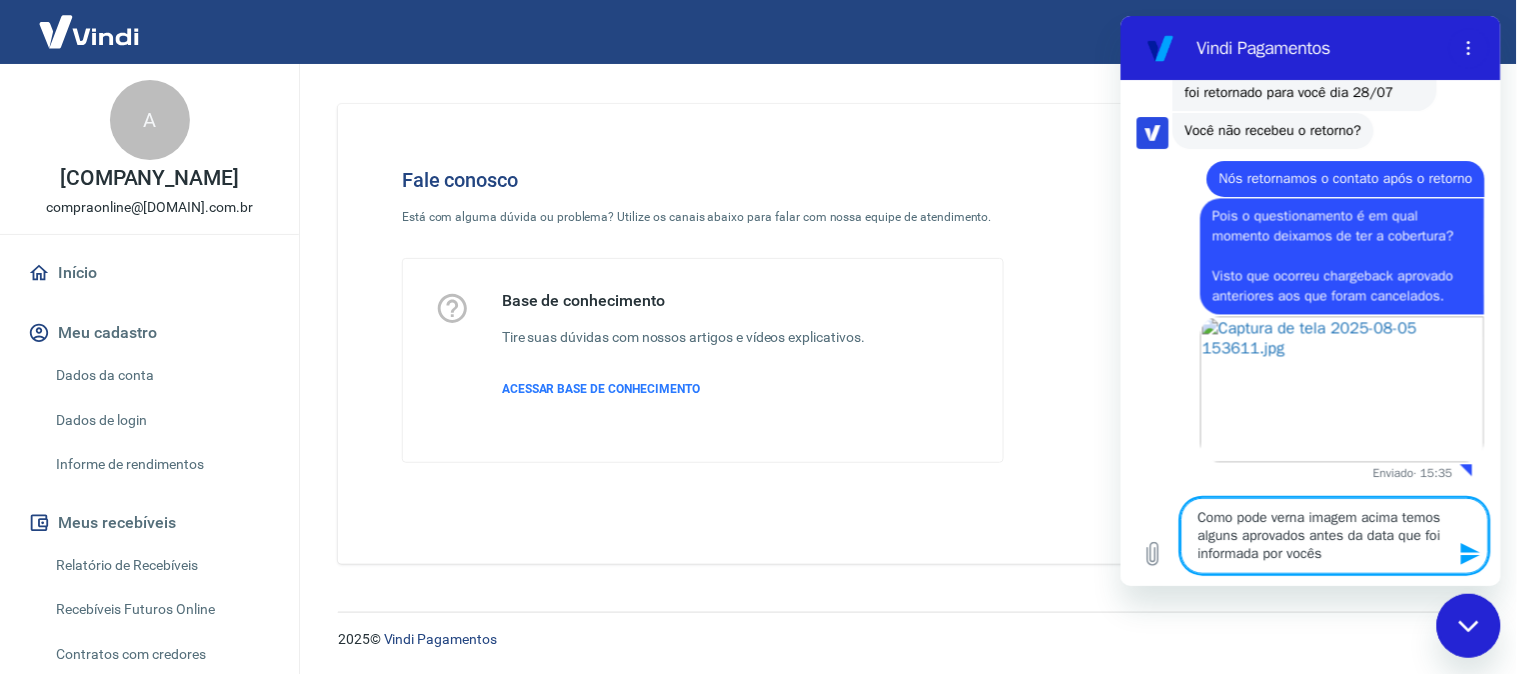 click on "Como pode verna imagem acima temos alguns aprovados antes da data que foi informada por vocês" at bounding box center [1334, 535] 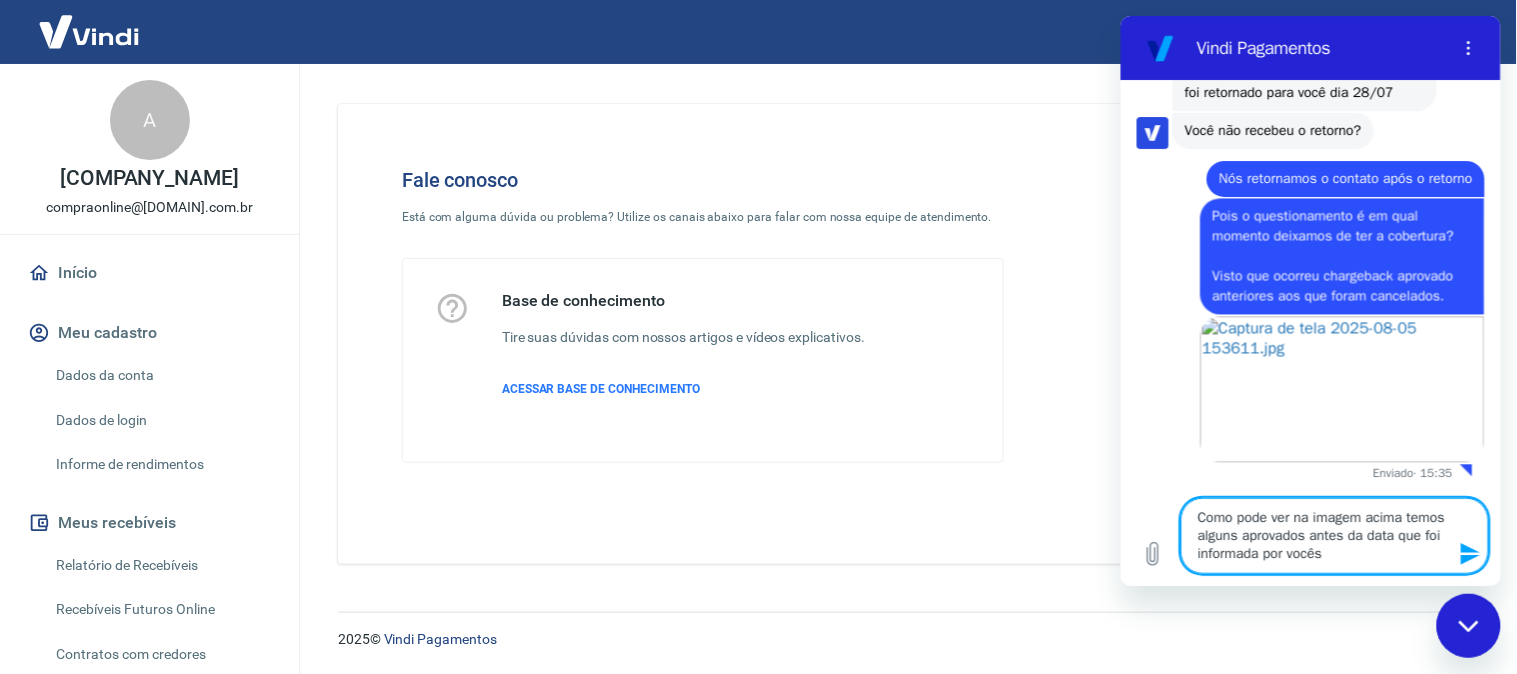 click on "Como pode ver na imagem acima temos alguns aprovados antes da data que foi informada por vocês" at bounding box center [1334, 535] 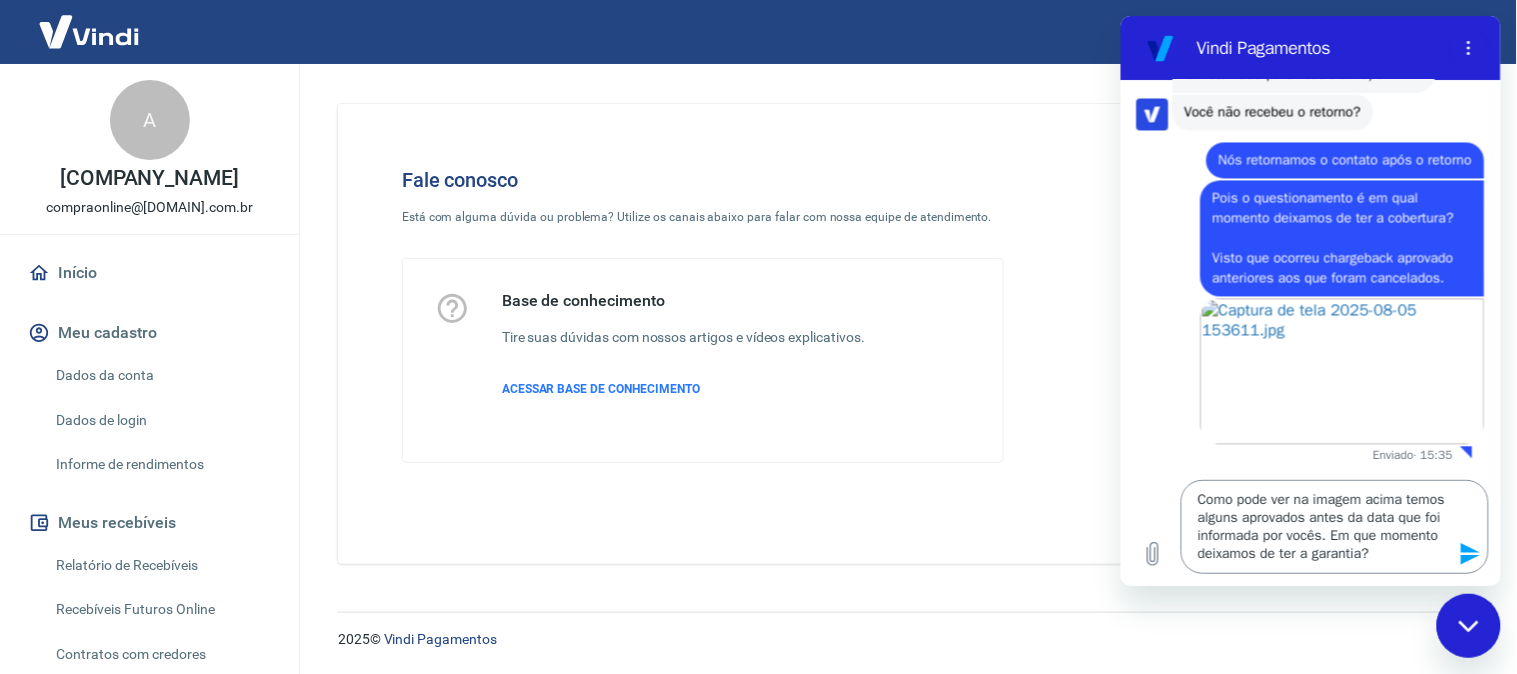 click on "Como pode ver na imagem acima temos alguns aprovados antes da data que foi informada por vocês. Em que momento deixamos de ter a garantia?" at bounding box center [1334, 526] 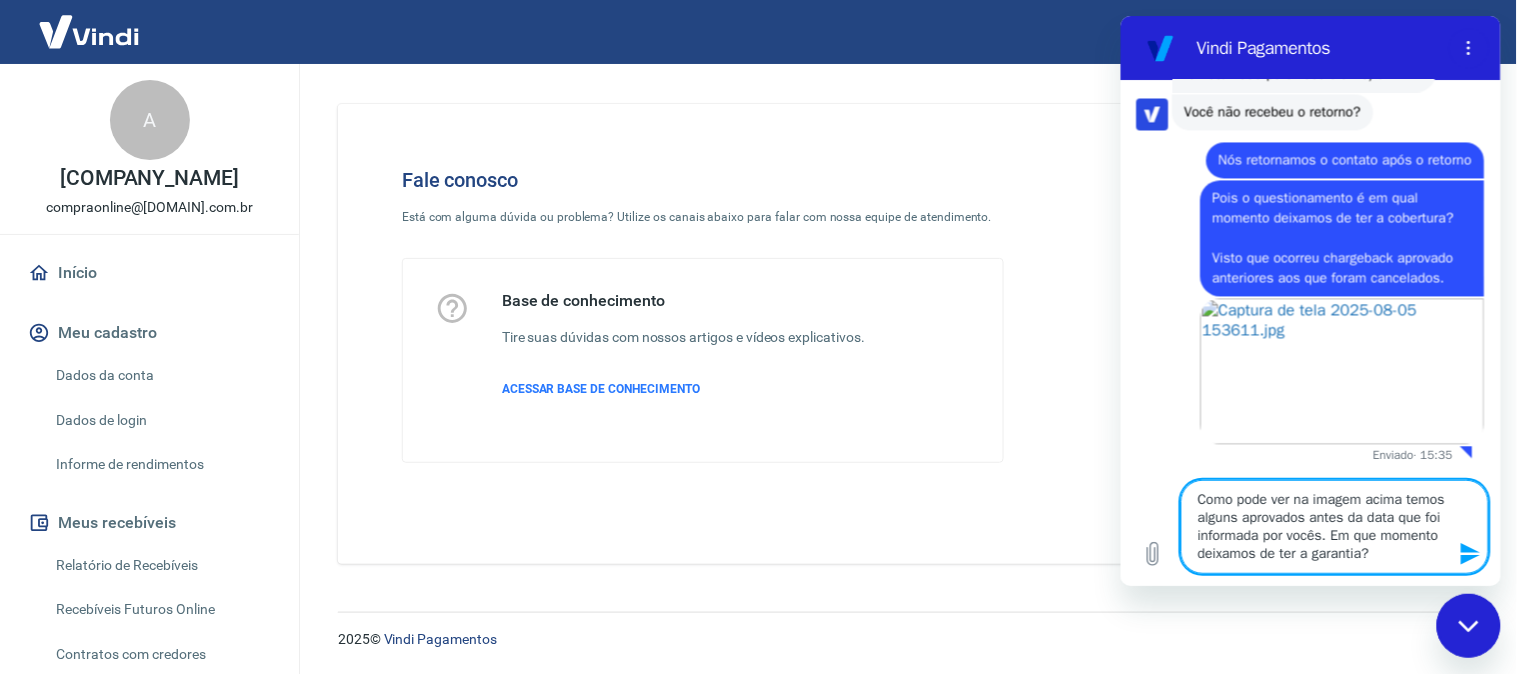click on "Como pode ver na imagem acima temos alguns aprovados antes da data que foi informada por vocês. Em que momento deixamos de ter a garantia?" at bounding box center [1334, 526] 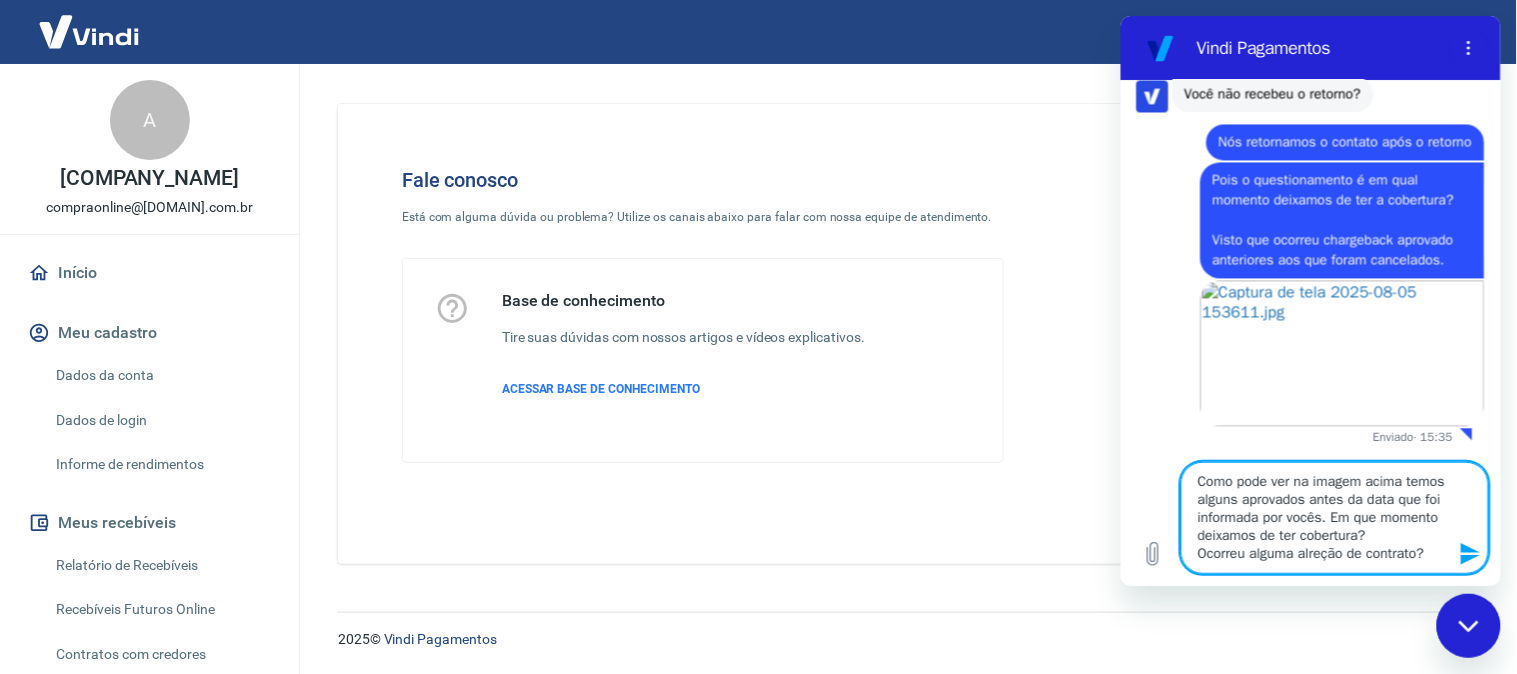 click on "Como pode ver na imagem acima temos alguns aprovados antes da data que foi informada por vocês. Em que momento deixamos de ter cobertura?
Ocorreu alguma alreção de contrato?" at bounding box center [1334, 517] 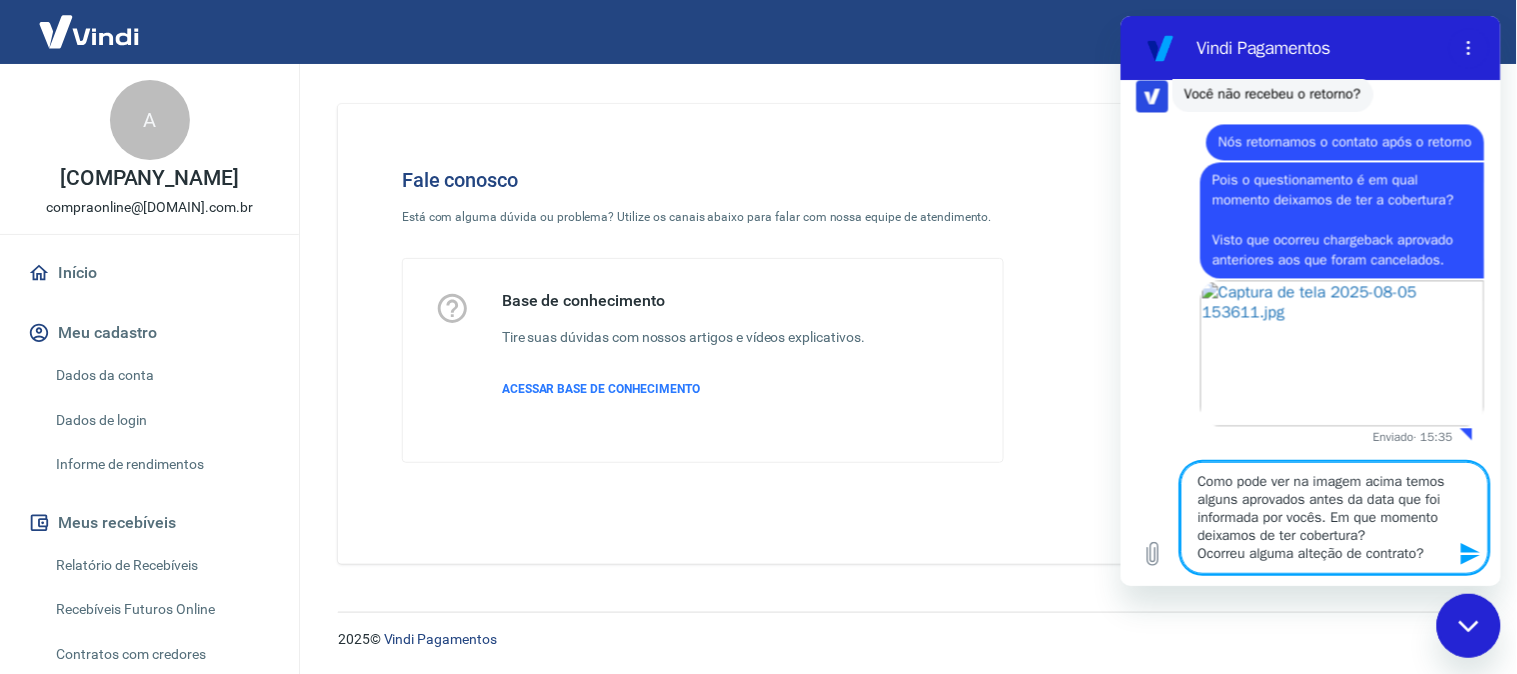click on "Como pode ver na imagem acima temos alguns aprovados antes da data que foi informada por vocês. Em que momento deixamos de ter cobertura?
Ocorreu alguma alteção de contrato?" at bounding box center [1334, 517] 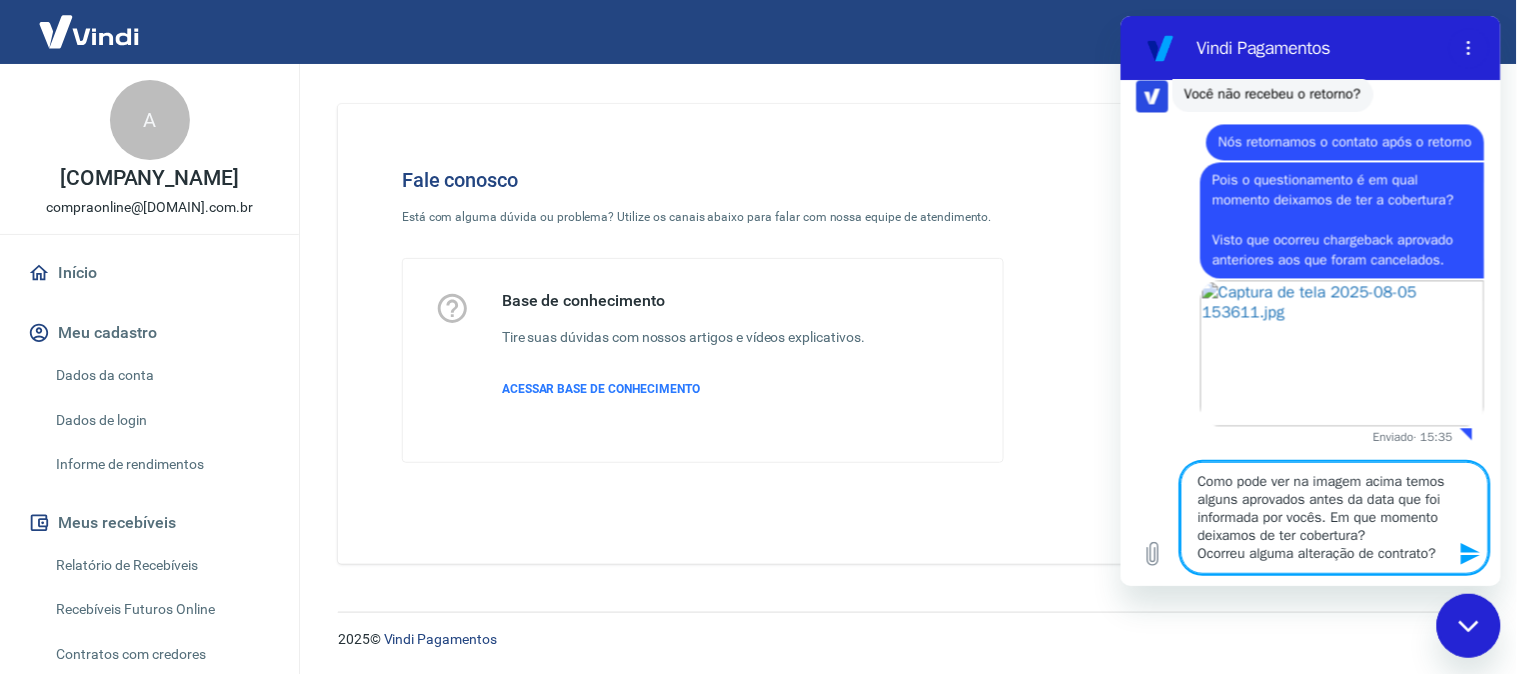 click 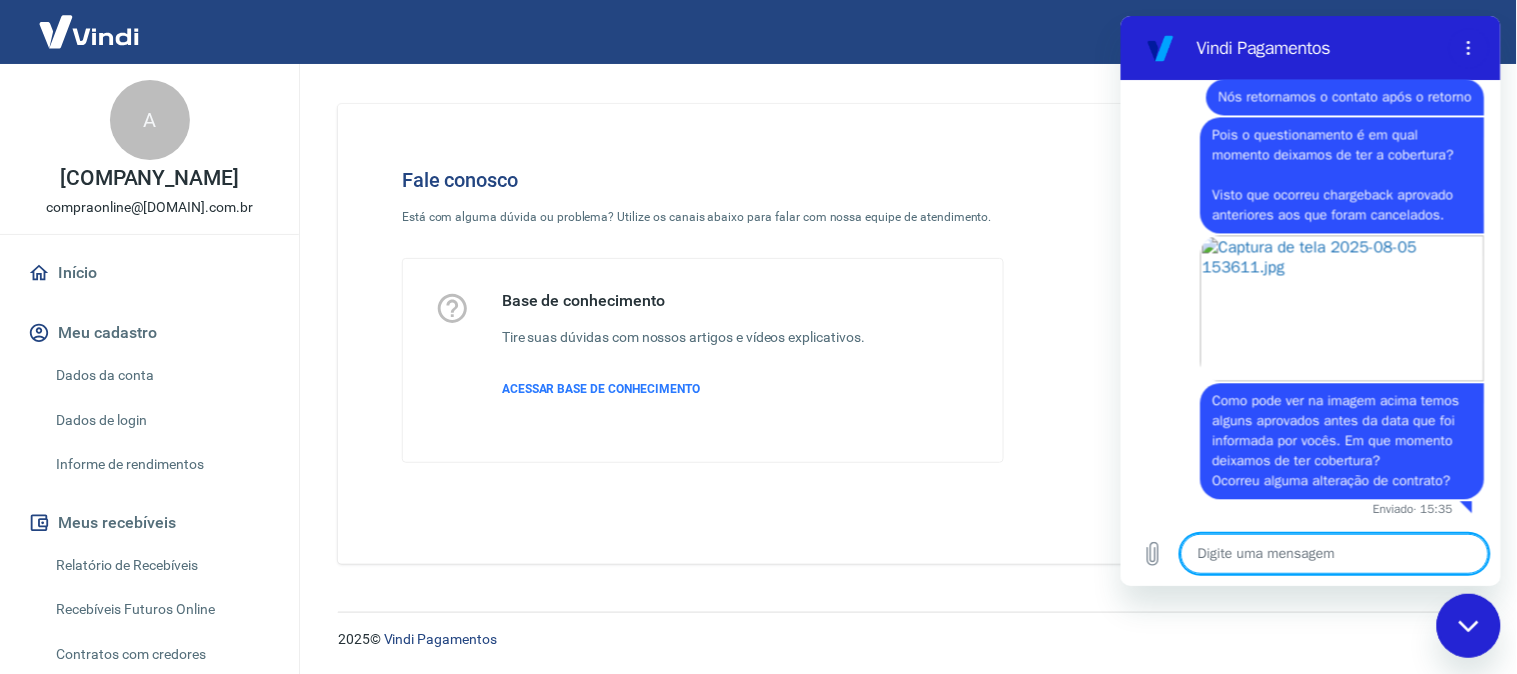 scroll, scrollTop: 1186, scrollLeft: 0, axis: vertical 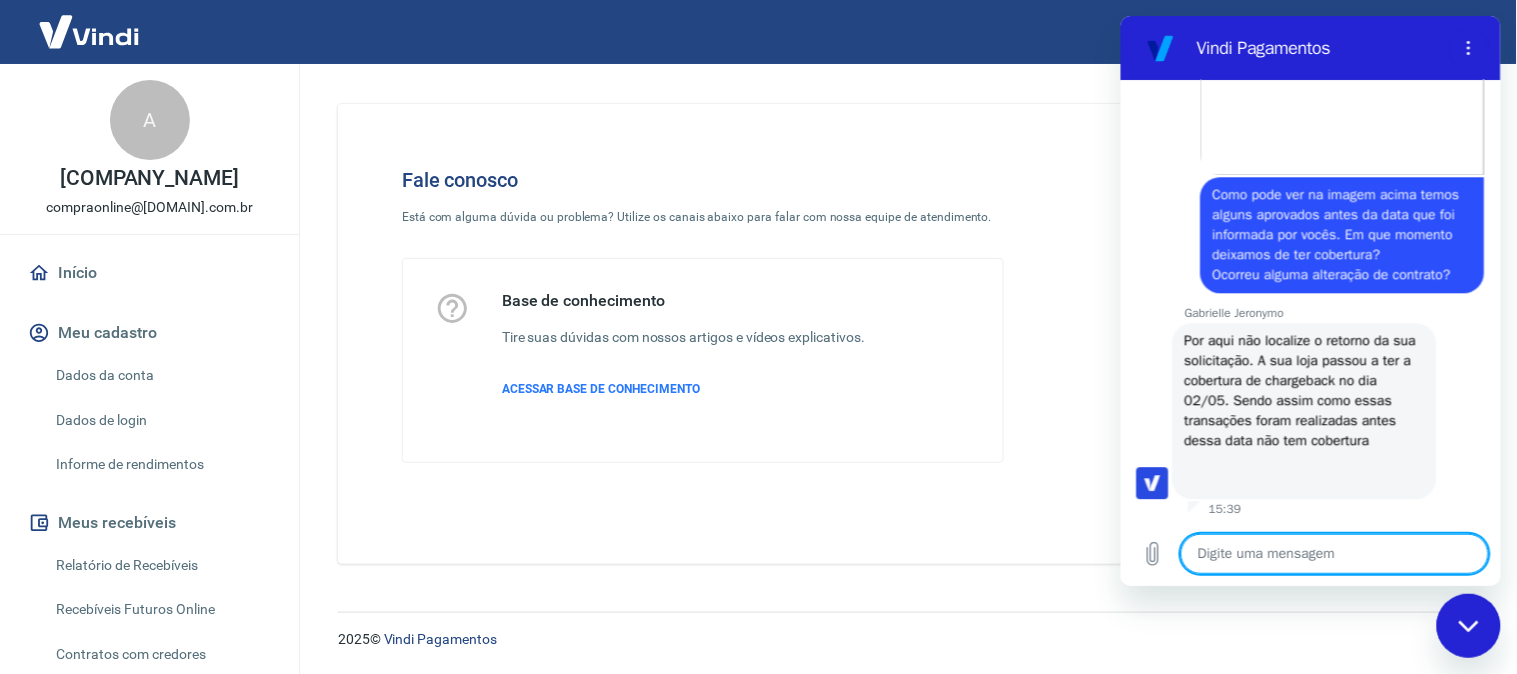 click at bounding box center [1334, 553] 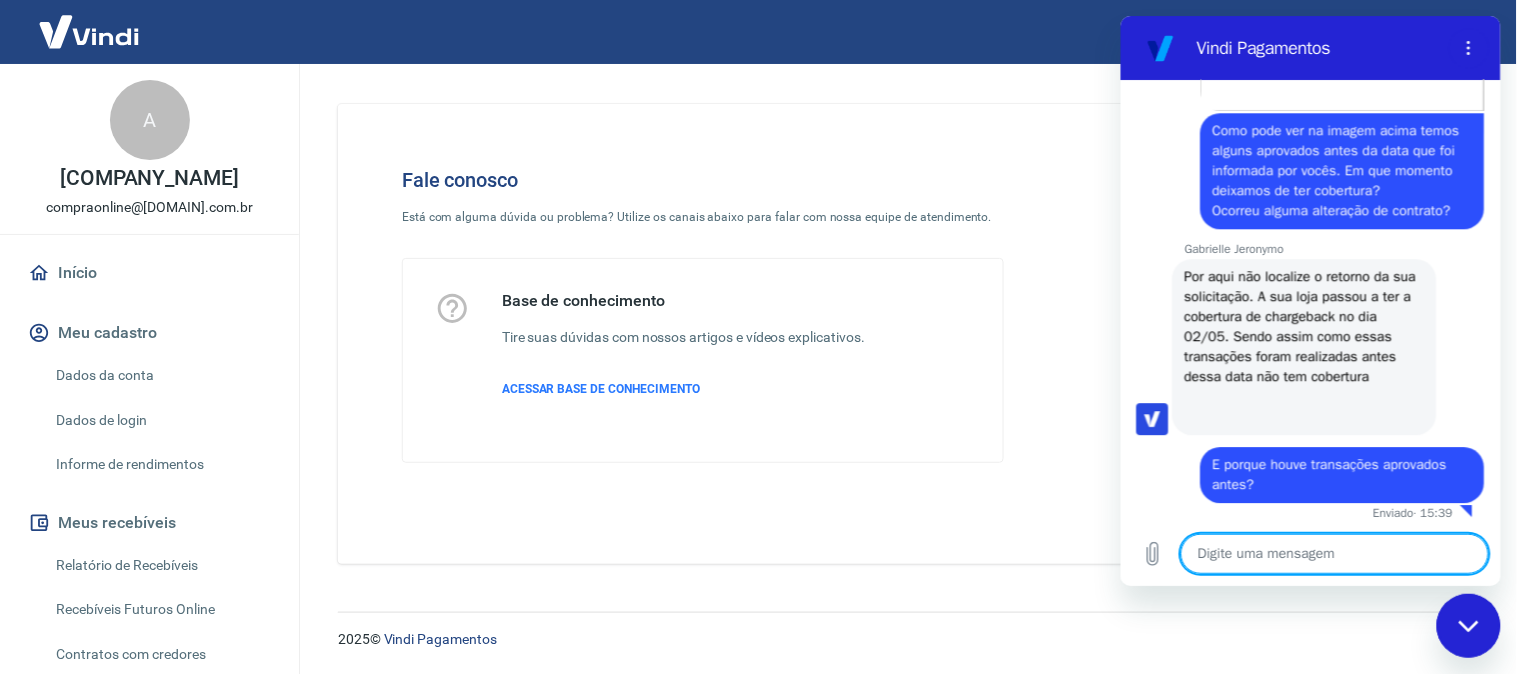 scroll, scrollTop: 1460, scrollLeft: 0, axis: vertical 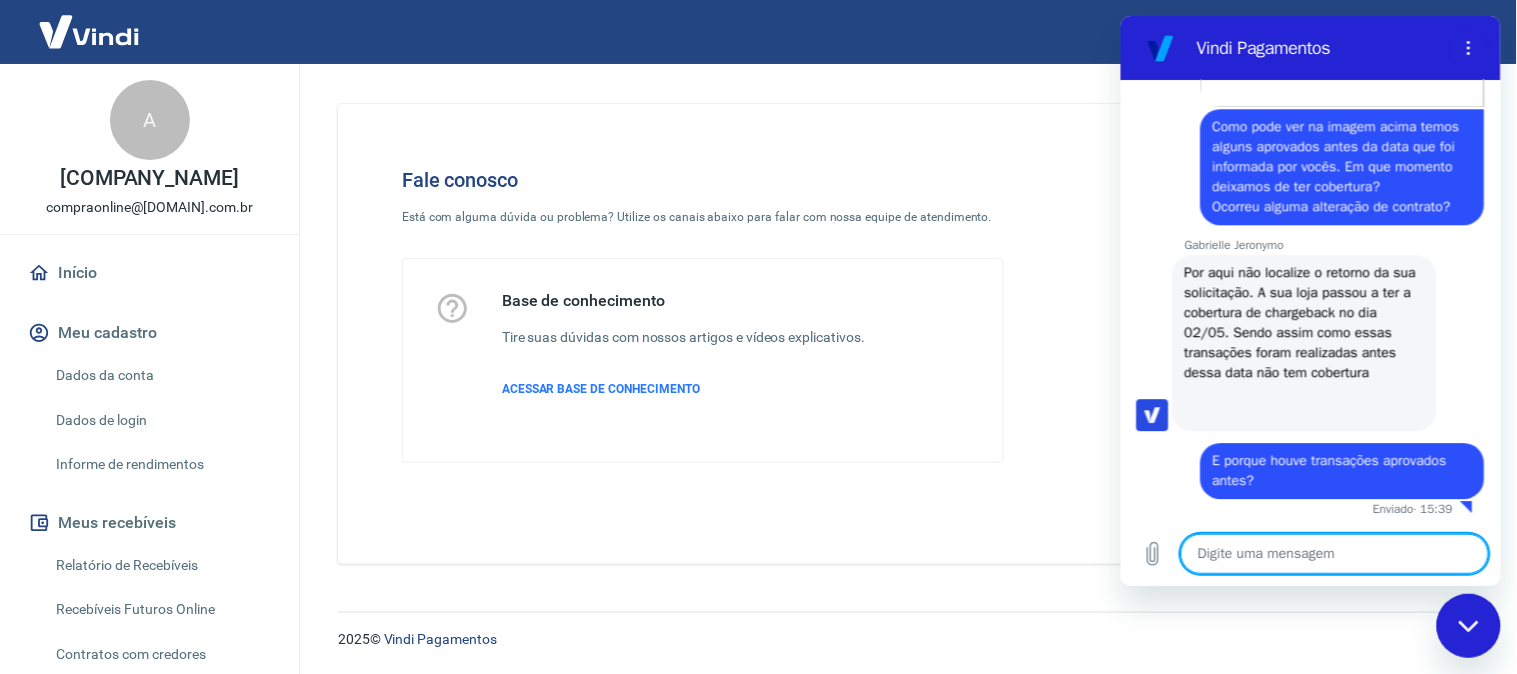 click at bounding box center (1334, 553) 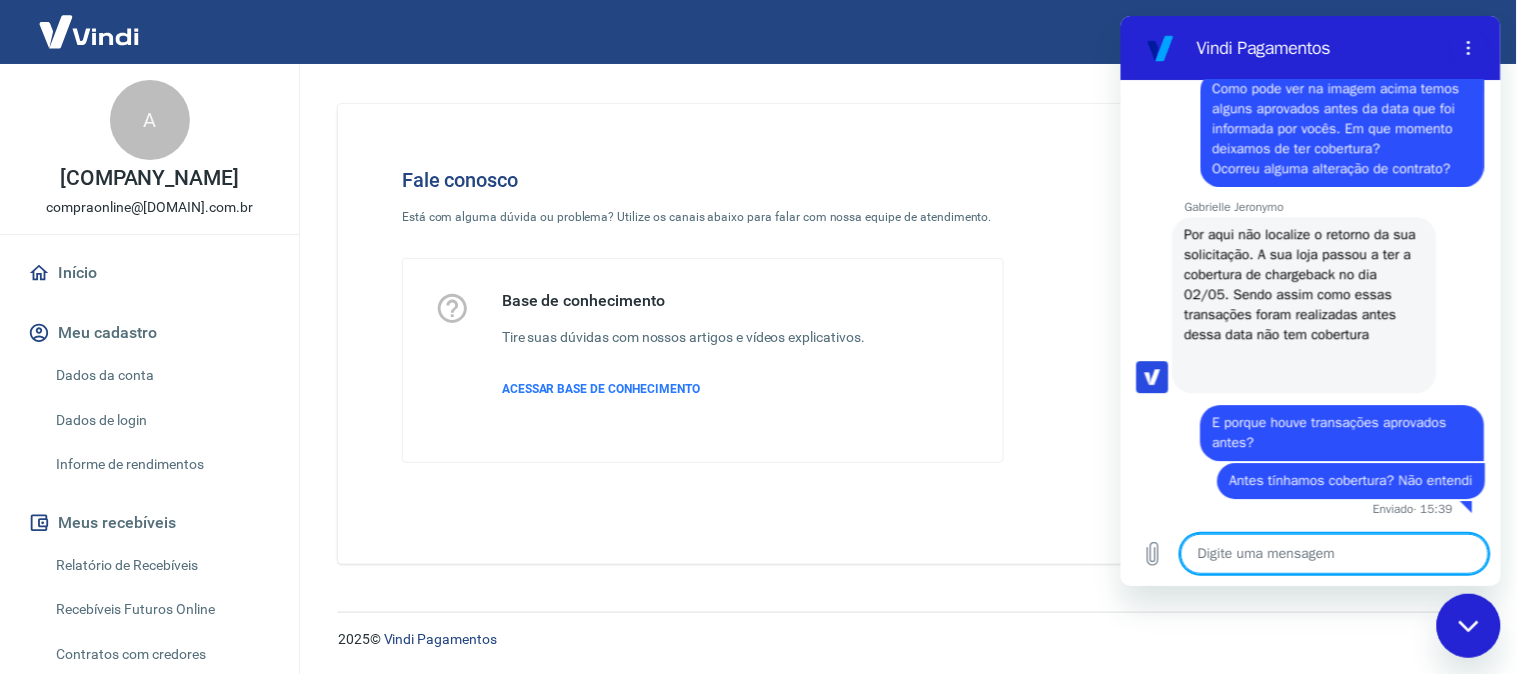 scroll, scrollTop: 1517, scrollLeft: 0, axis: vertical 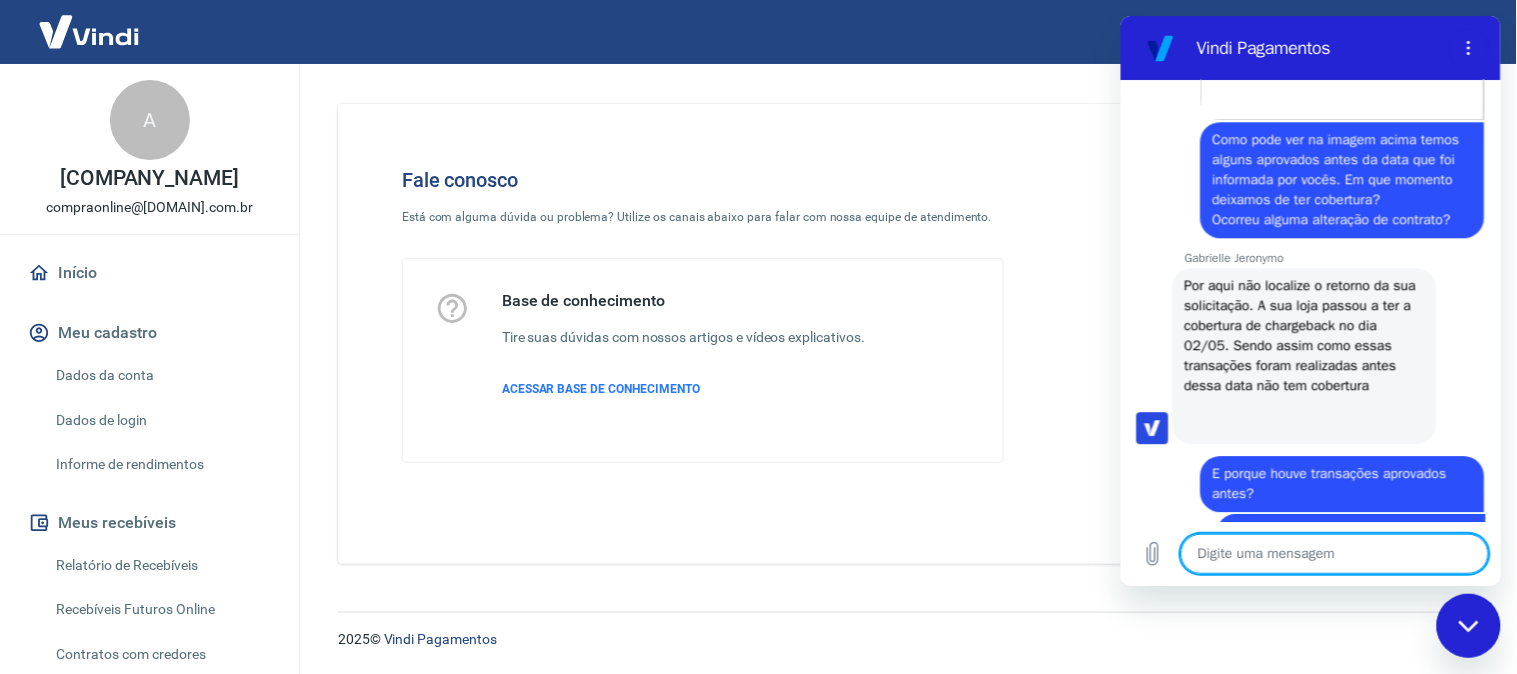 click at bounding box center (1334, 553) 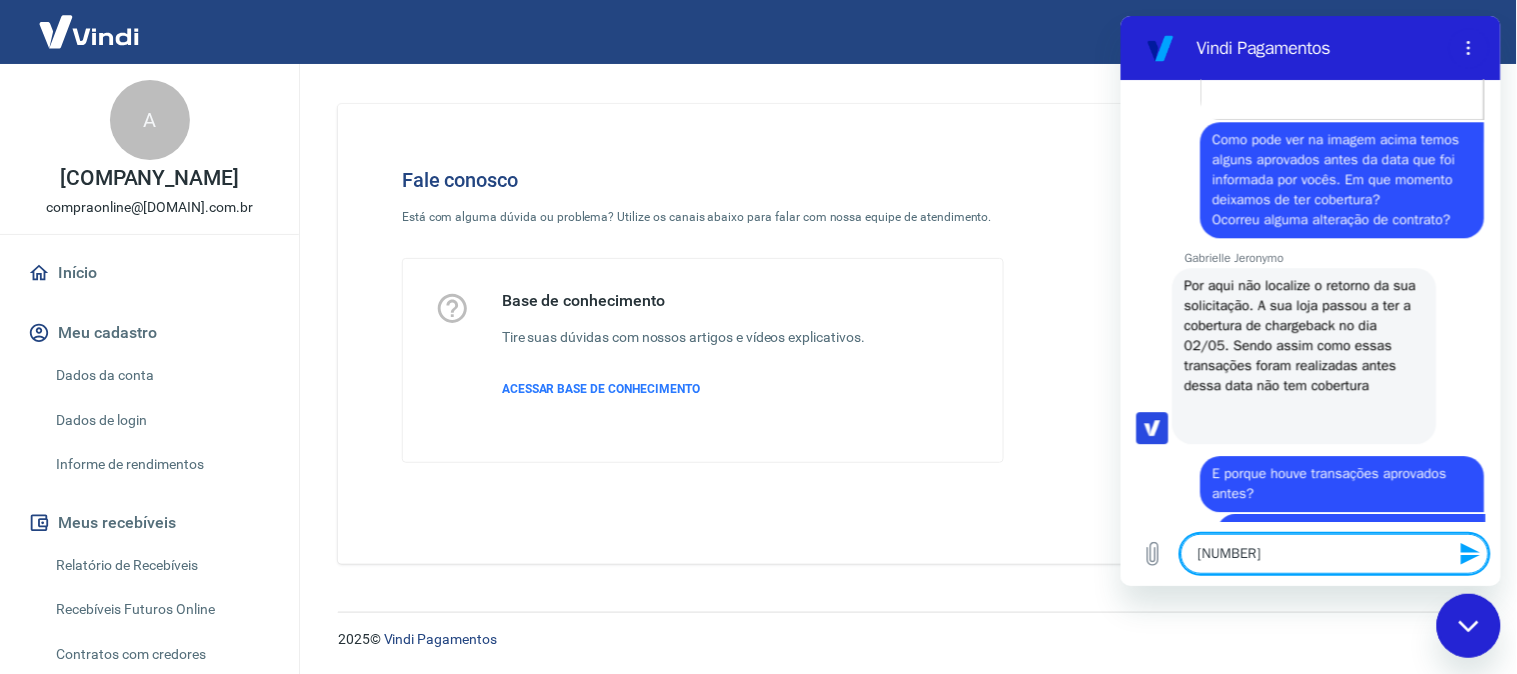 paste on "17361041004211" 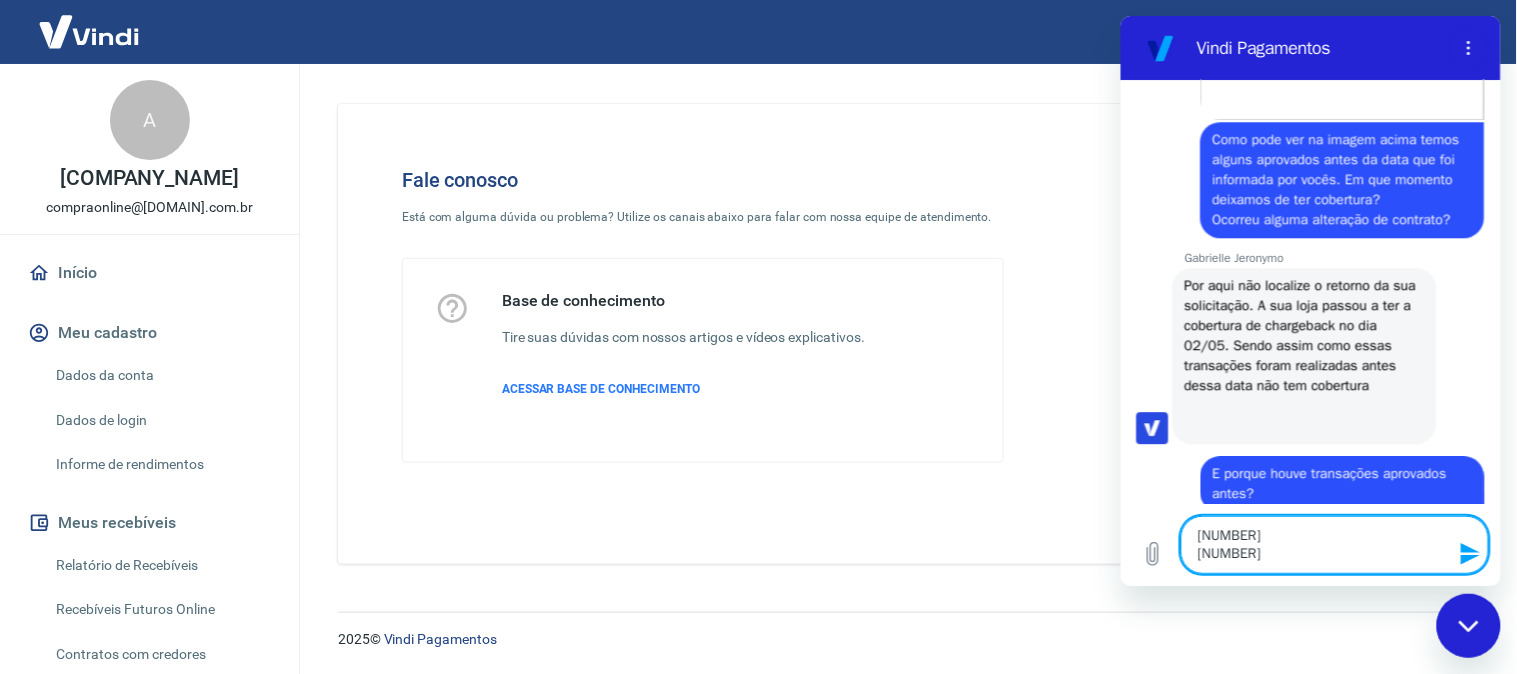 paste on "[NUMBER]" 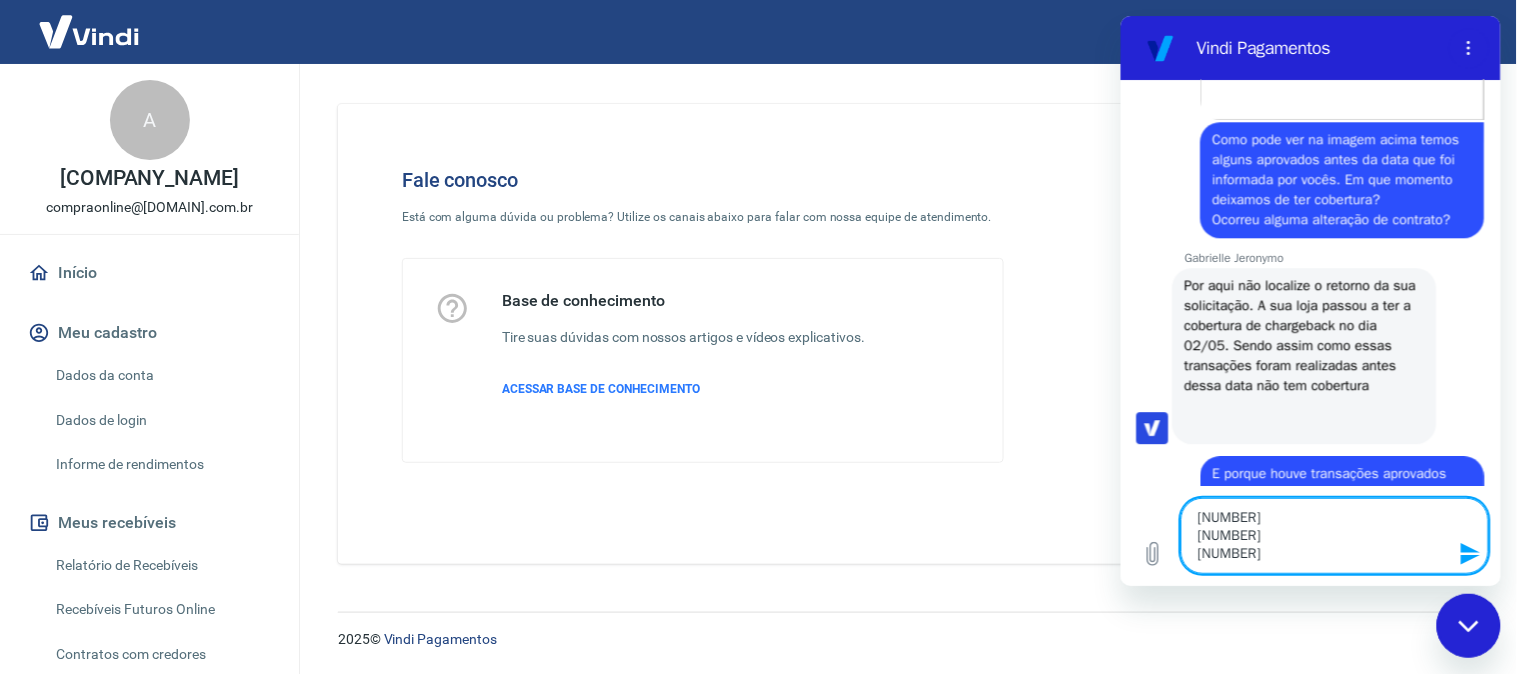 paste on "[NUMBER]" 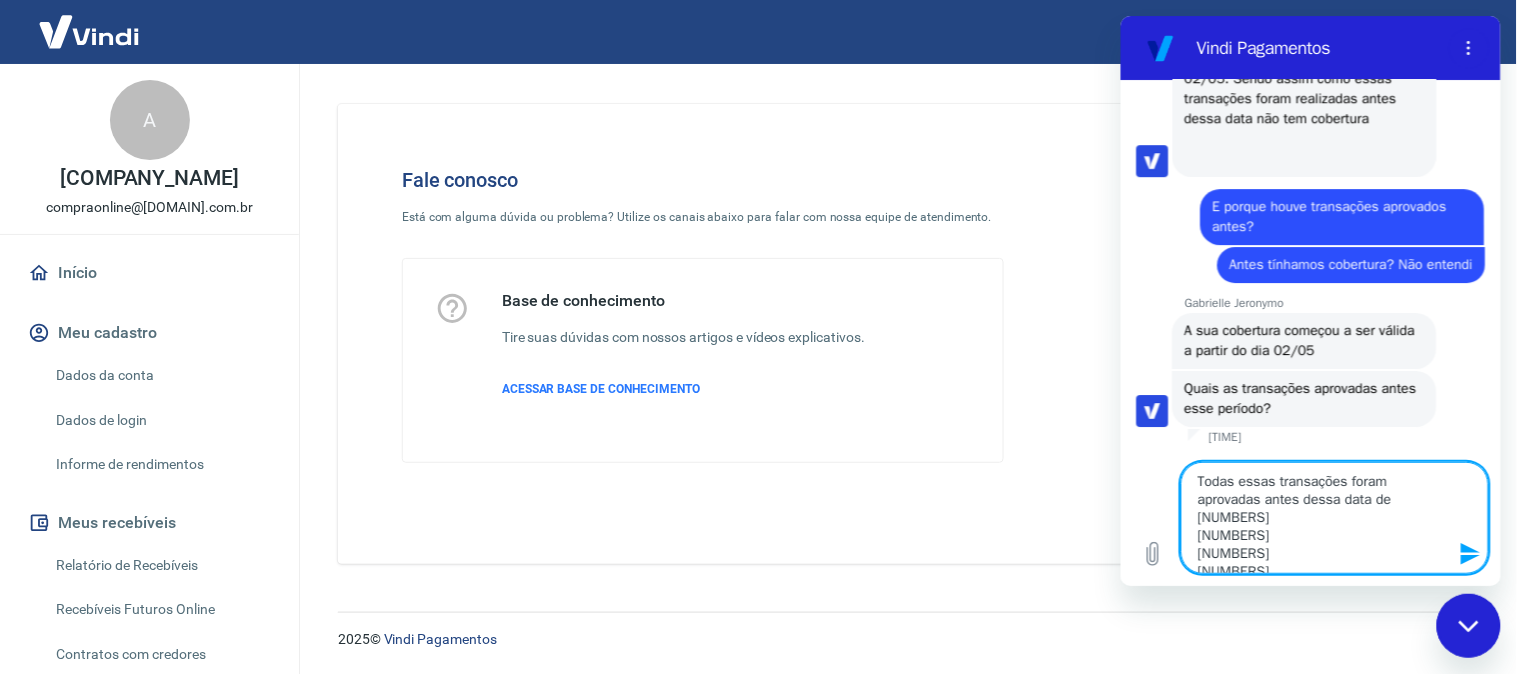 scroll, scrollTop: 1733, scrollLeft: 0, axis: vertical 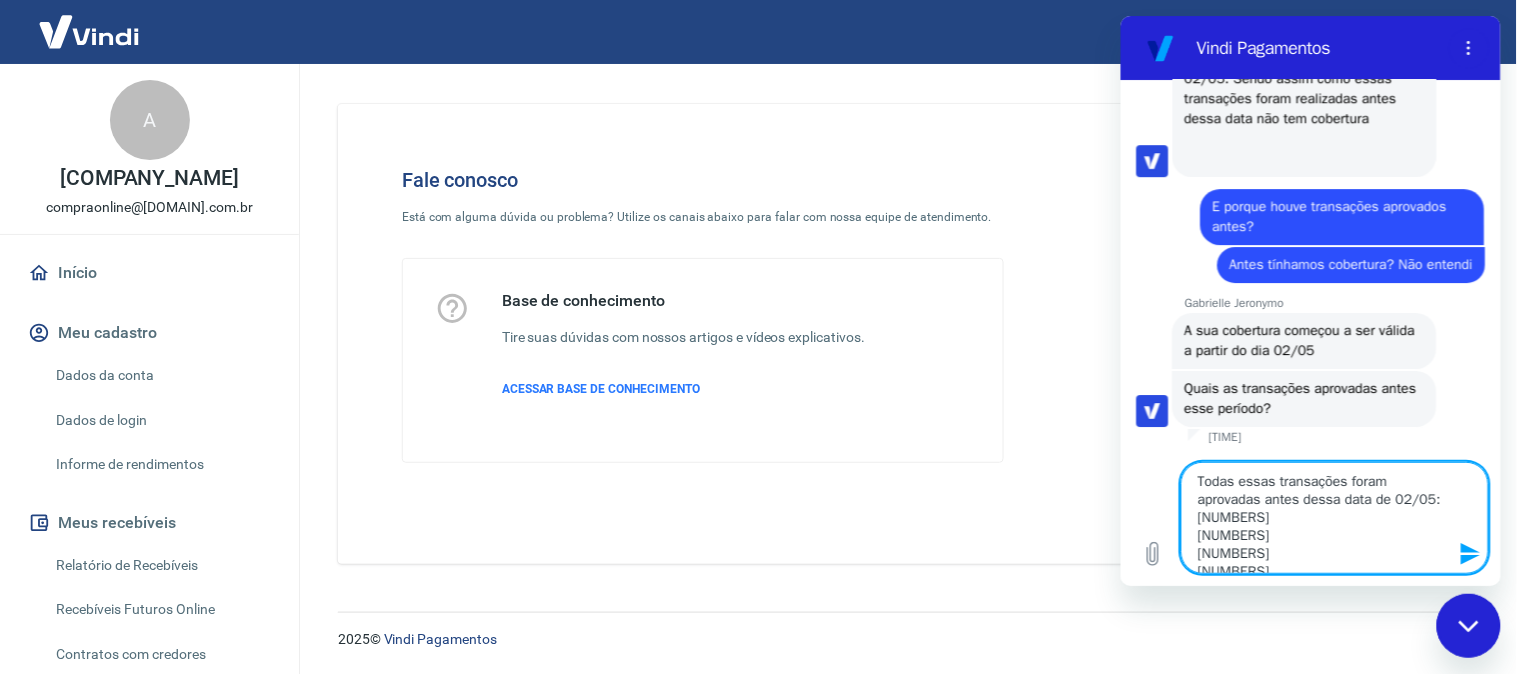 click on "Todas essas transações foram aprovadas antes dessa data de 02/05:
[NUMBERS]
[NUMBERS]
[NUMBERS]
[NUMBERS]" at bounding box center (1334, 517) 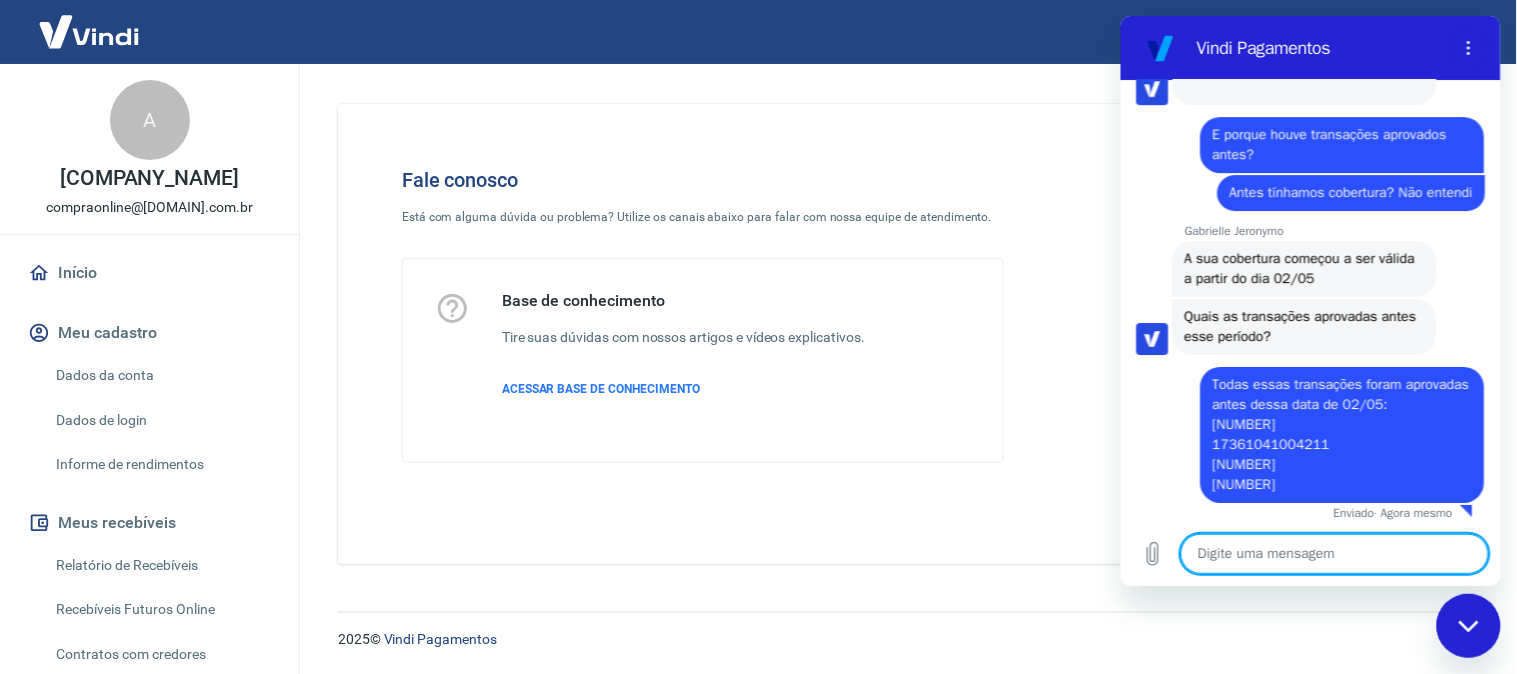 scroll, scrollTop: 1810, scrollLeft: 0, axis: vertical 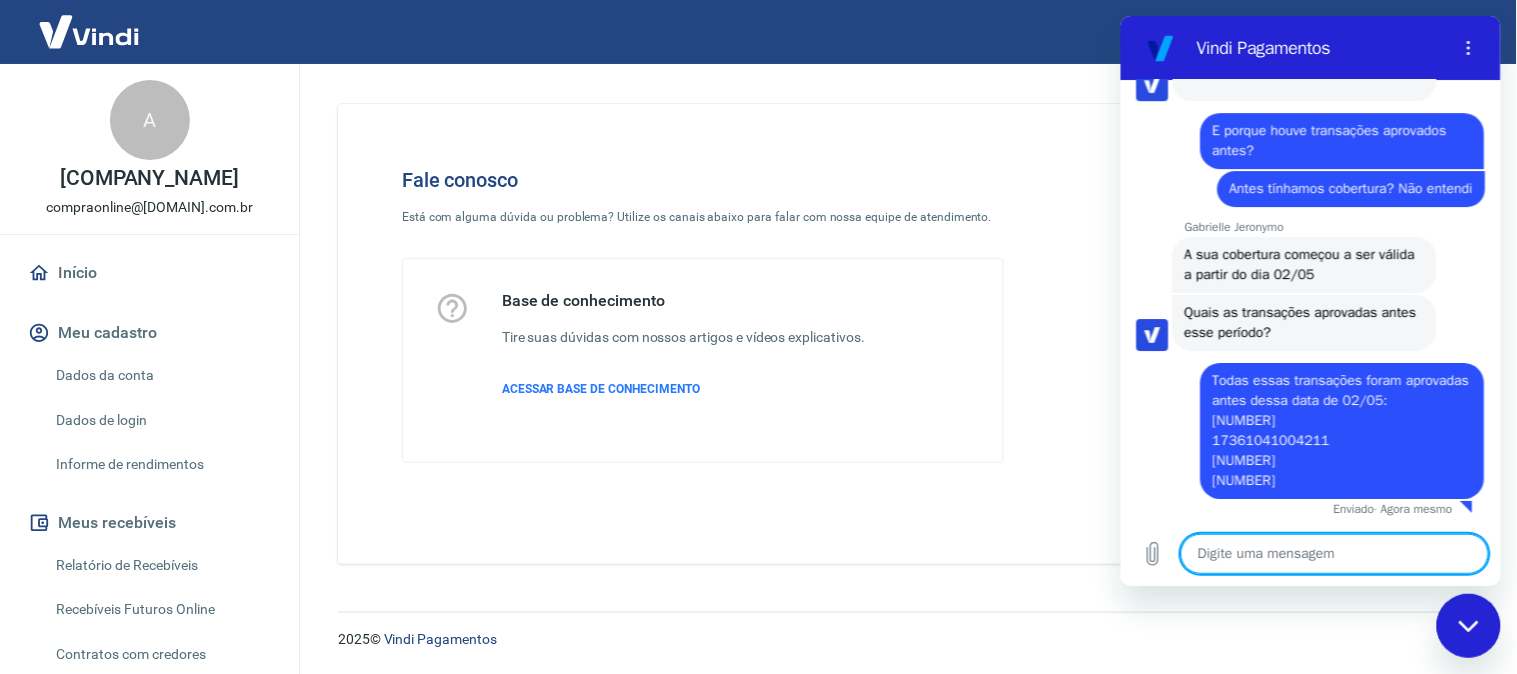 click at bounding box center (1334, 553) 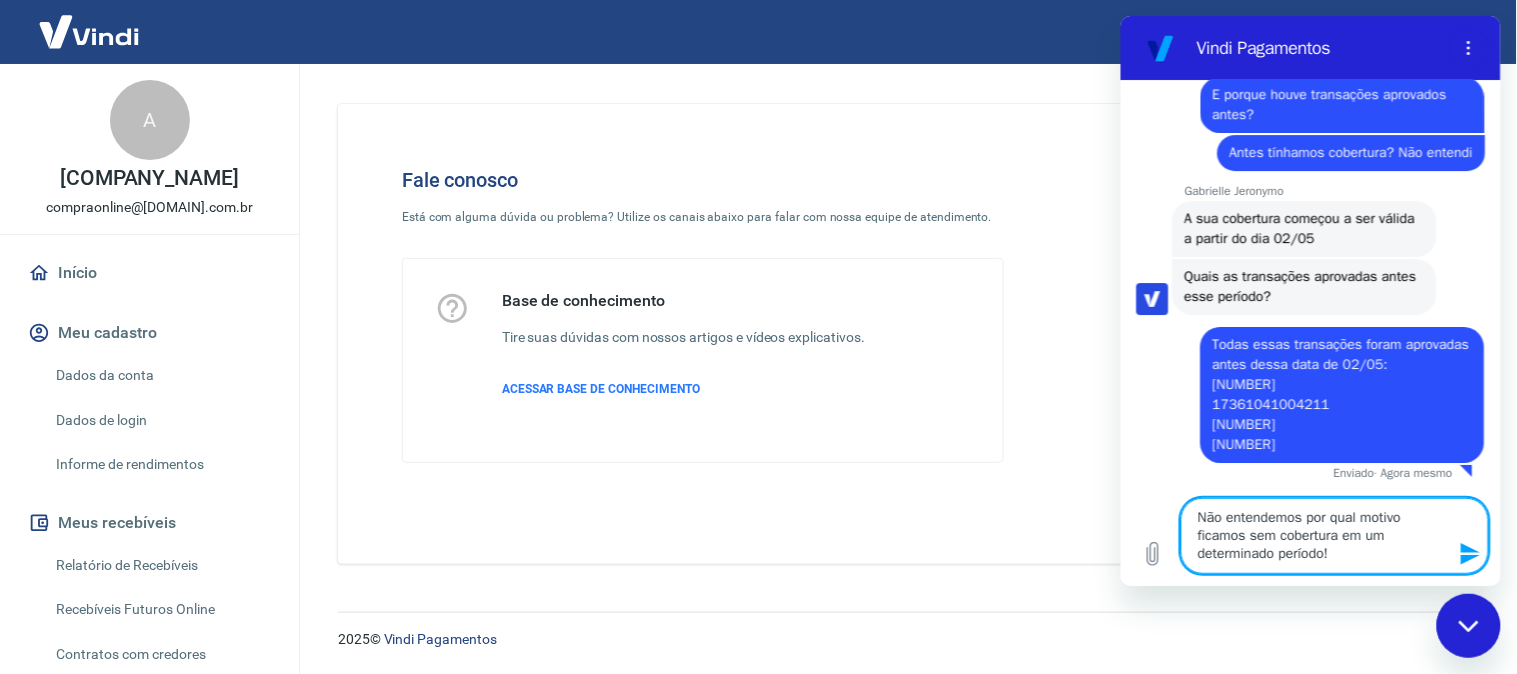 click on "Não entendemos por qual motivo ficamos sem cobertura em um determinado período!" at bounding box center [1334, 535] 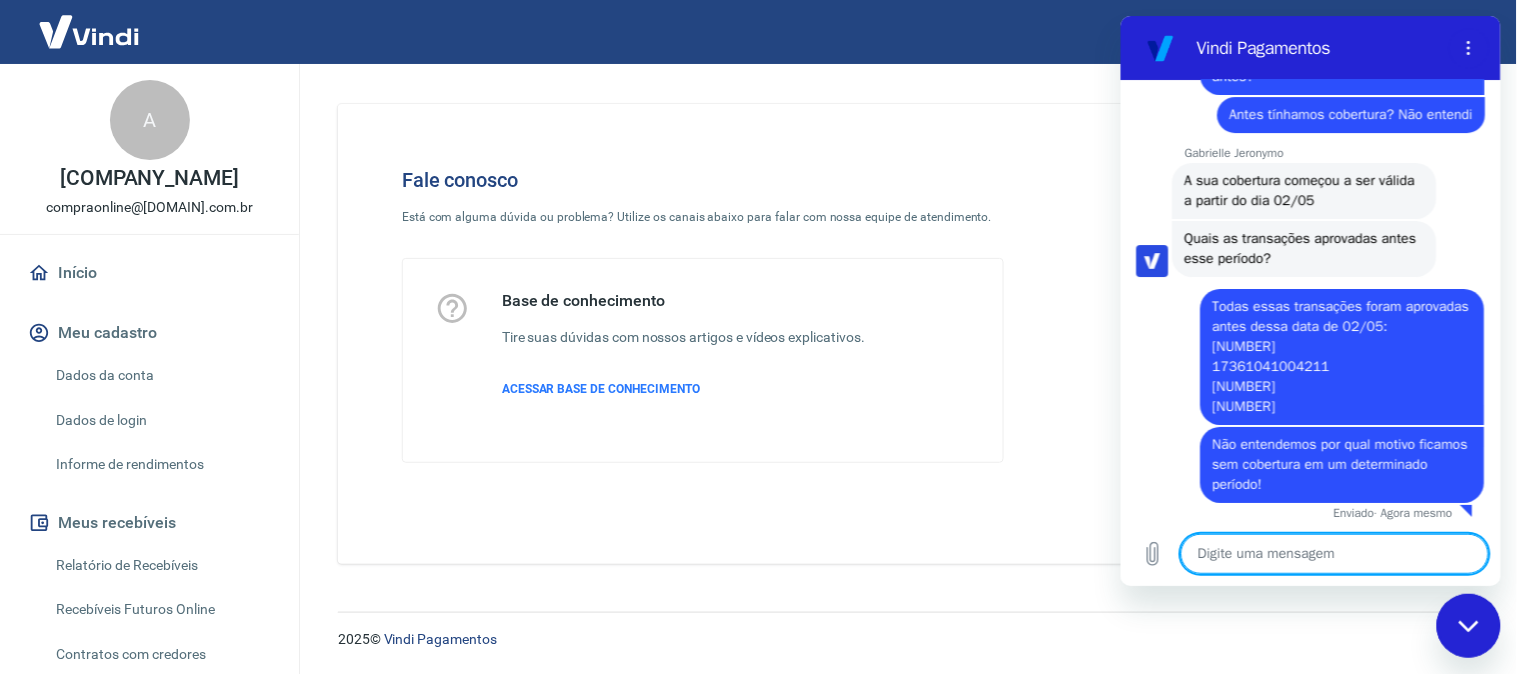 scroll, scrollTop: 1887, scrollLeft: 0, axis: vertical 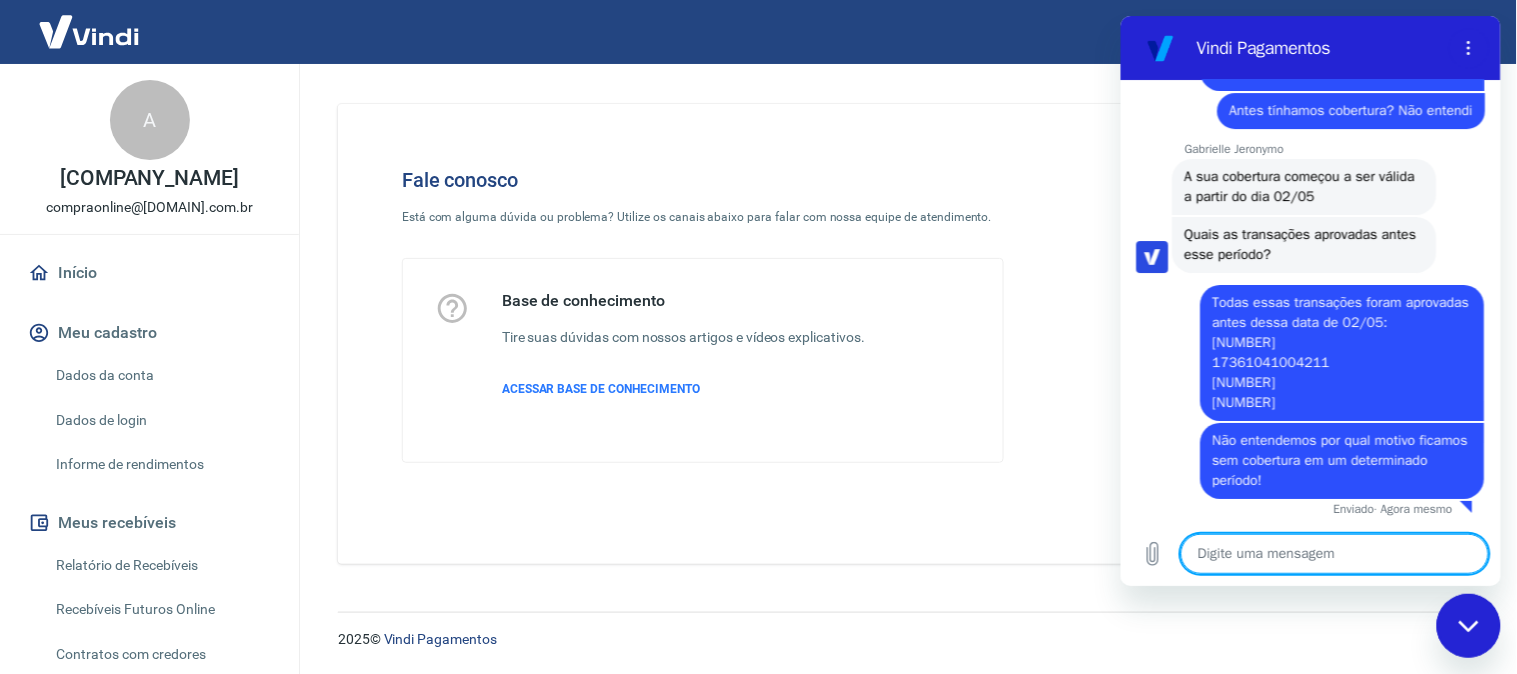 click at bounding box center (1334, 553) 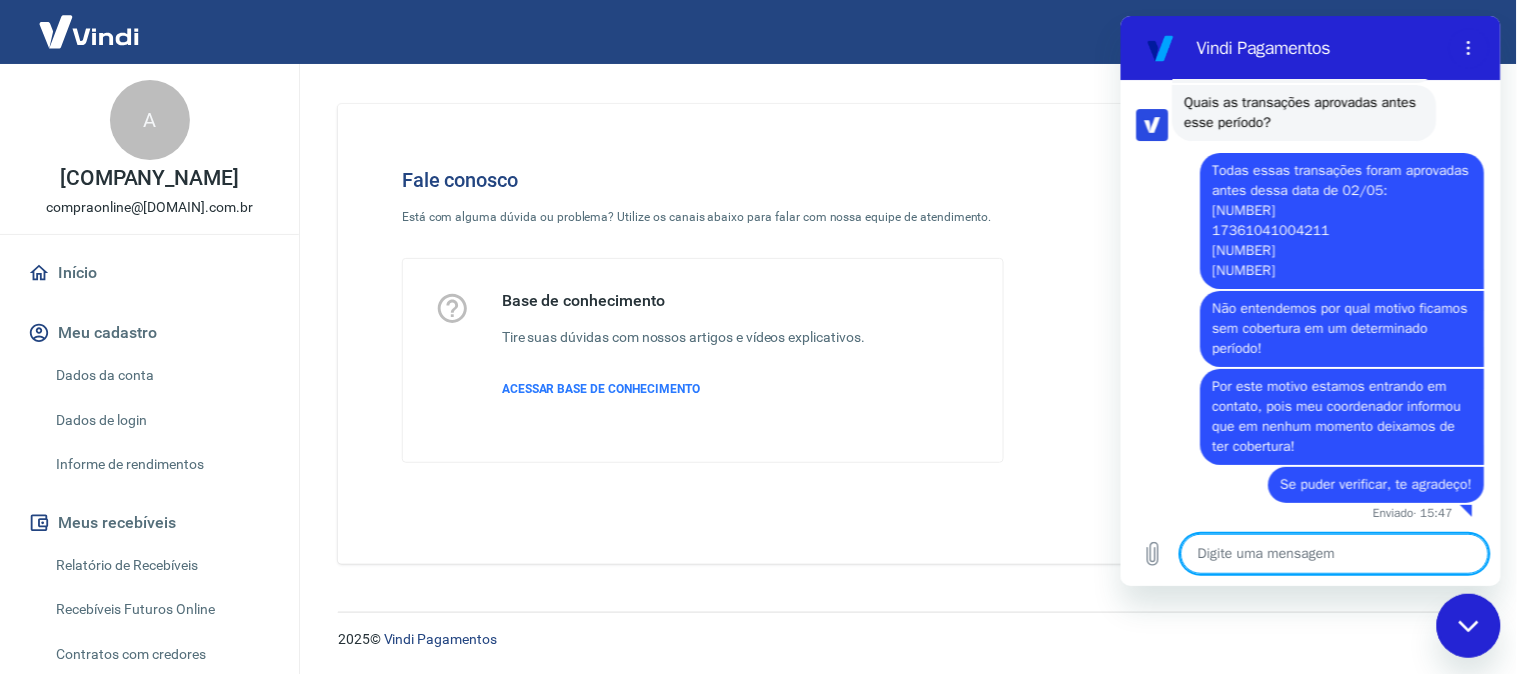 scroll, scrollTop: 2024, scrollLeft: 0, axis: vertical 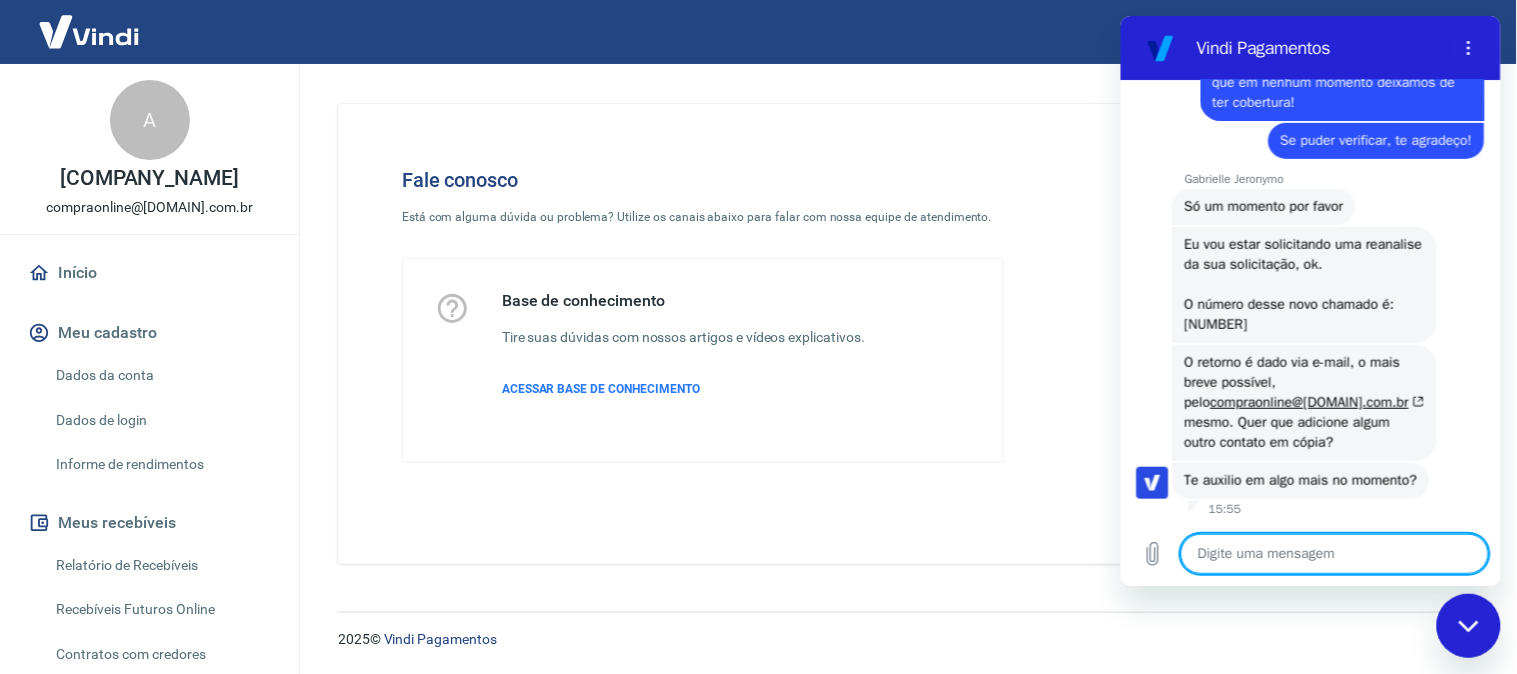 click at bounding box center (1334, 553) 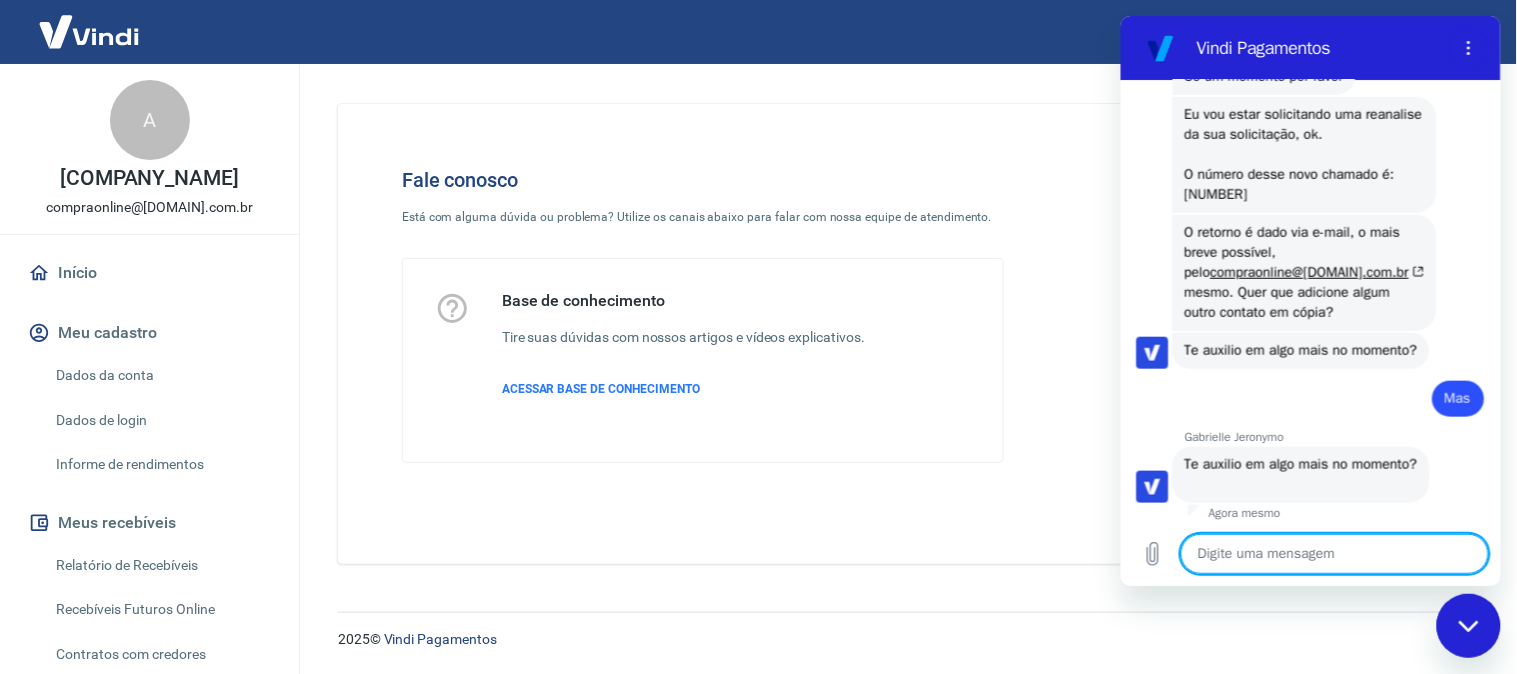 scroll, scrollTop: 2537, scrollLeft: 0, axis: vertical 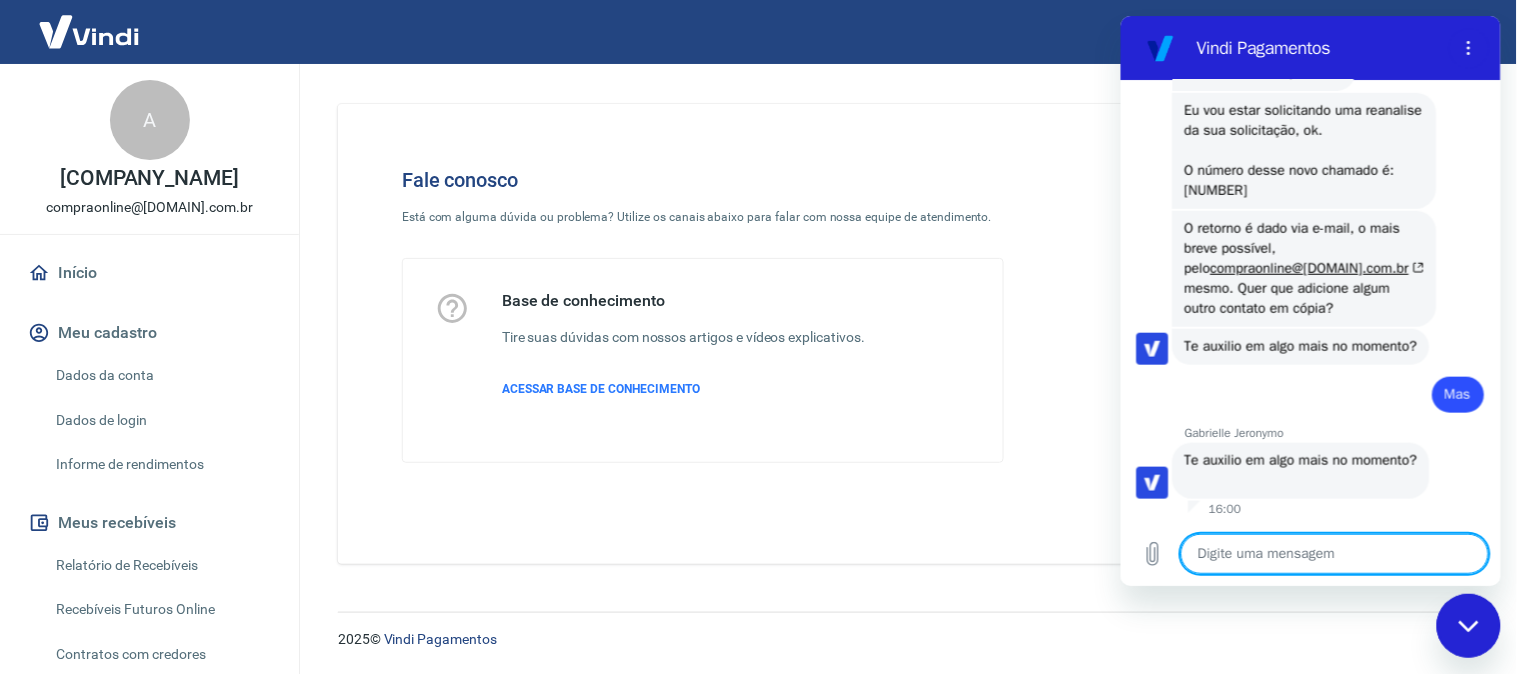 click at bounding box center (1334, 553) 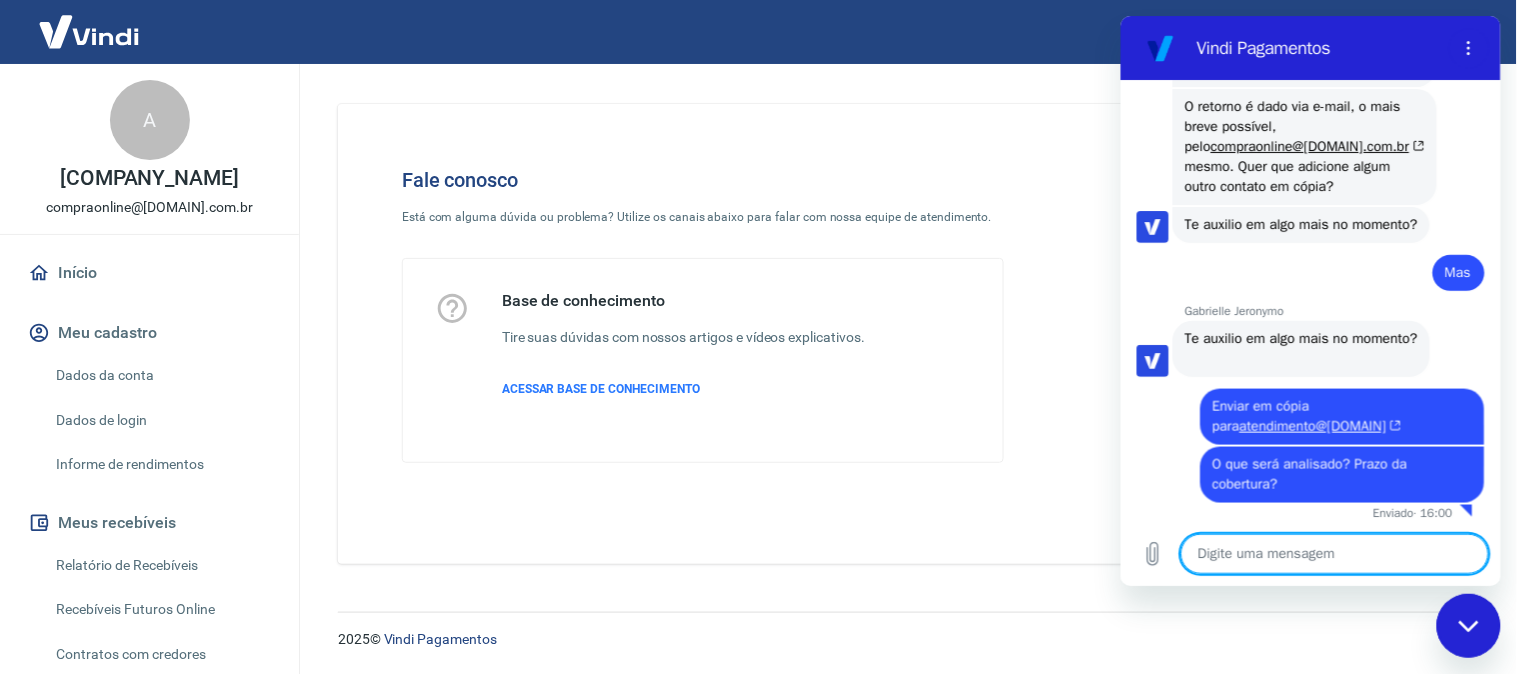 scroll, scrollTop: 2663, scrollLeft: 0, axis: vertical 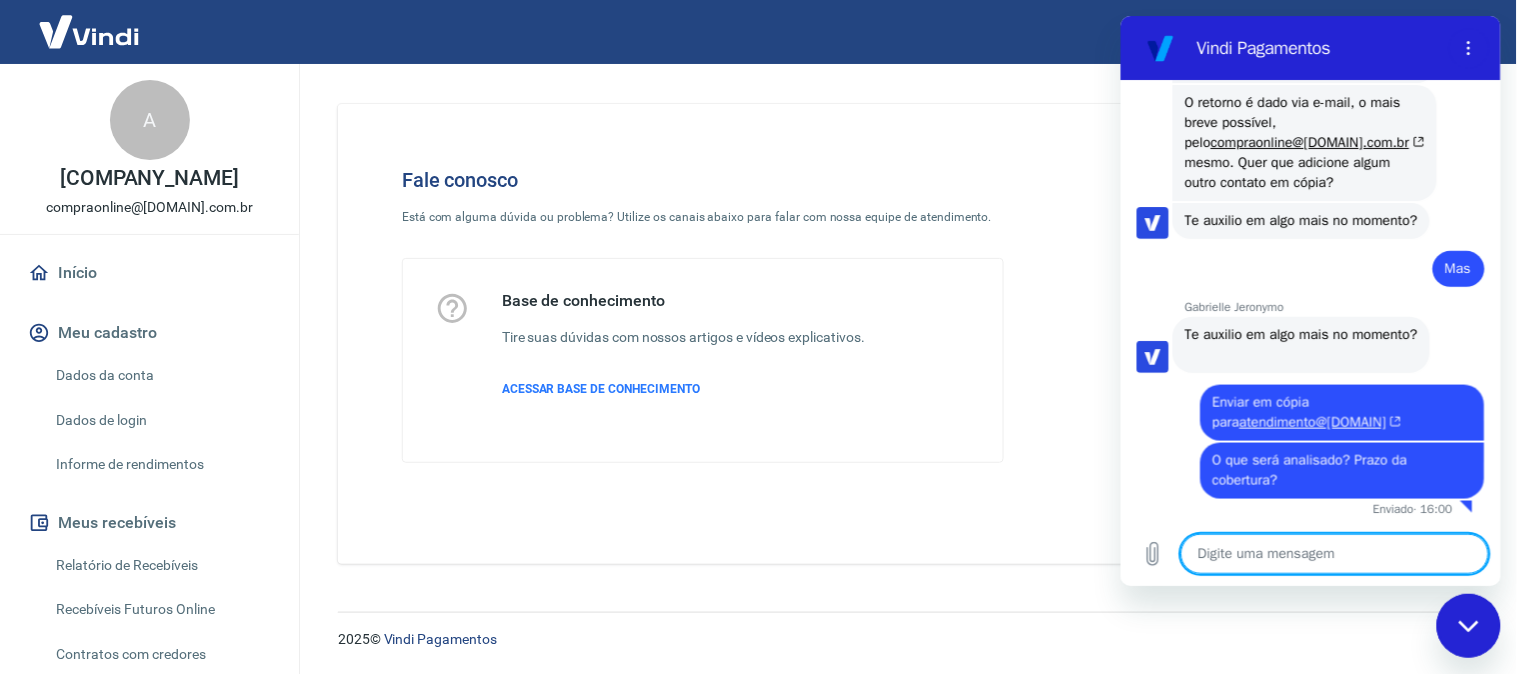 click at bounding box center [1334, 553] 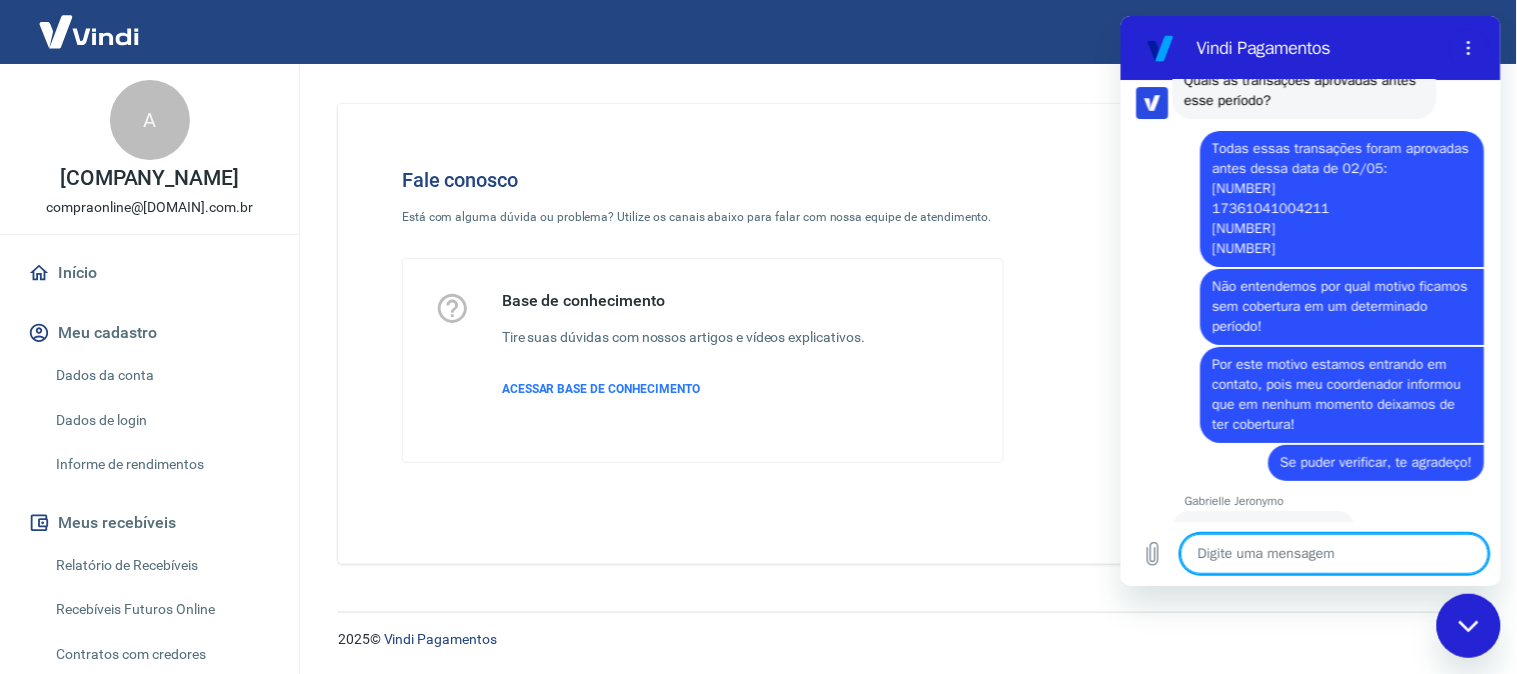 scroll, scrollTop: 2903, scrollLeft: 0, axis: vertical 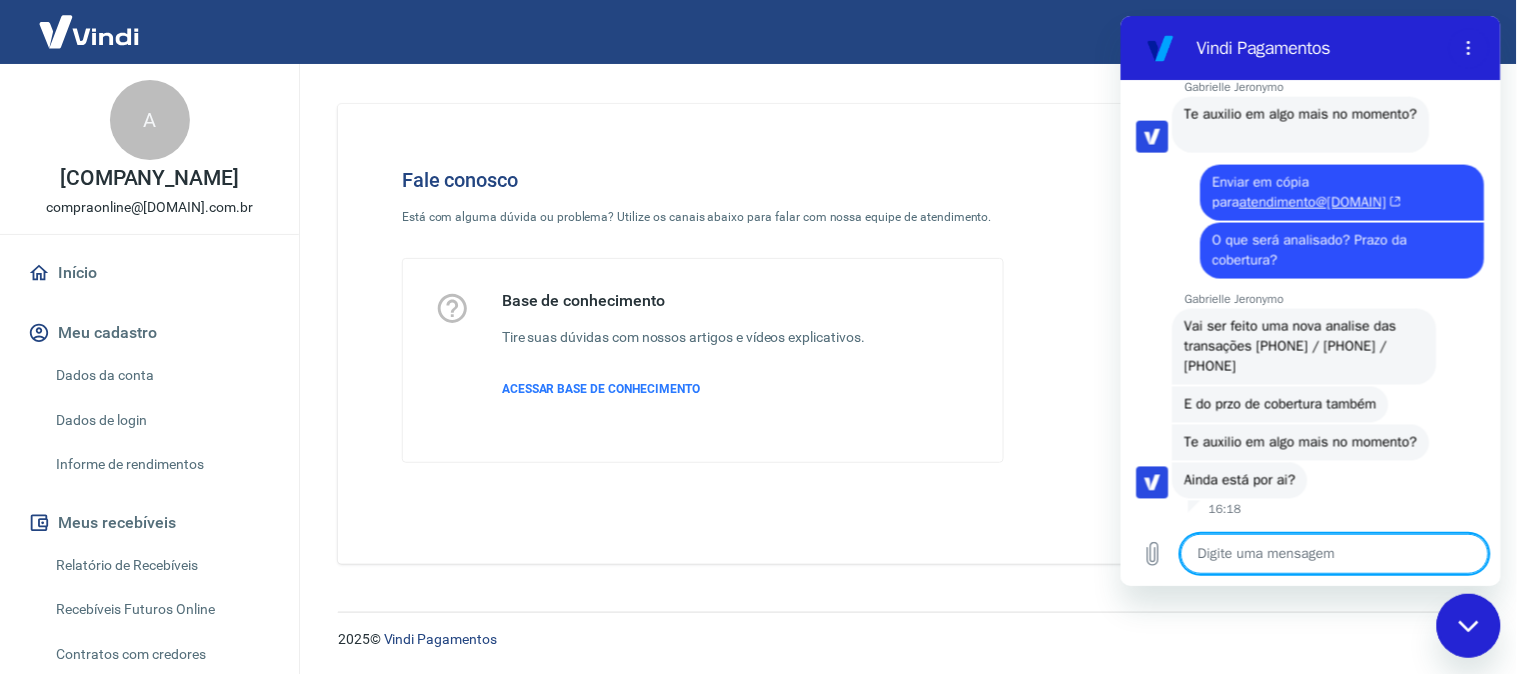 click at bounding box center (1334, 553) 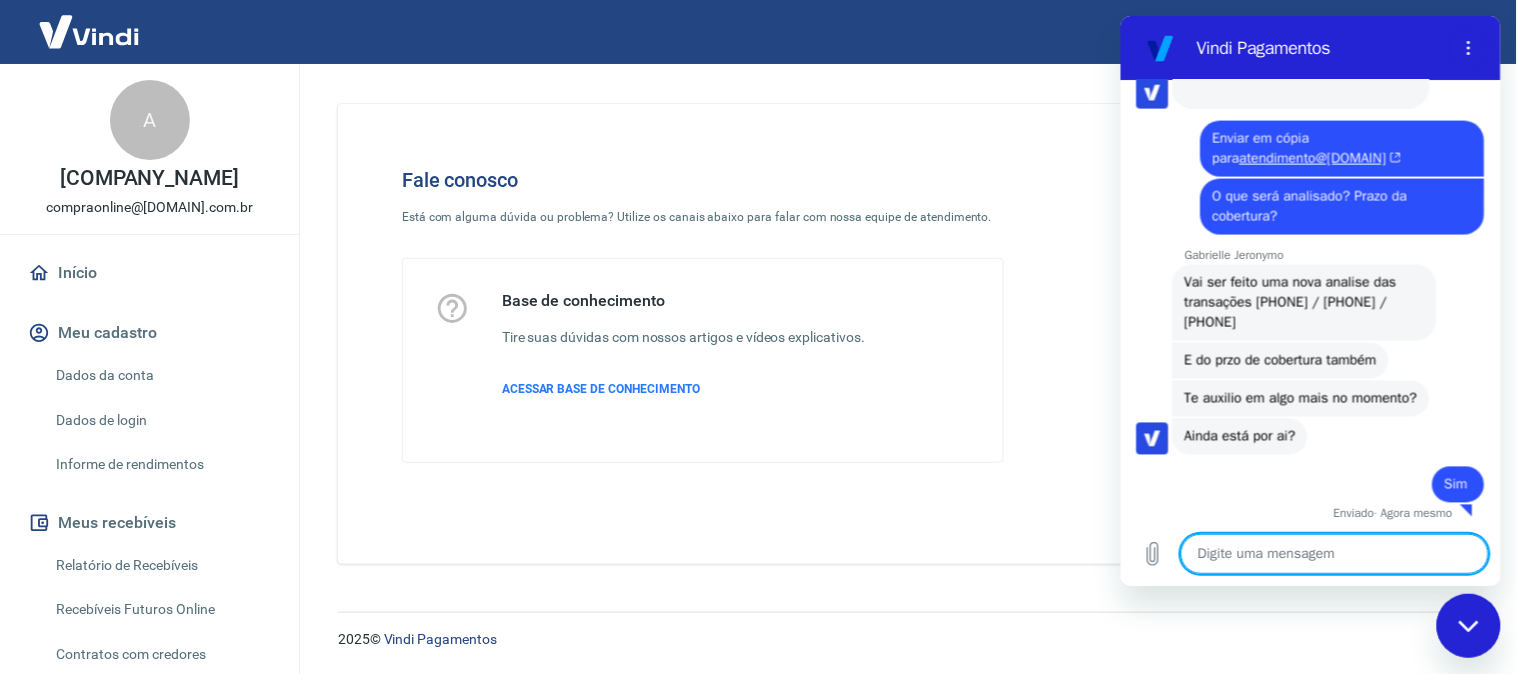 scroll, scrollTop: 2951, scrollLeft: 0, axis: vertical 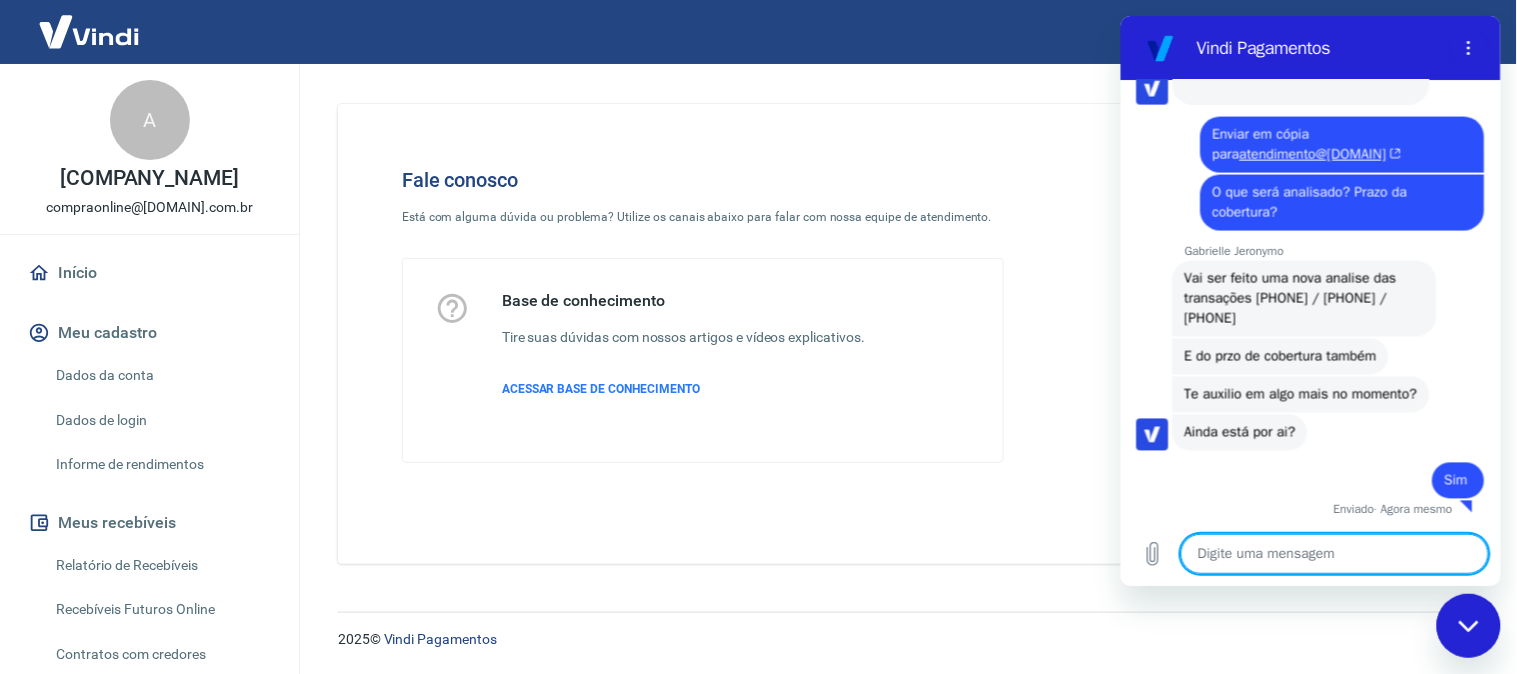 click on "Vai ser feito uma nova analise das transações [PHONE] / [PHONE] / [PHONE]" at bounding box center [1304, 298] 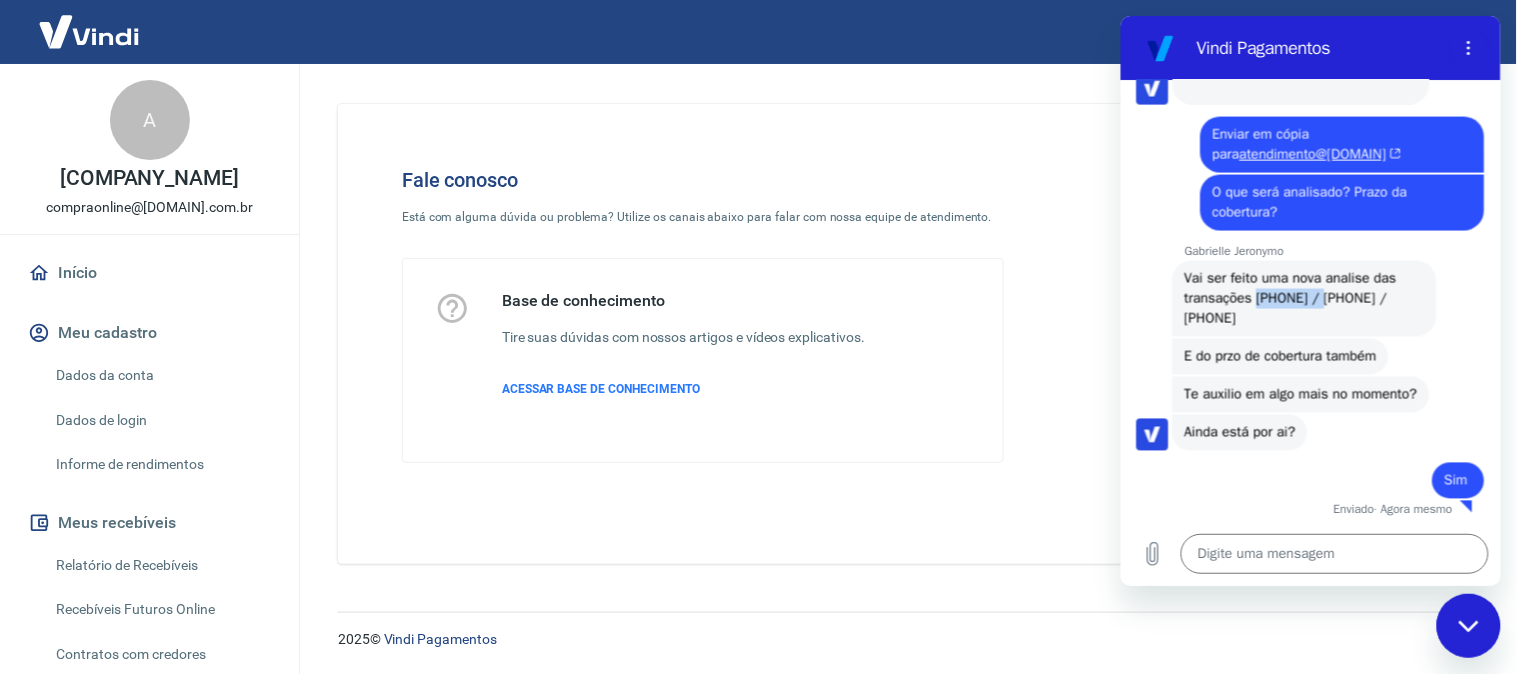 click on "Vai ser feito uma nova analise das transações [PHONE] / [PHONE] / [PHONE]" at bounding box center (1304, 298) 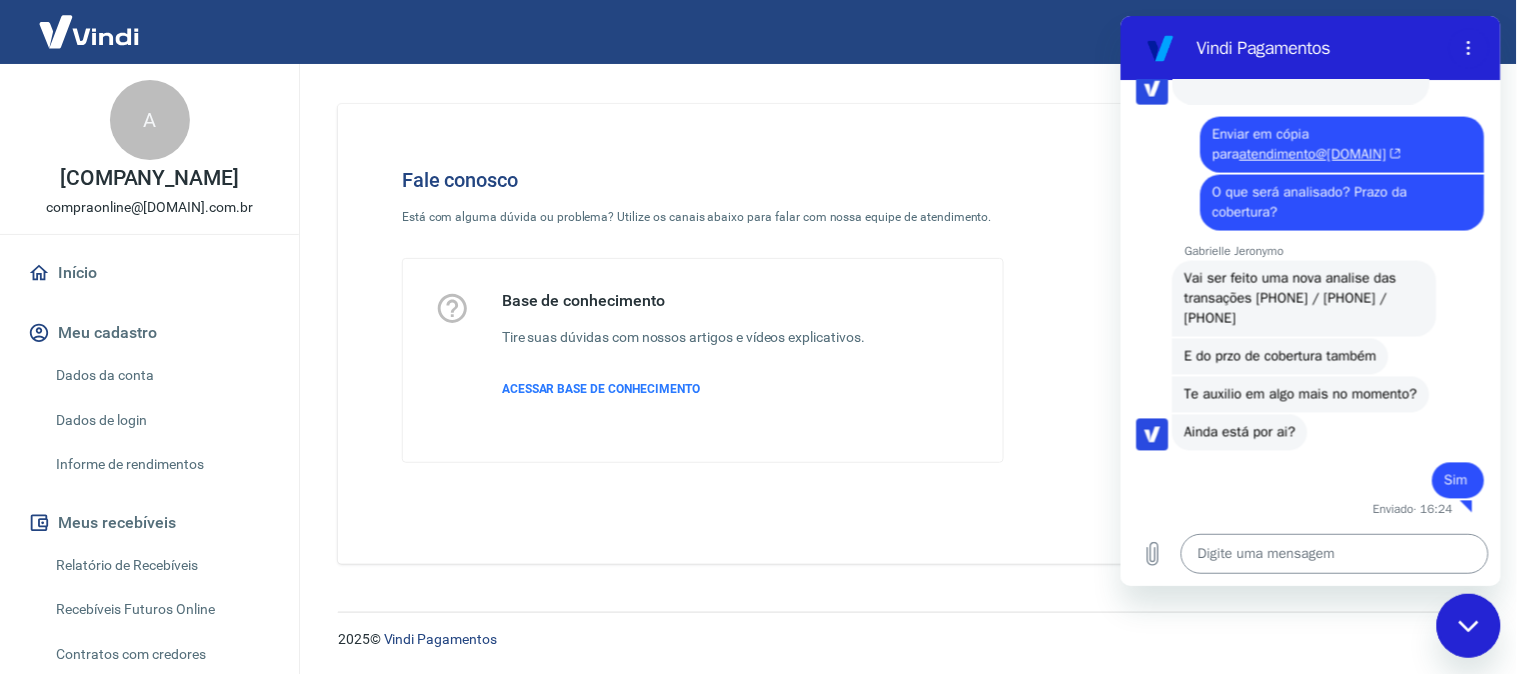click at bounding box center [1334, 553] 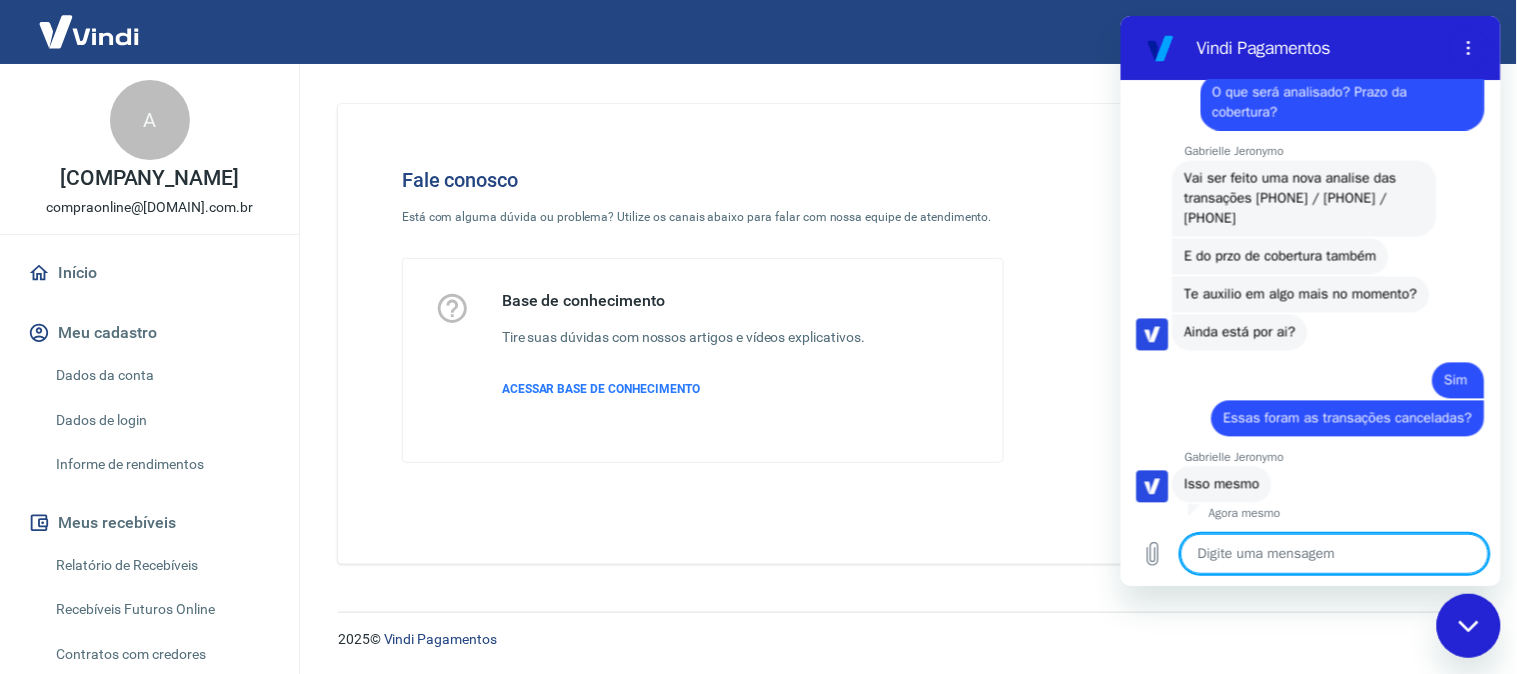 scroll, scrollTop: 3055, scrollLeft: 0, axis: vertical 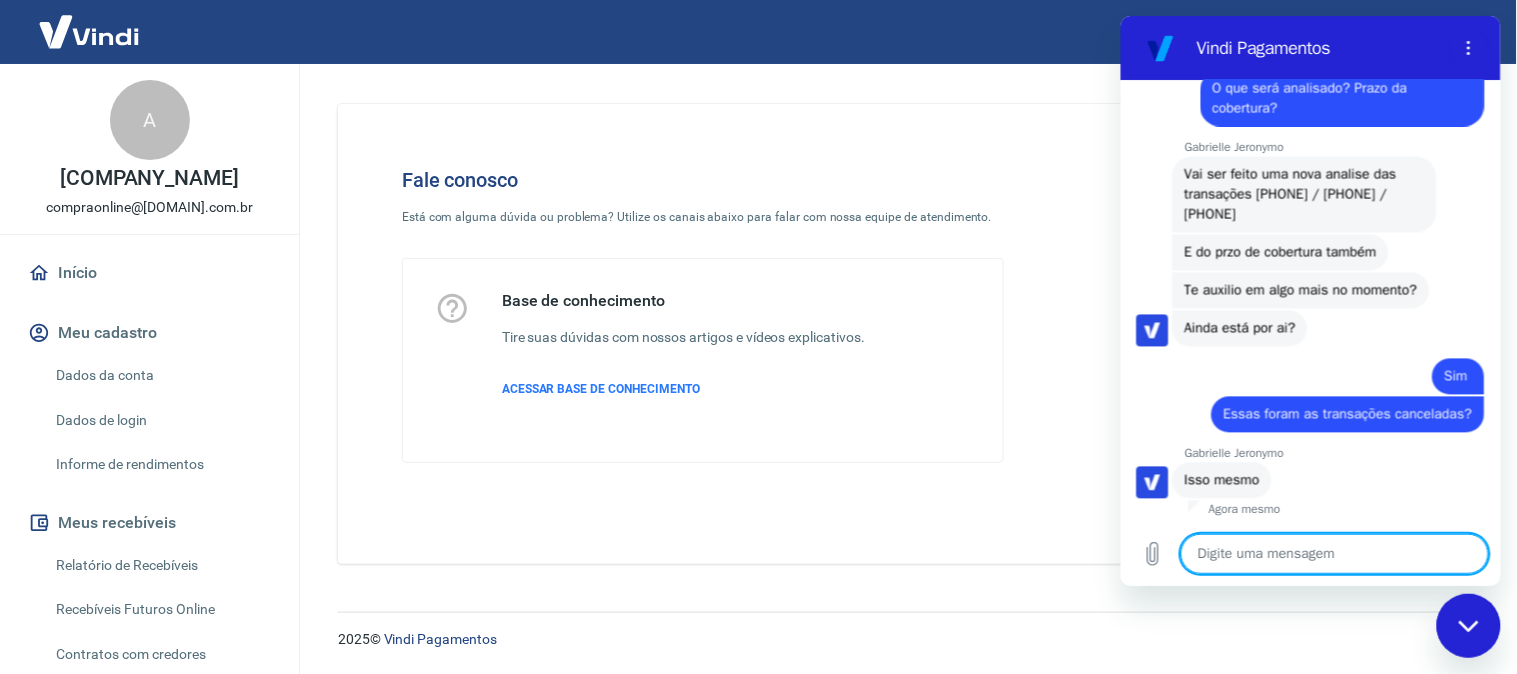 click at bounding box center [1334, 553] 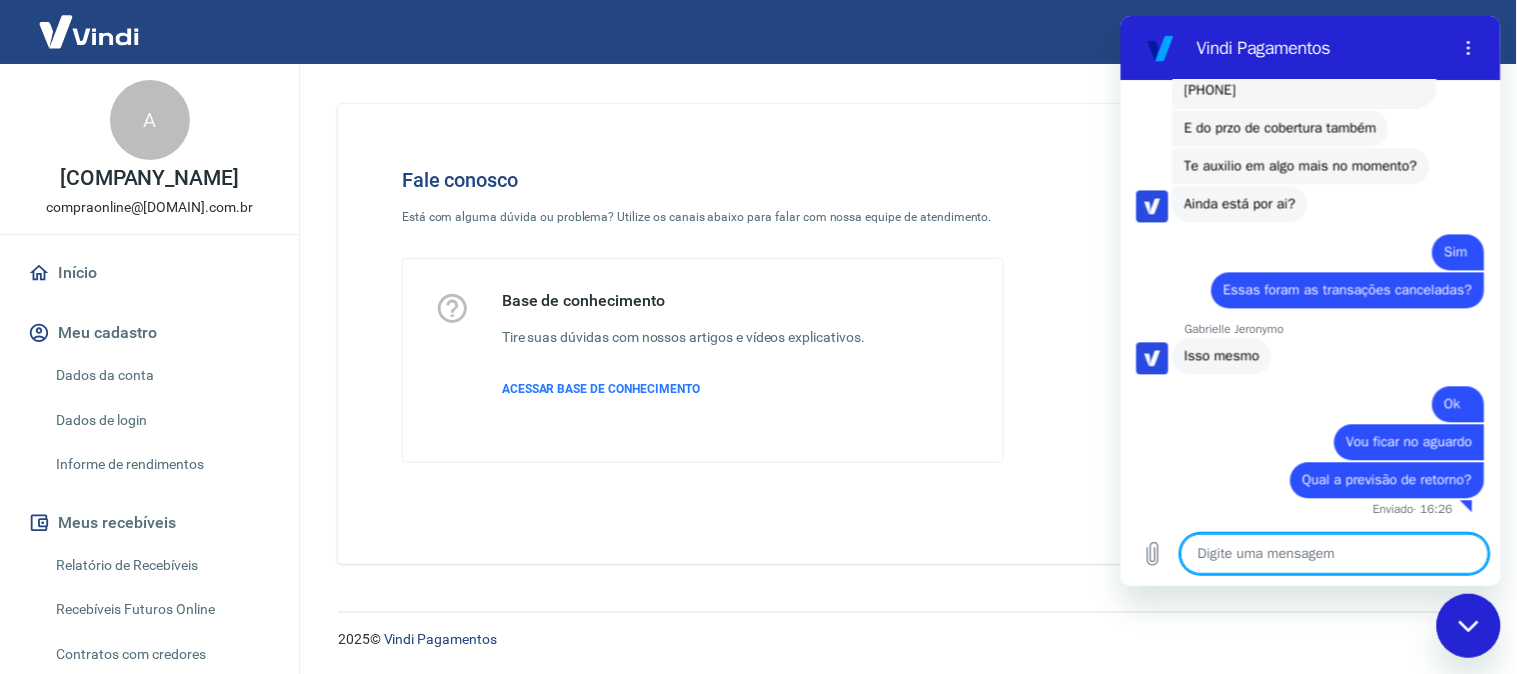 scroll, scrollTop: 3067, scrollLeft: 0, axis: vertical 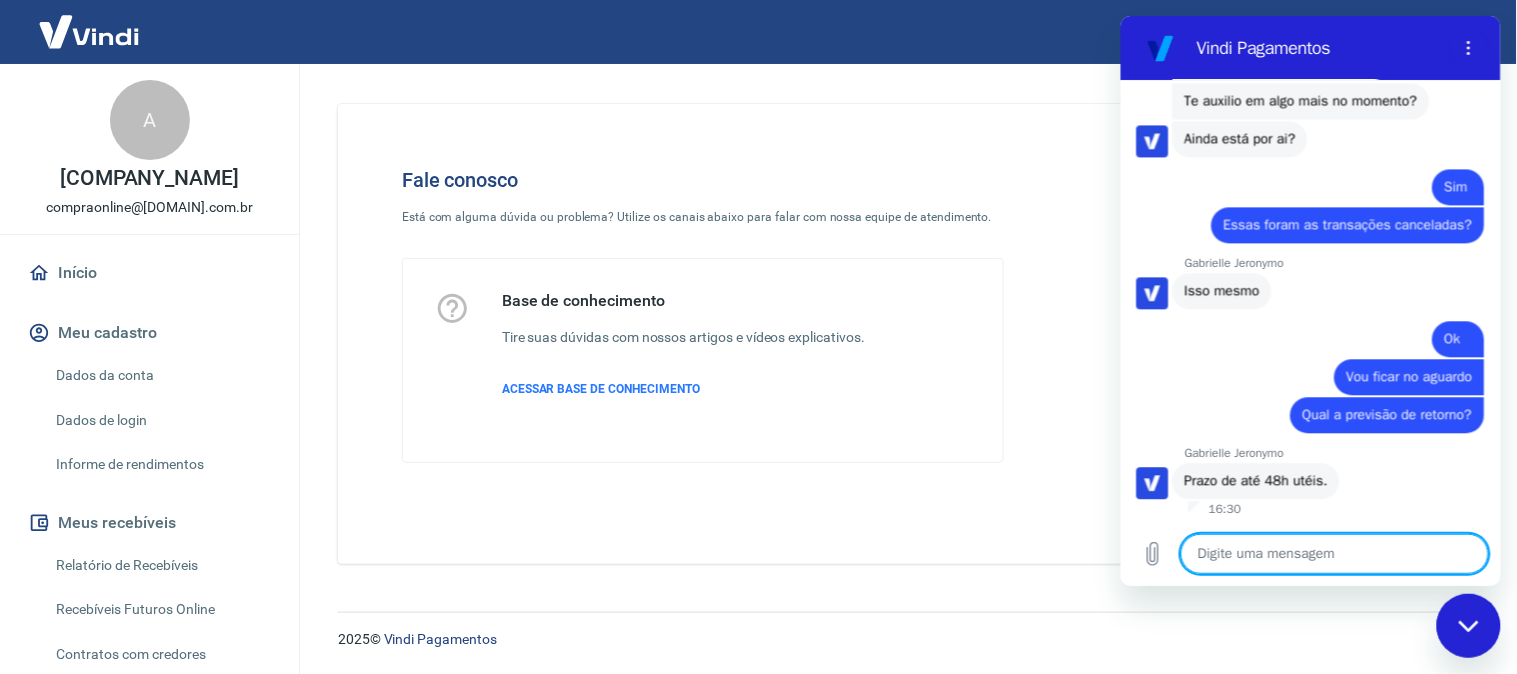 click at bounding box center (1334, 553) 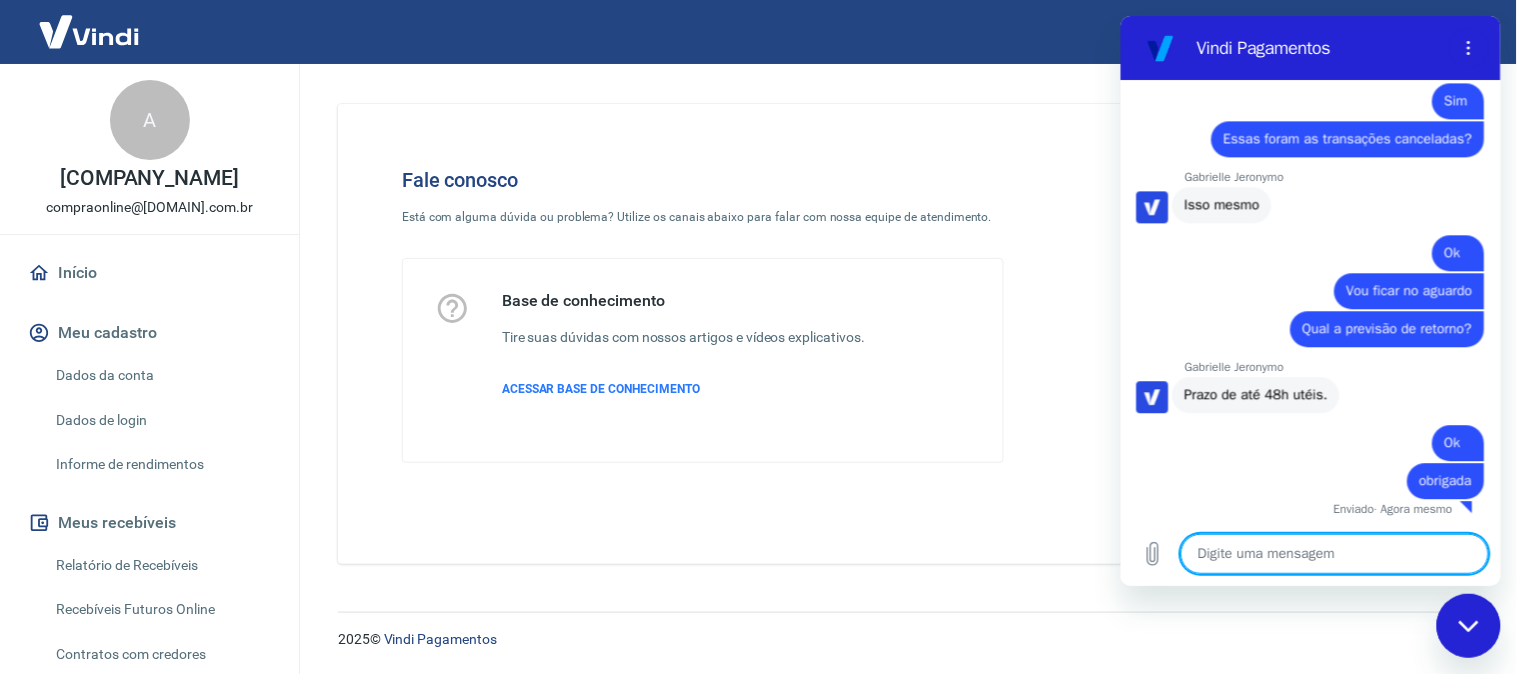 scroll, scrollTop: 3331, scrollLeft: 0, axis: vertical 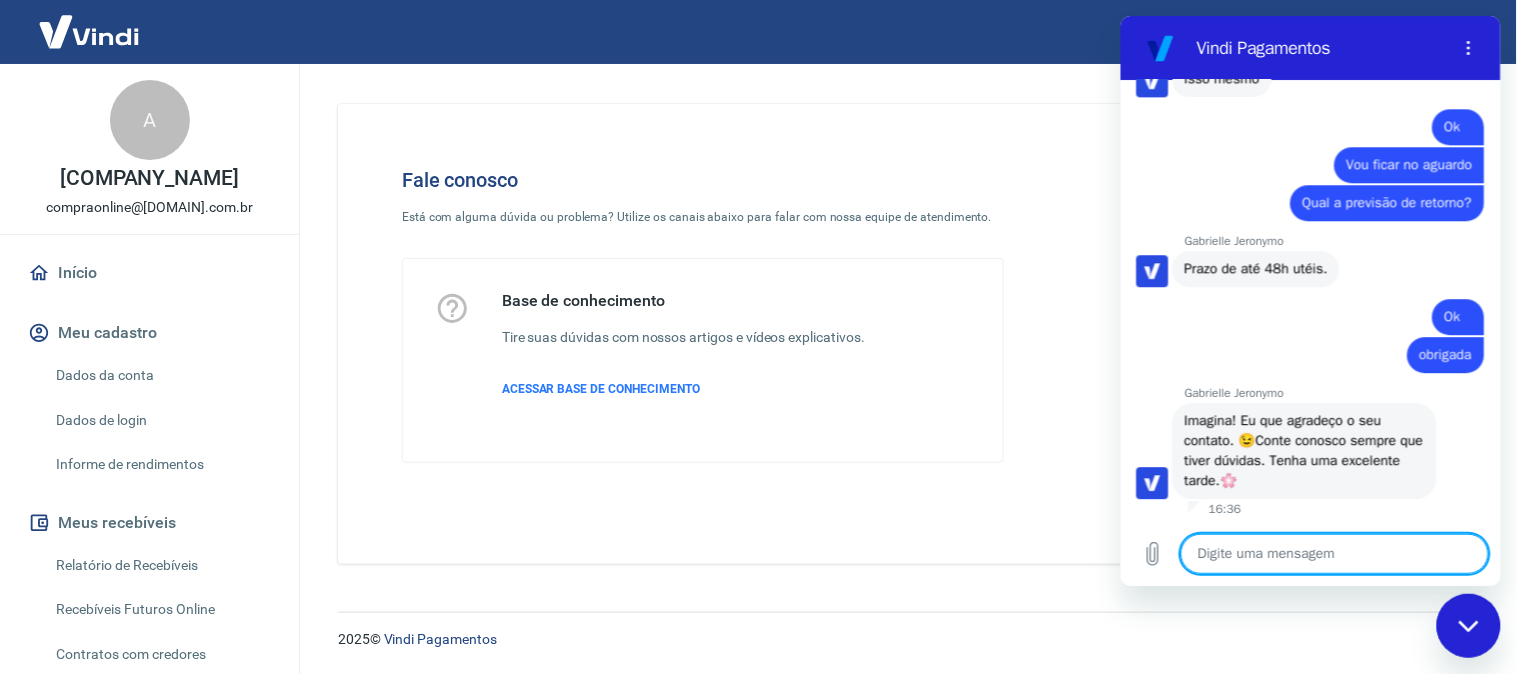 click at bounding box center [1334, 553] 